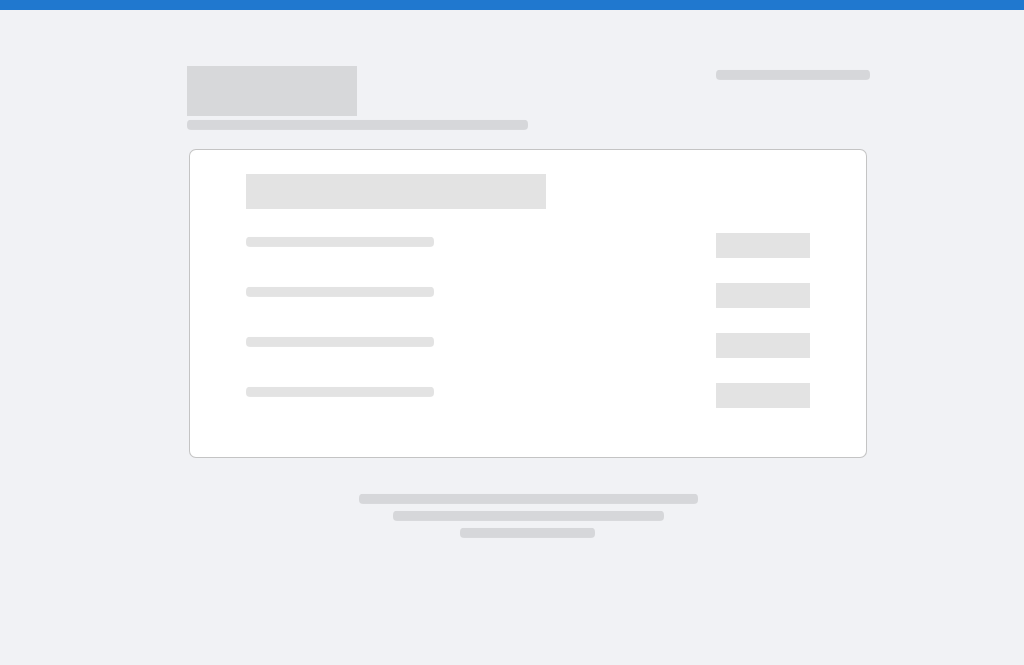 scroll, scrollTop: 0, scrollLeft: 0, axis: both 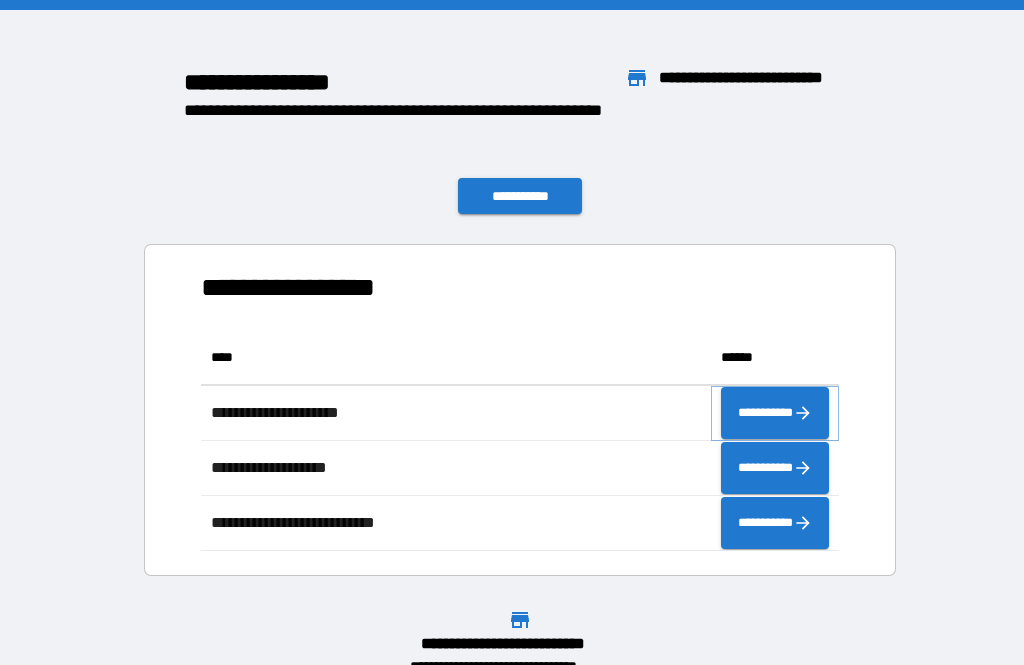 click on "**********" at bounding box center [775, 413] 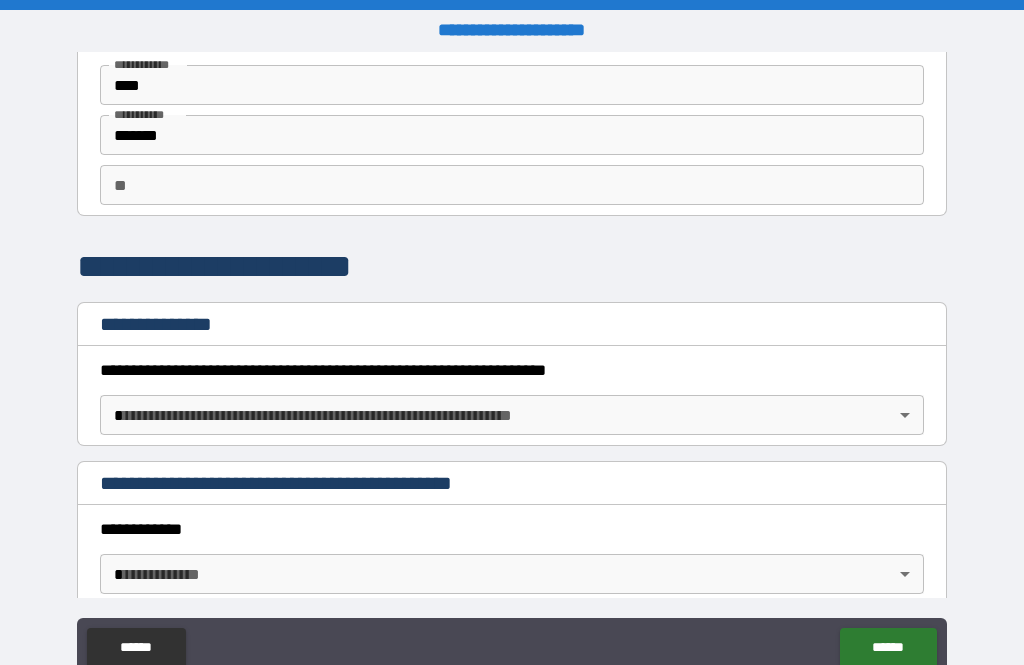 scroll, scrollTop: 85, scrollLeft: 0, axis: vertical 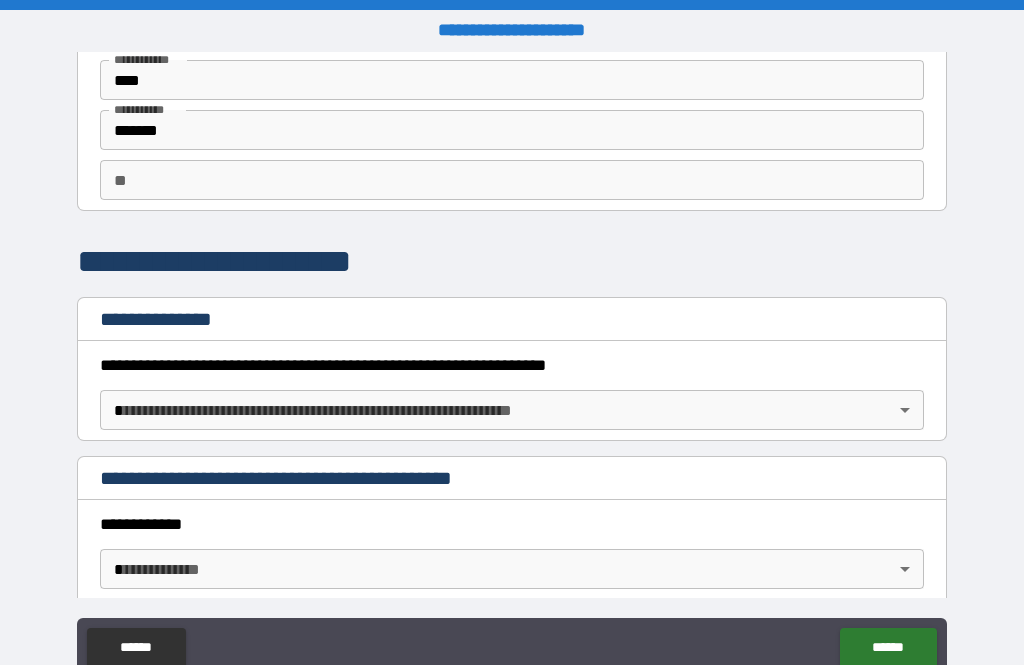 click on "**********" at bounding box center (512, 364) 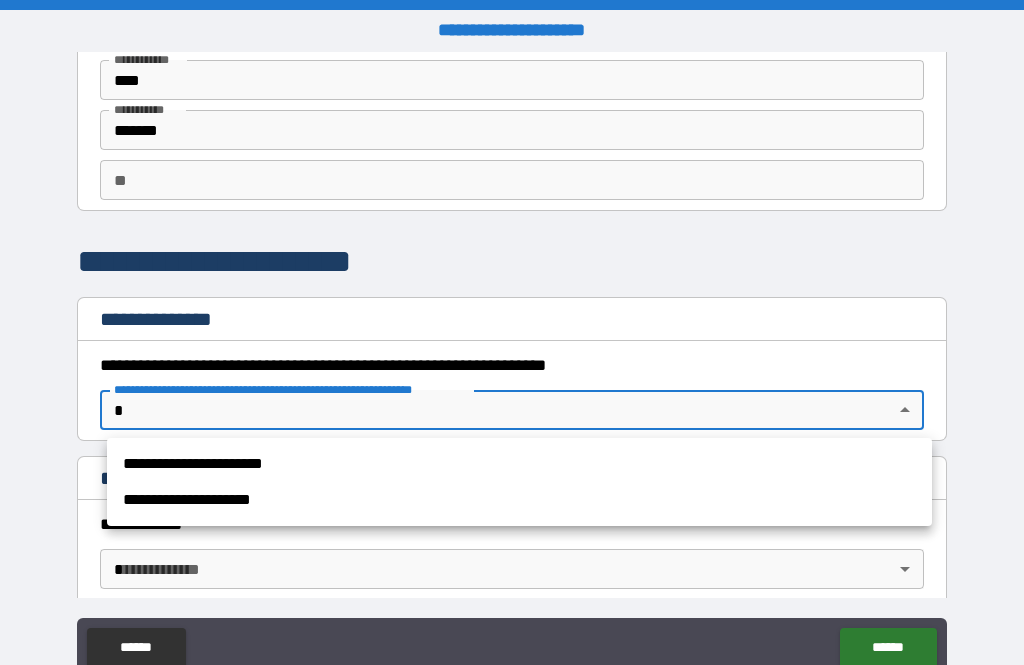 click on "**********" at bounding box center [519, 464] 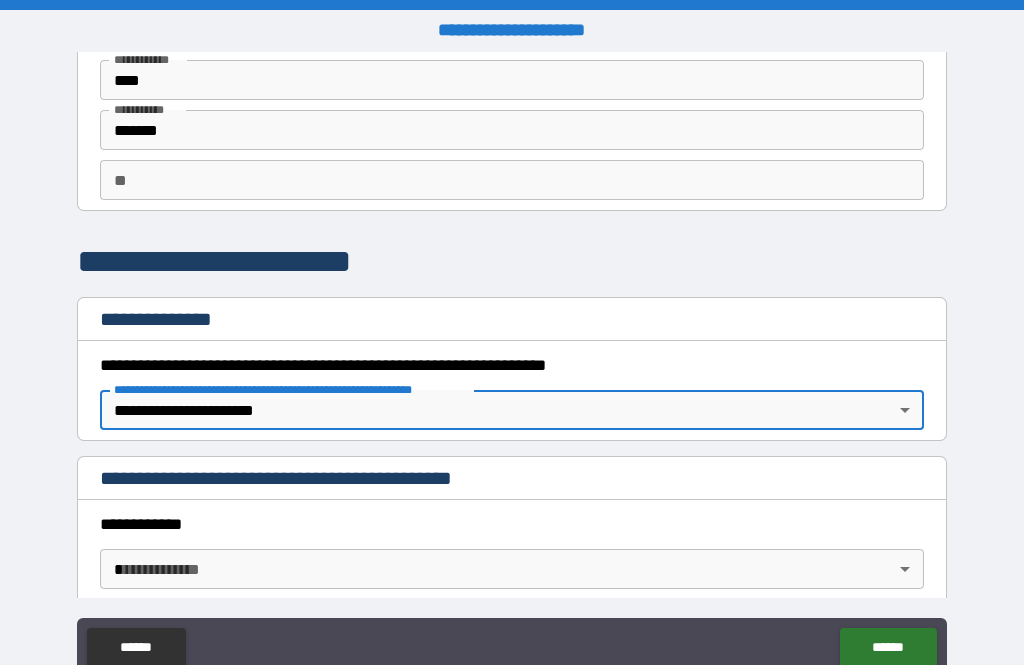 type on "*" 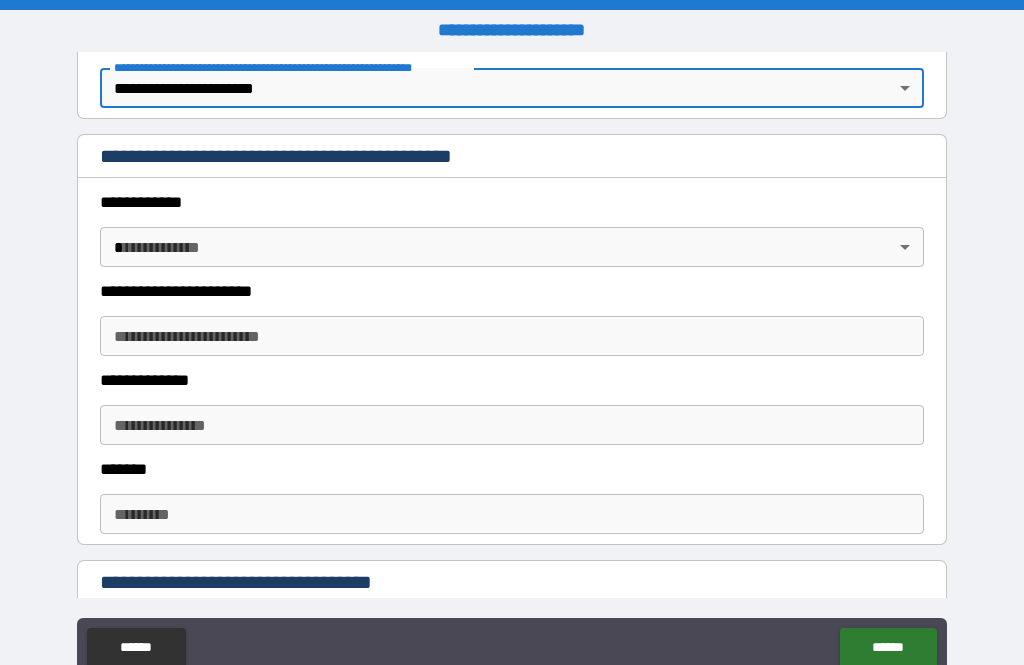 scroll, scrollTop: 408, scrollLeft: 0, axis: vertical 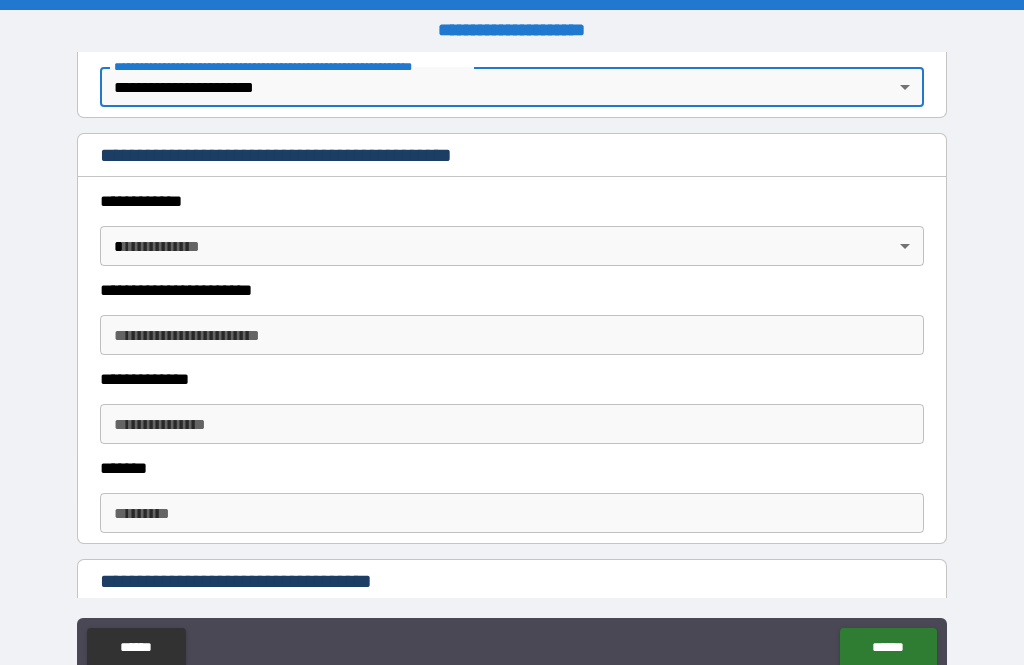 click on "**********" at bounding box center [512, 364] 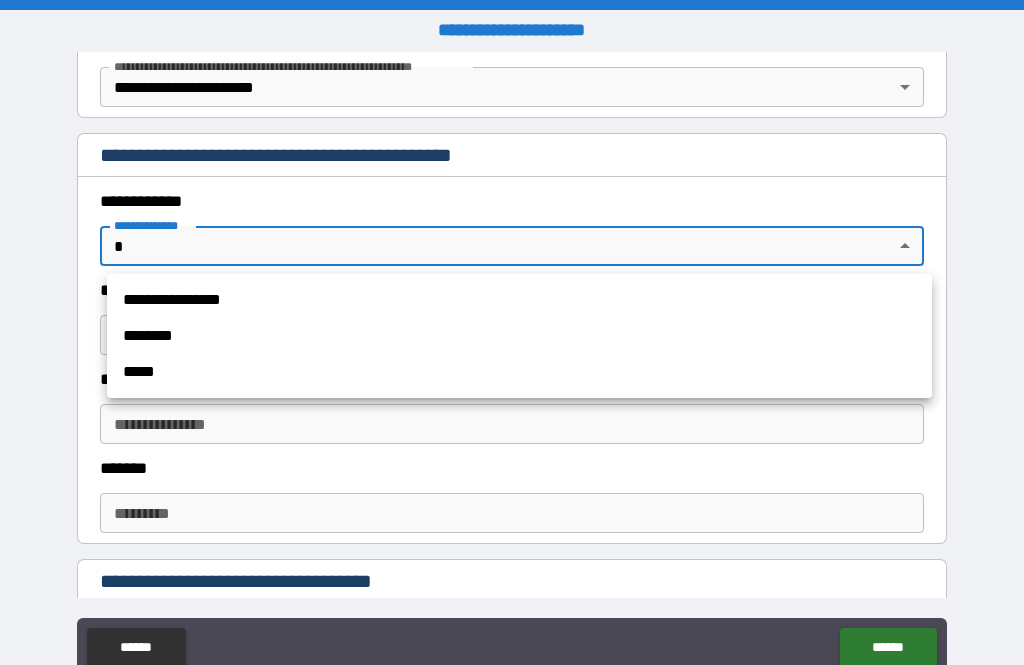 click on "**********" at bounding box center [519, 300] 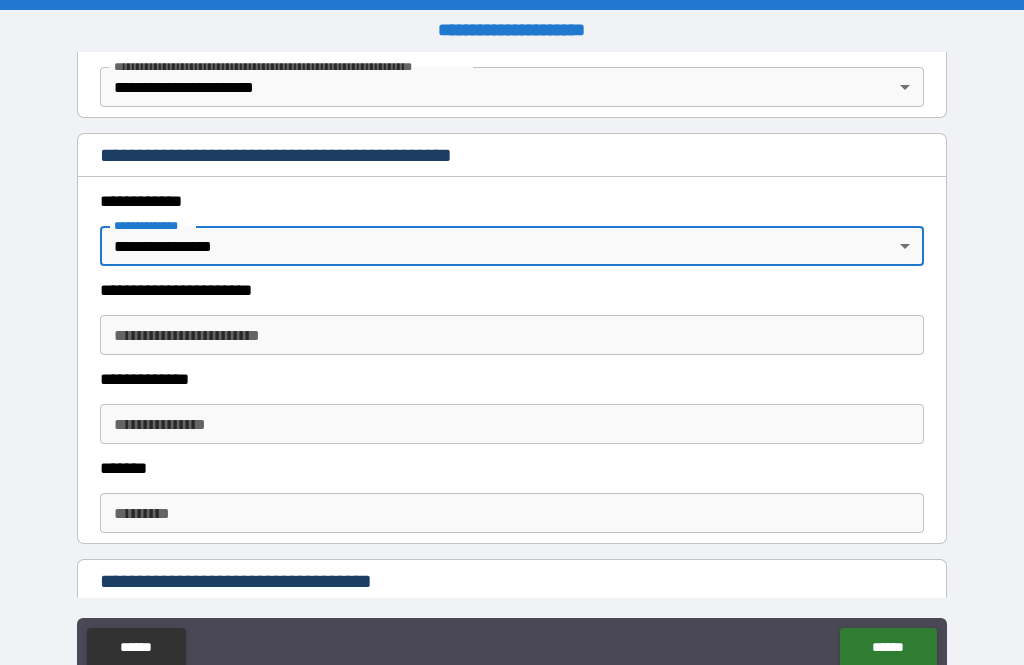 type on "*" 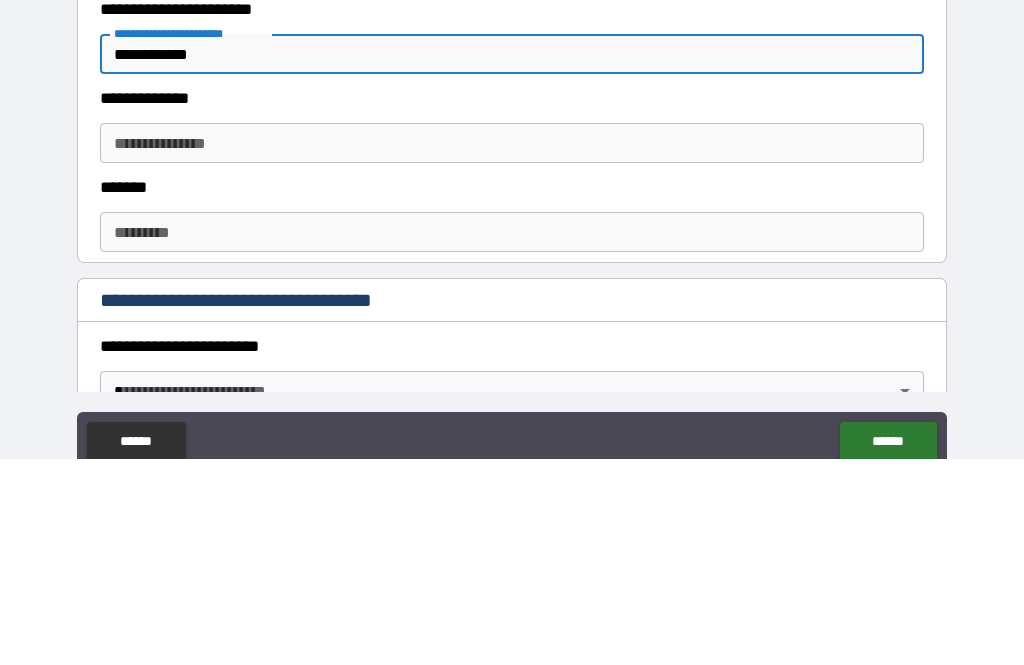 scroll, scrollTop: 476, scrollLeft: 0, axis: vertical 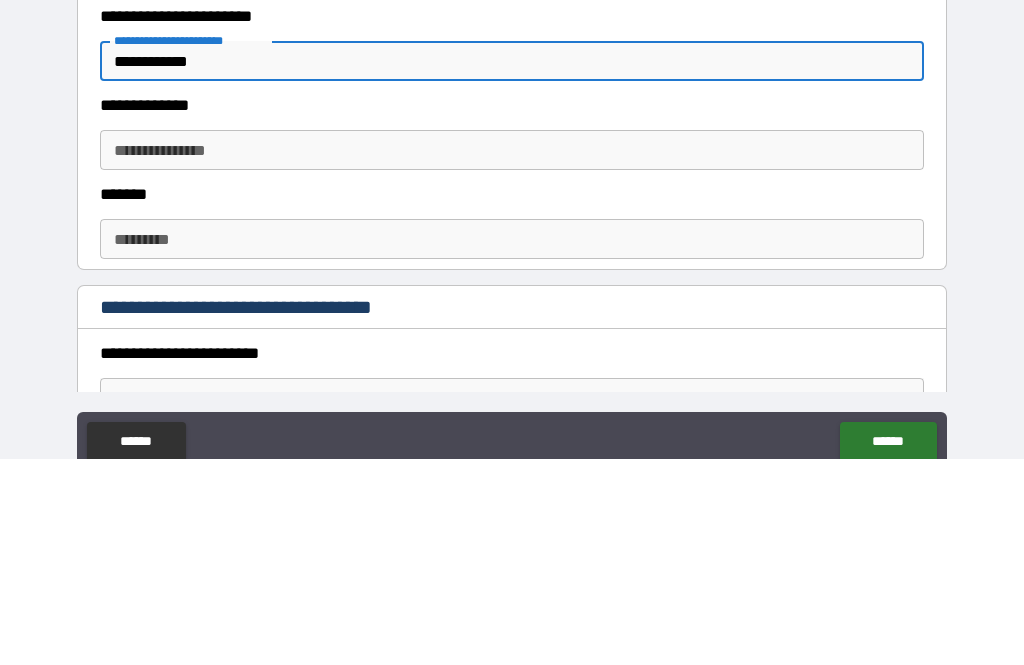 type on "**********" 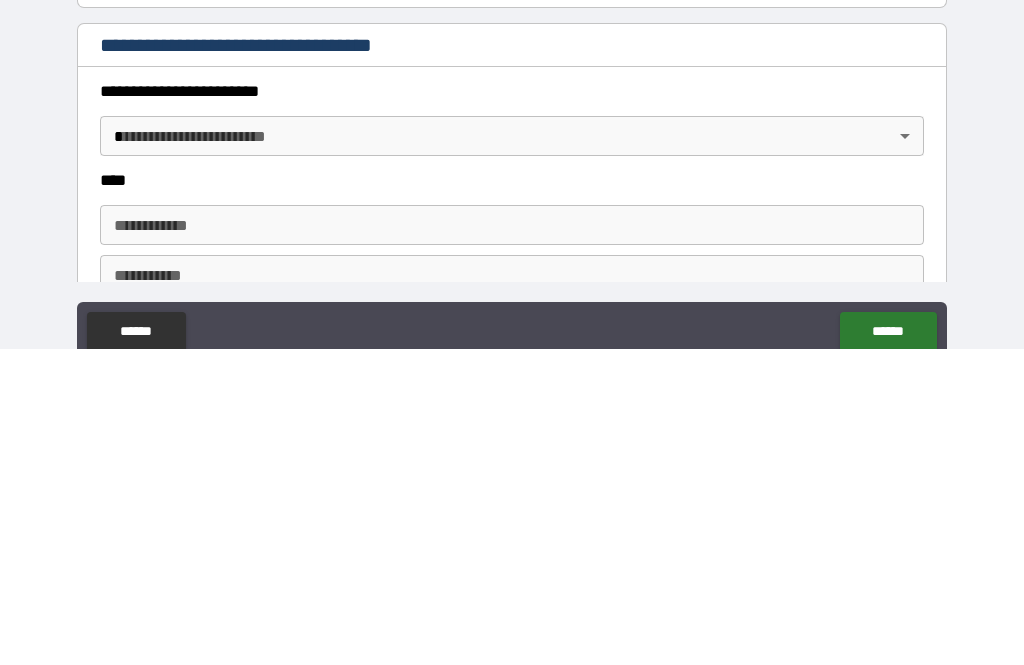 scroll, scrollTop: 622, scrollLeft: 0, axis: vertical 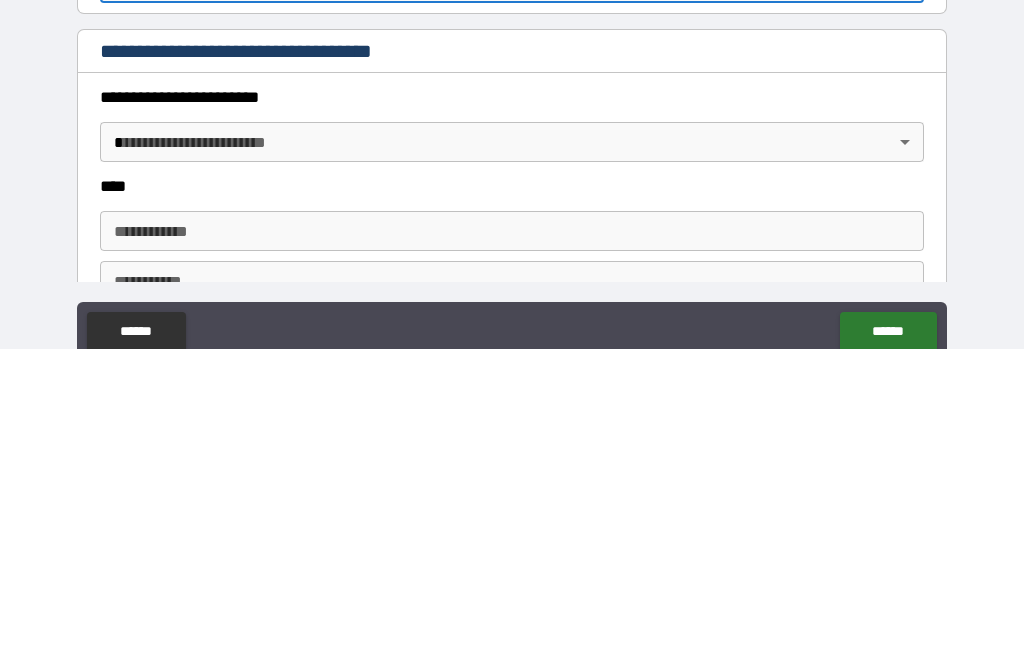 type on "*******" 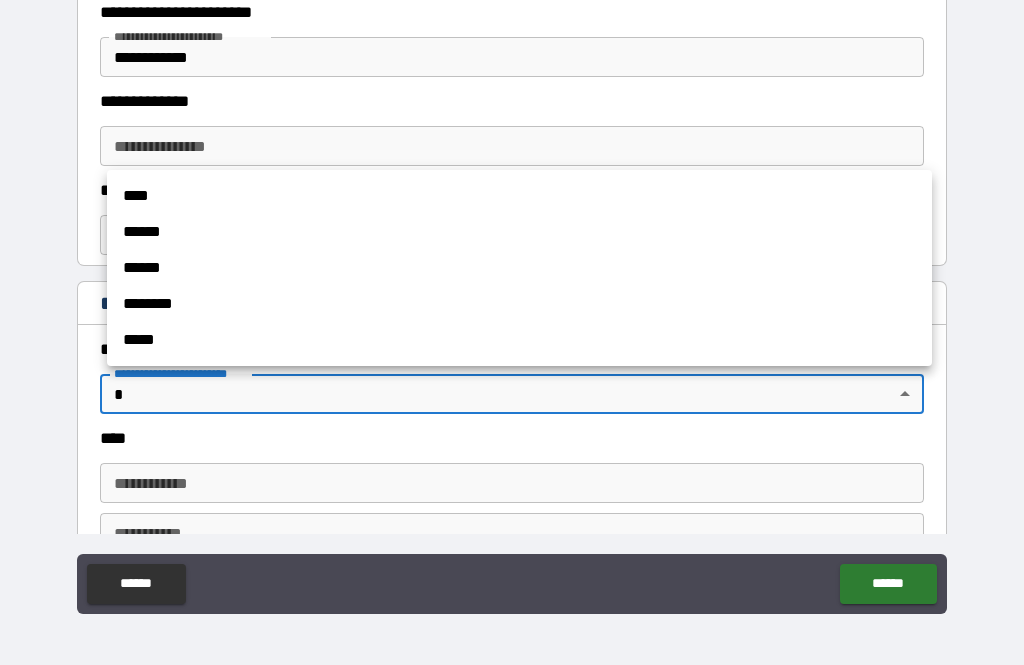 click on "****" at bounding box center [519, 196] 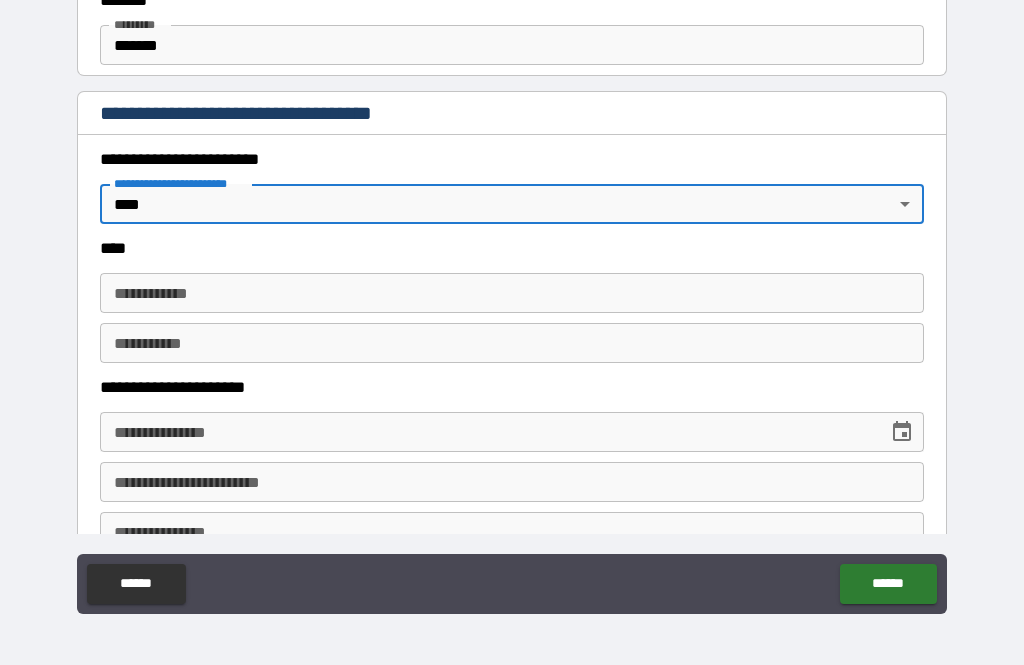 scroll, scrollTop: 813, scrollLeft: 0, axis: vertical 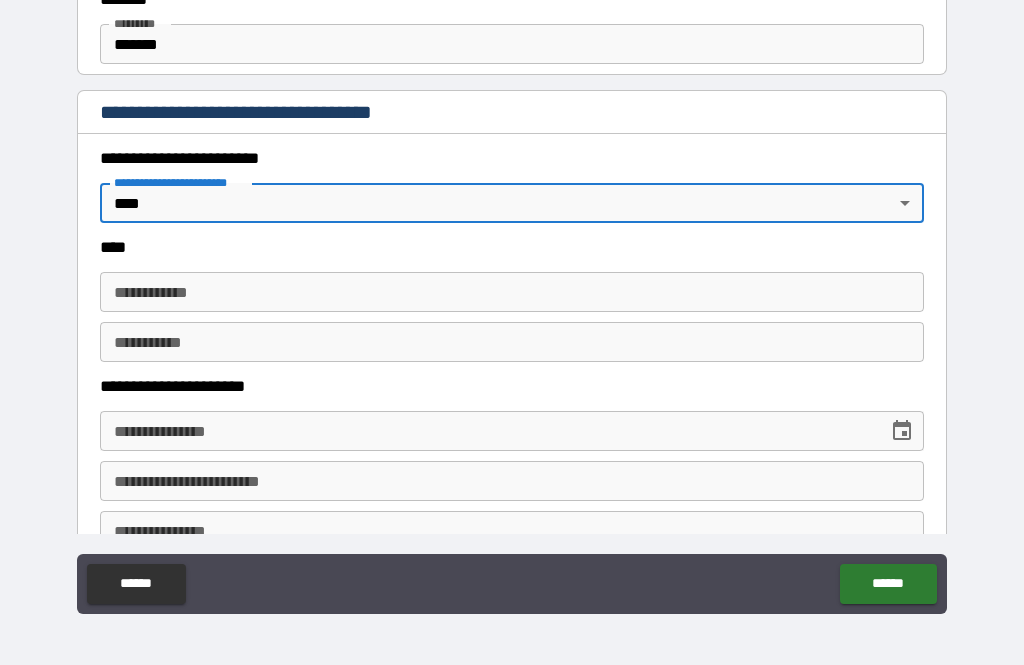 click on "**********" at bounding box center [512, 292] 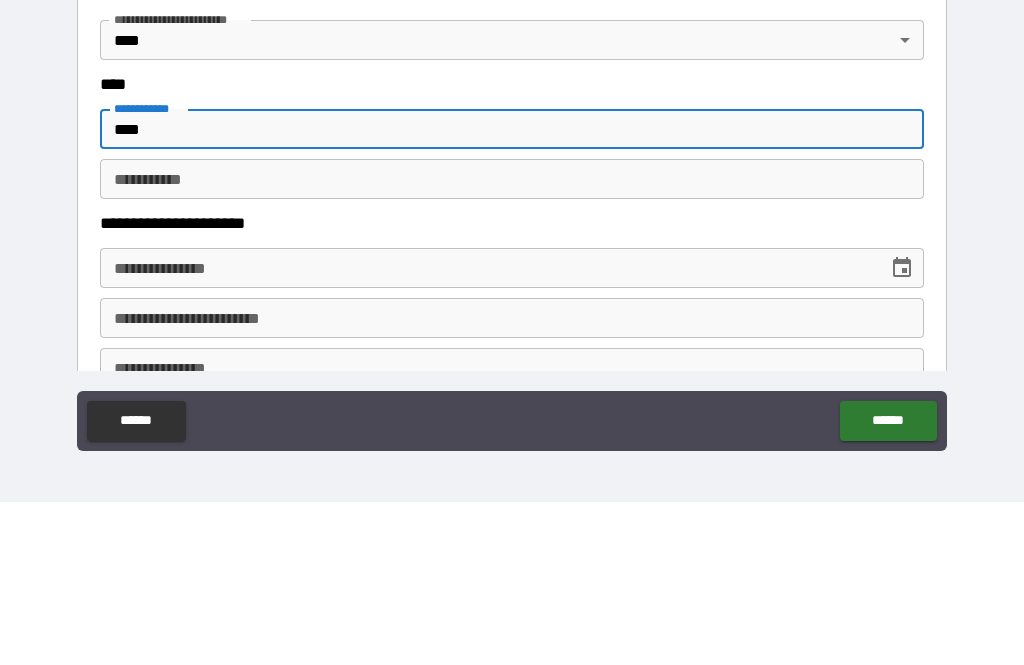 type on "****" 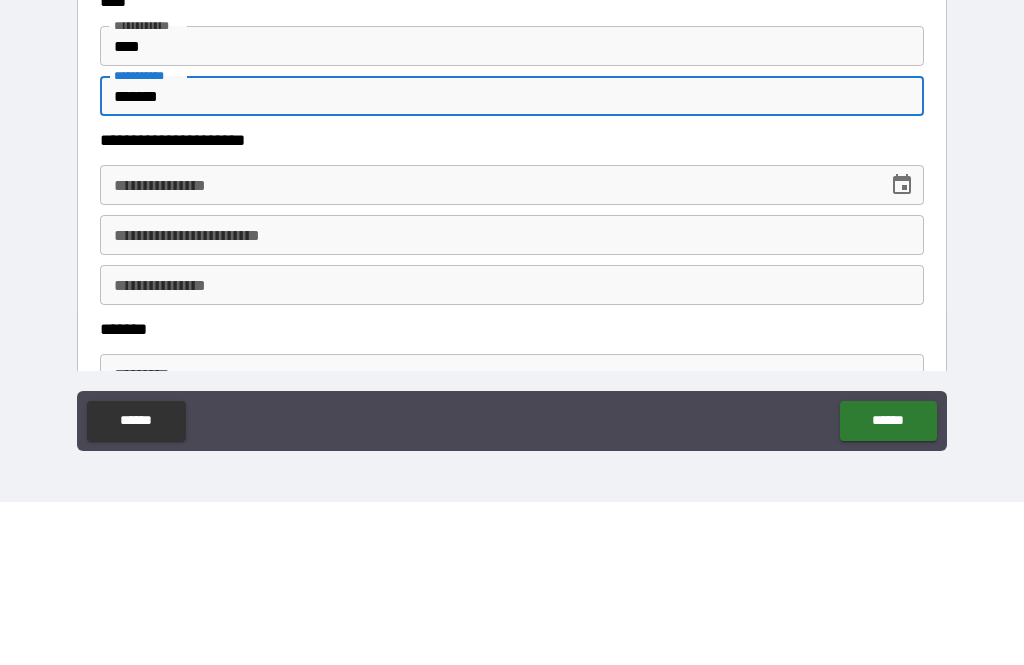 scroll, scrollTop: 922, scrollLeft: 0, axis: vertical 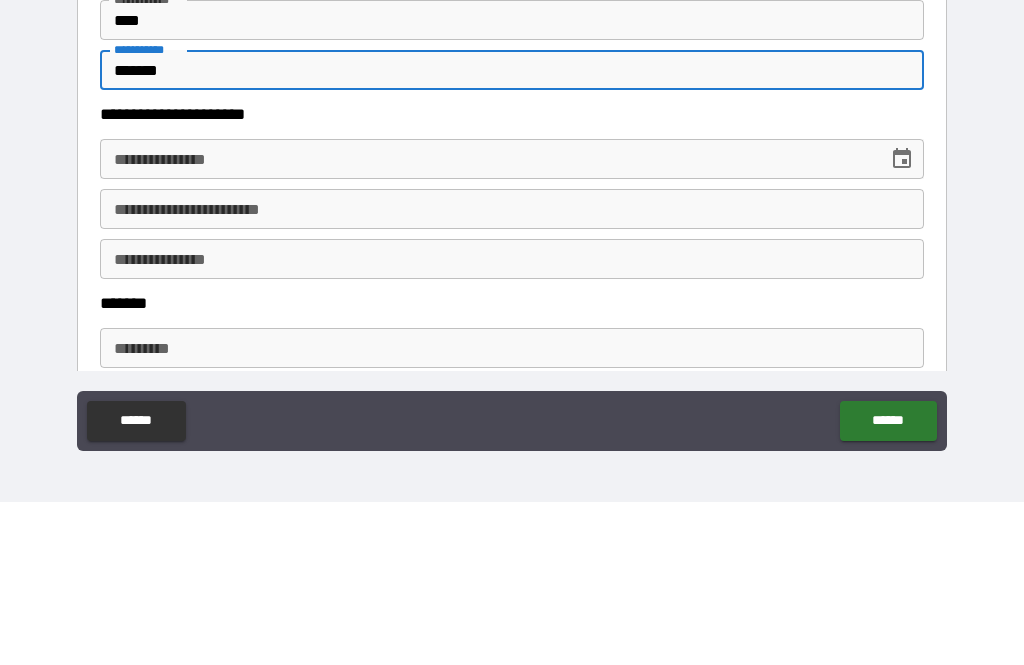 type on "*******" 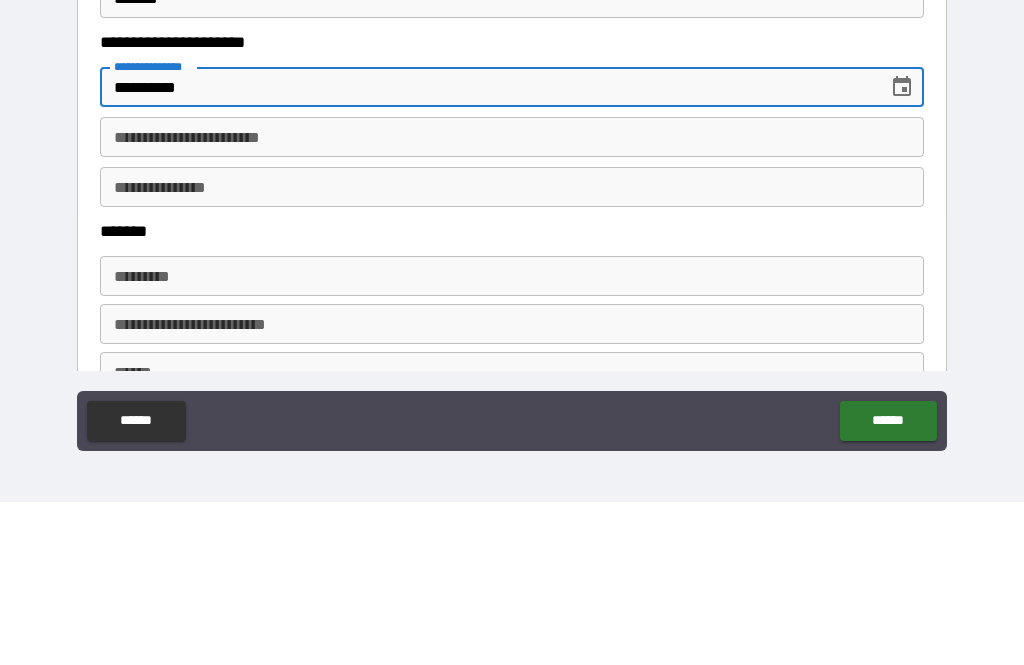 scroll, scrollTop: 994, scrollLeft: 0, axis: vertical 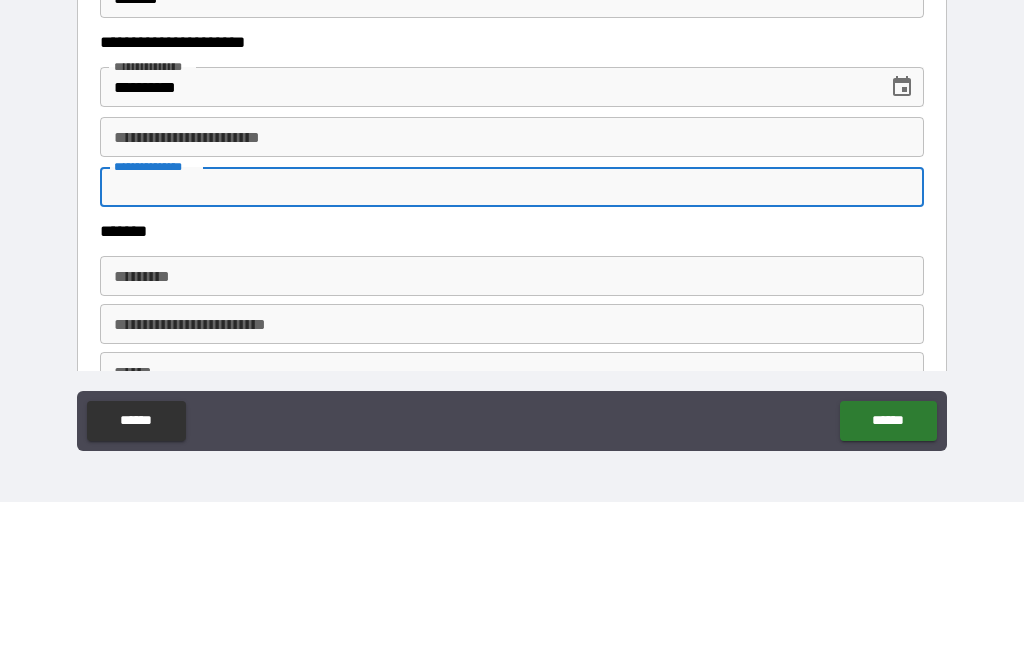 click on "**********" at bounding box center [512, 300] 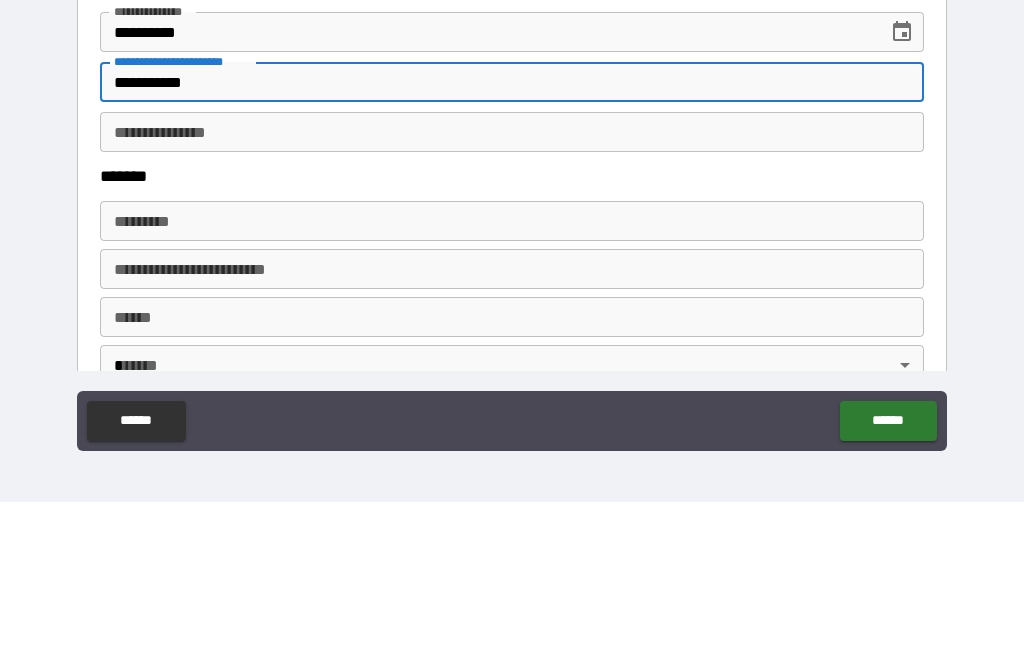 scroll, scrollTop: 1055, scrollLeft: 0, axis: vertical 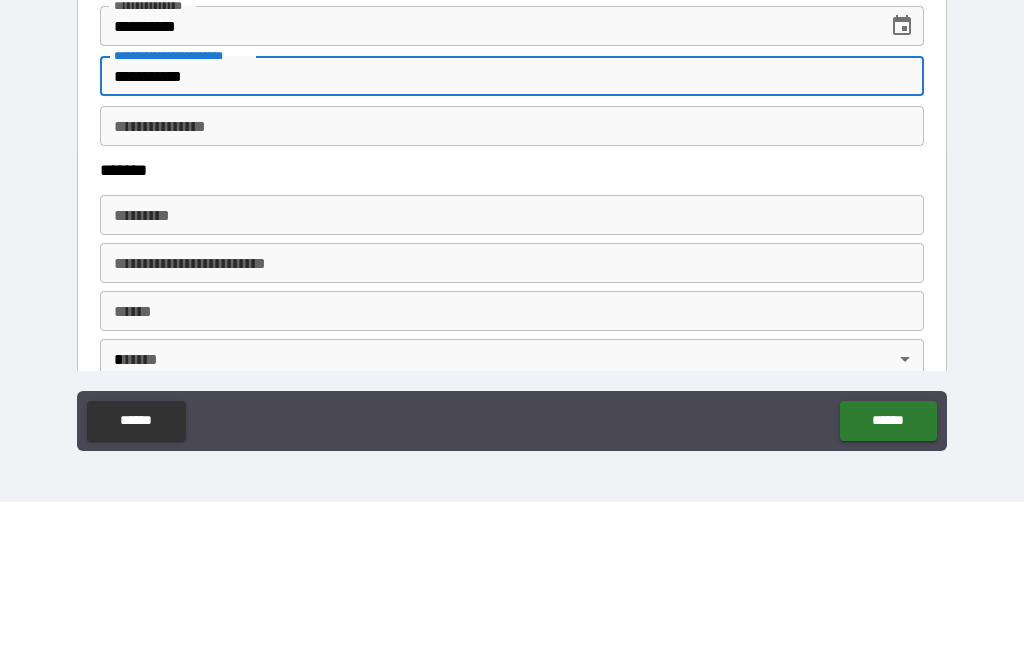 type on "**********" 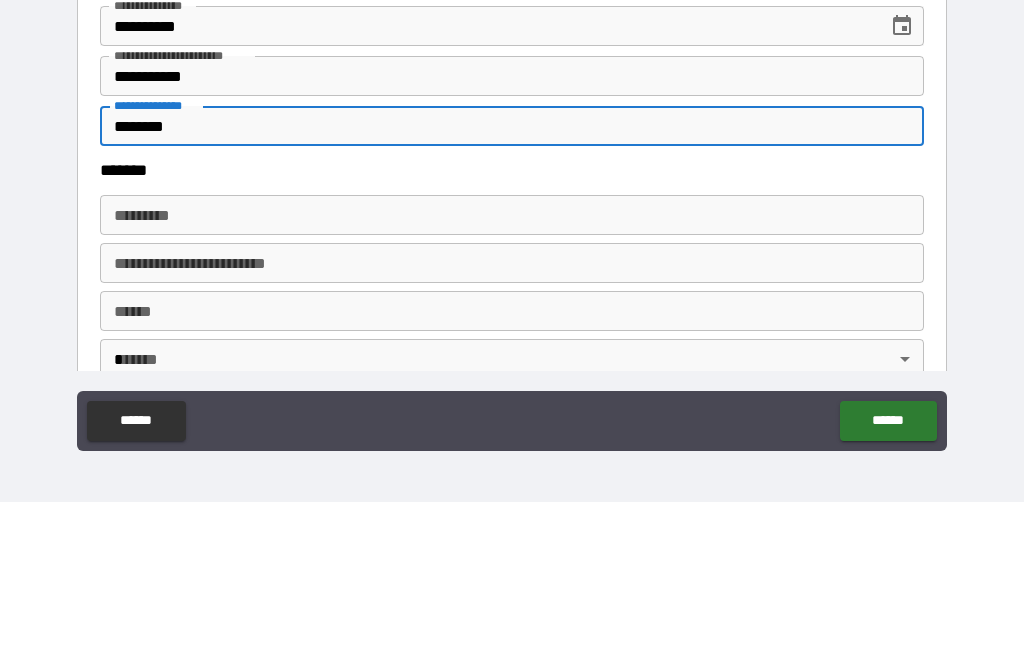 type on "********" 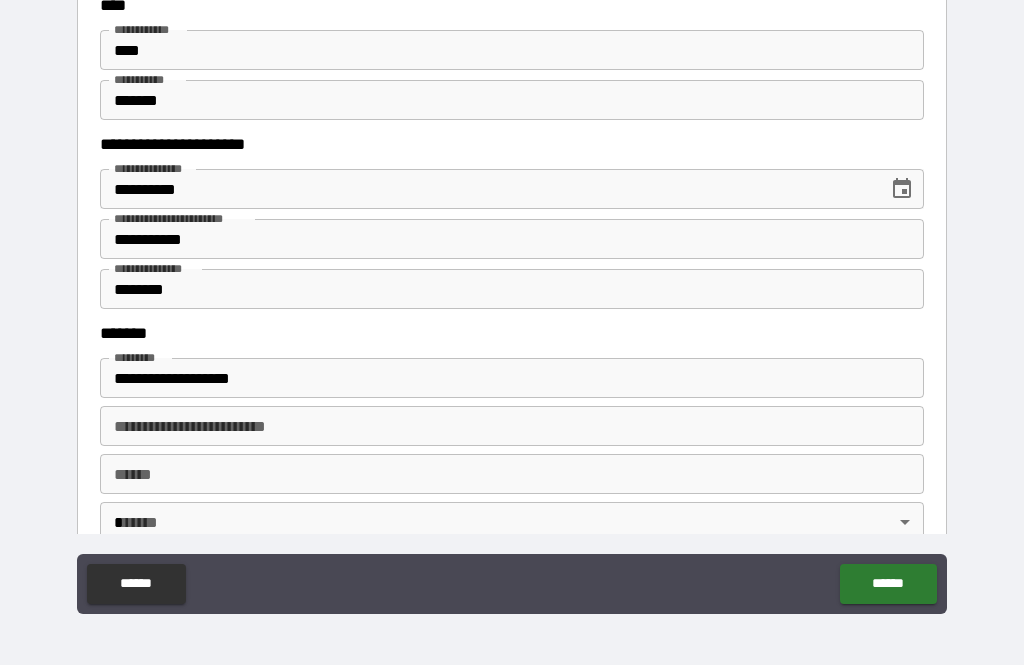 type on "**********" 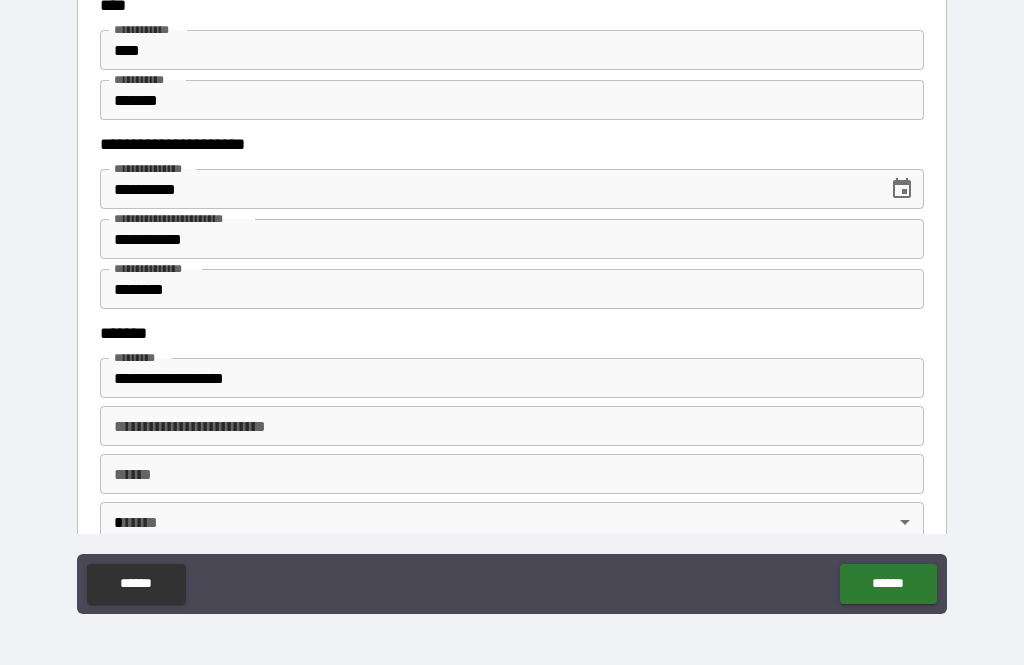 type on "*****" 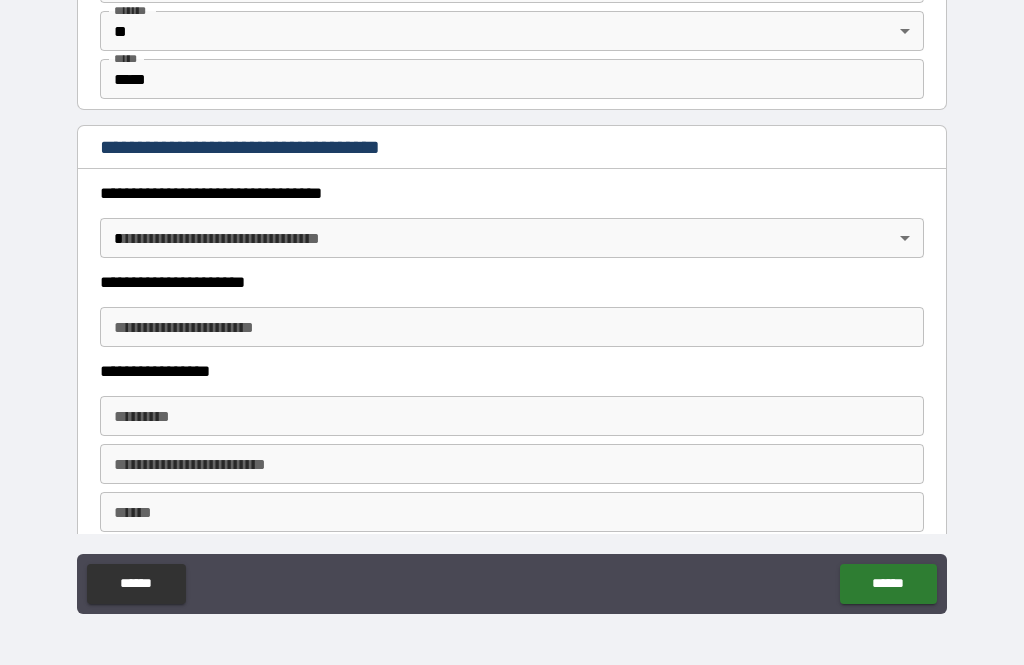 scroll, scrollTop: 1548, scrollLeft: 0, axis: vertical 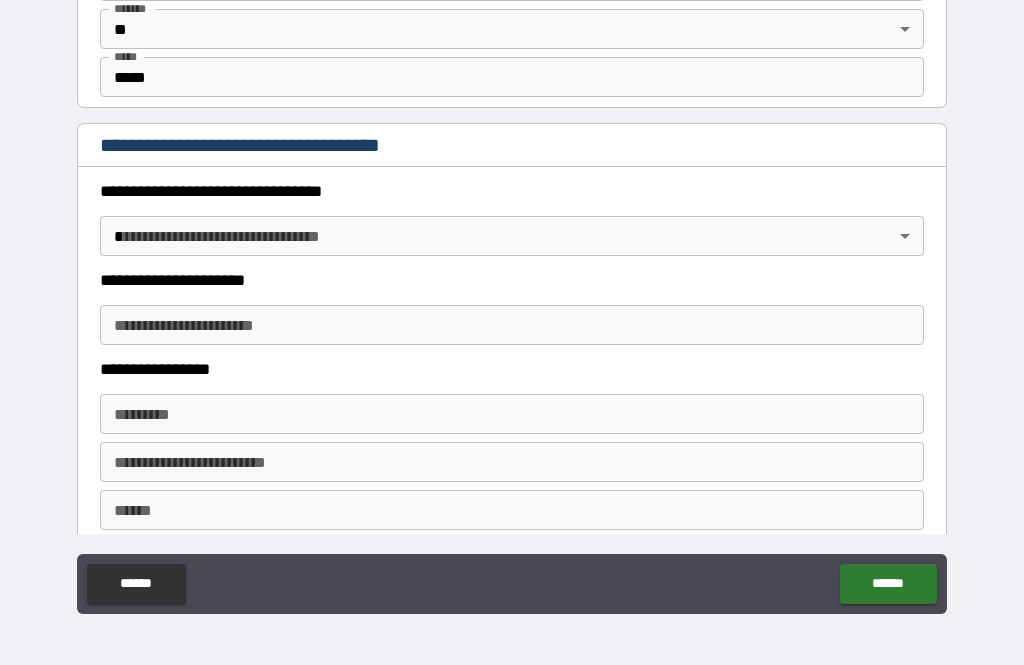 click on "**********" at bounding box center (512, 300) 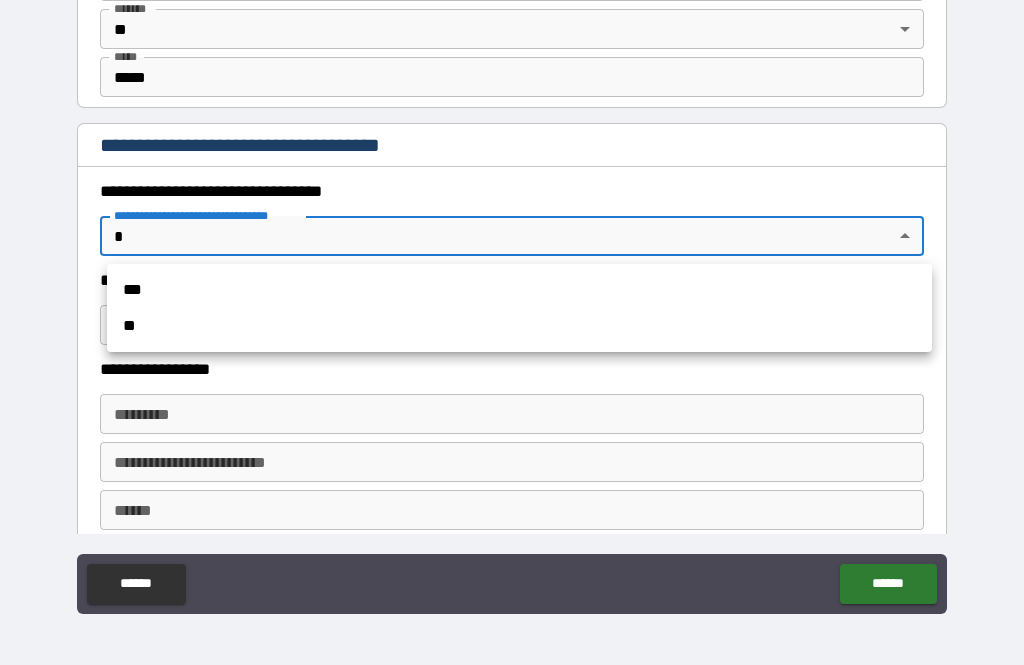 click on "***" at bounding box center [519, 290] 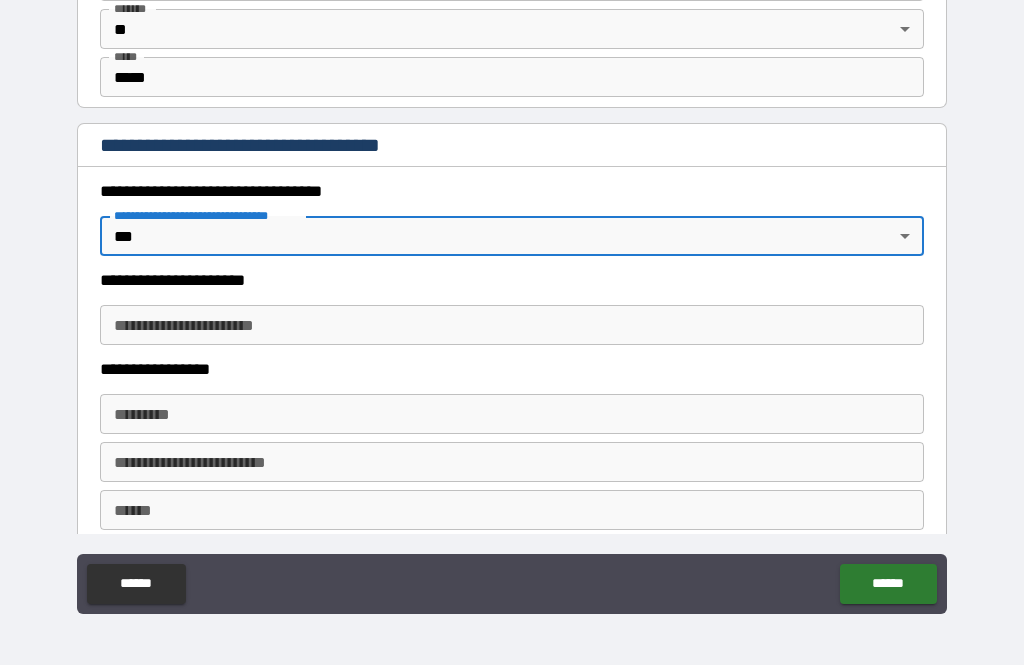 click on "**********" at bounding box center [512, 325] 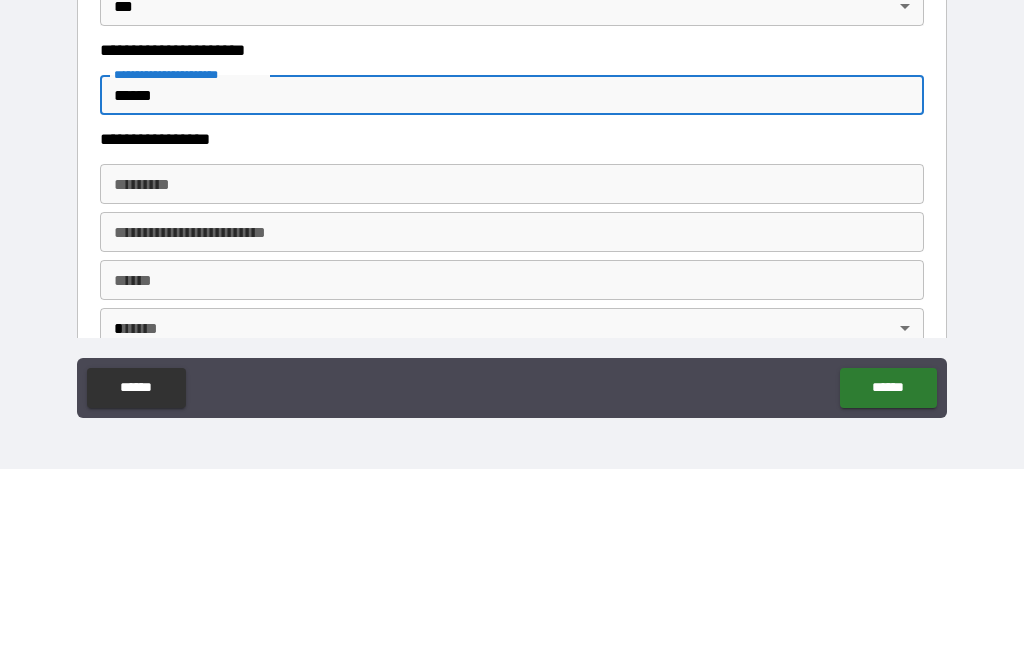 scroll, scrollTop: 1594, scrollLeft: 0, axis: vertical 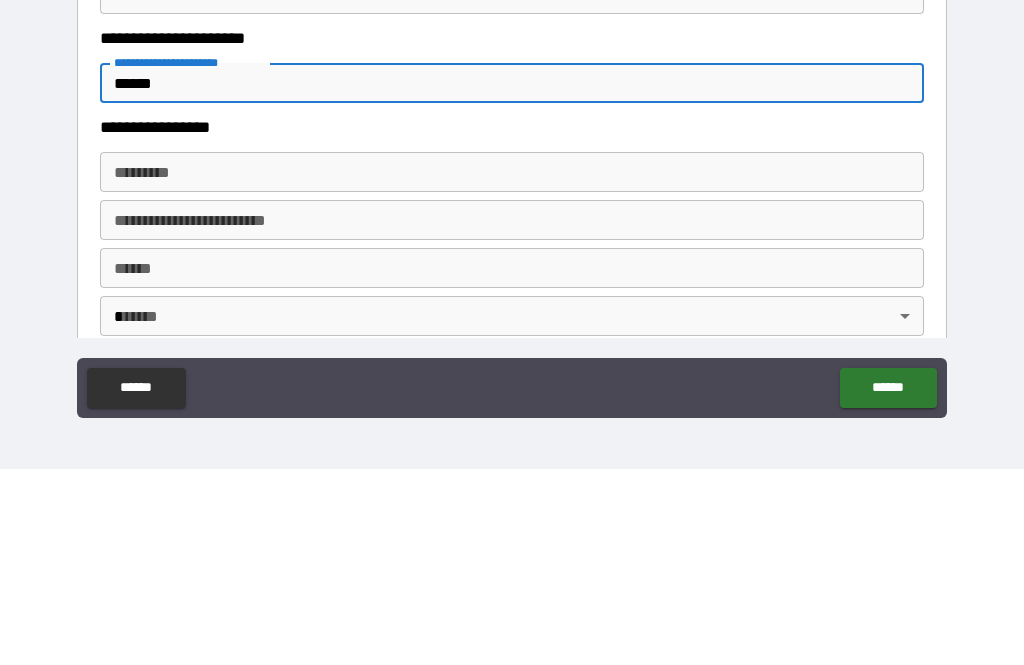 type on "*****" 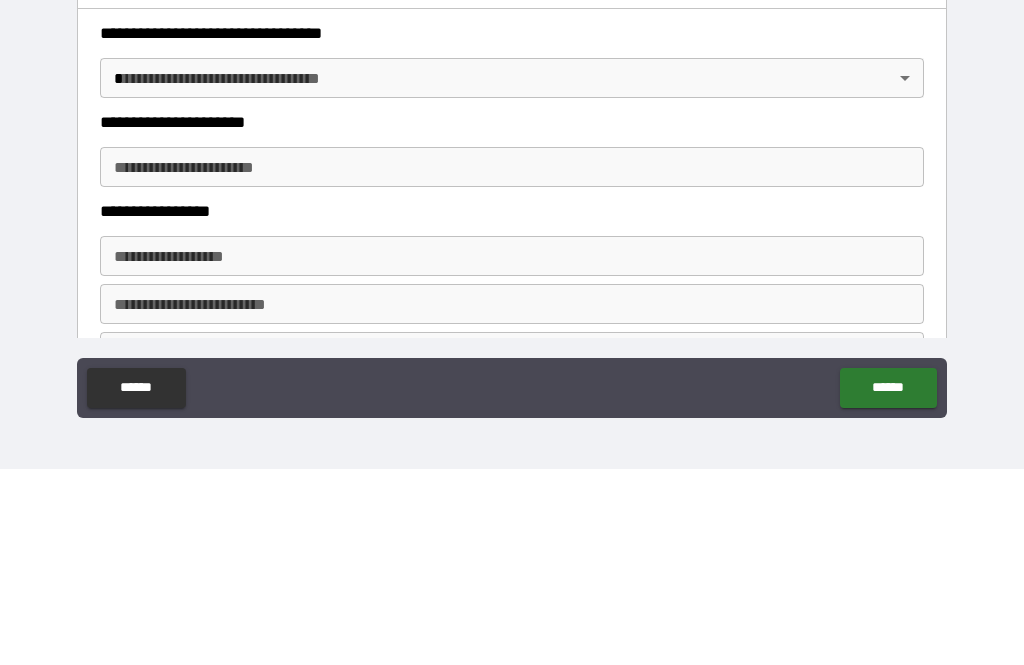 scroll, scrollTop: 3324, scrollLeft: 0, axis: vertical 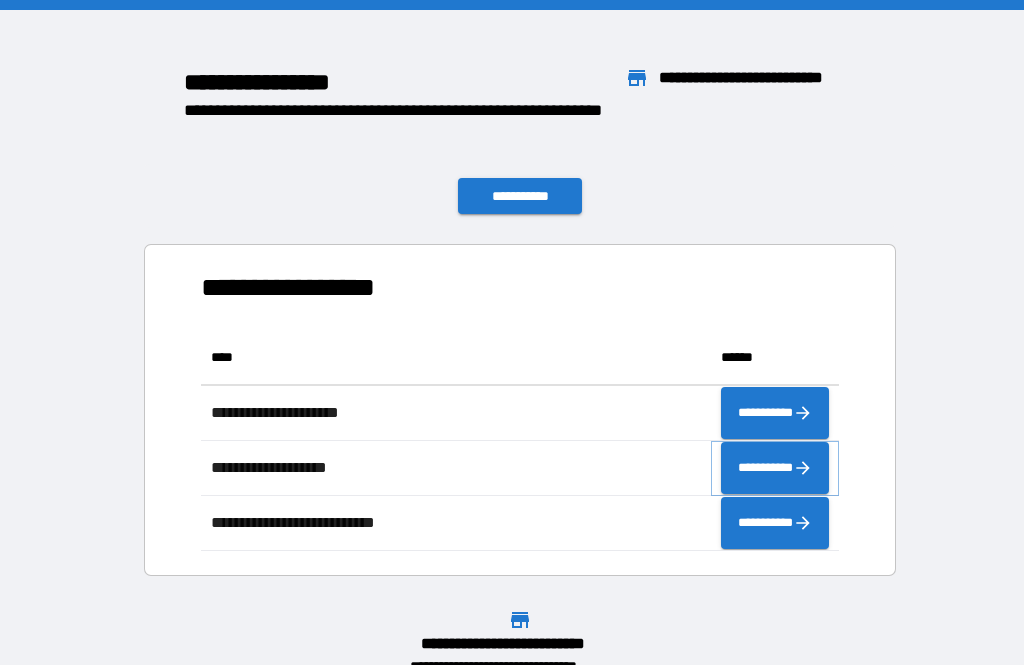 click on "**********" at bounding box center [775, 468] 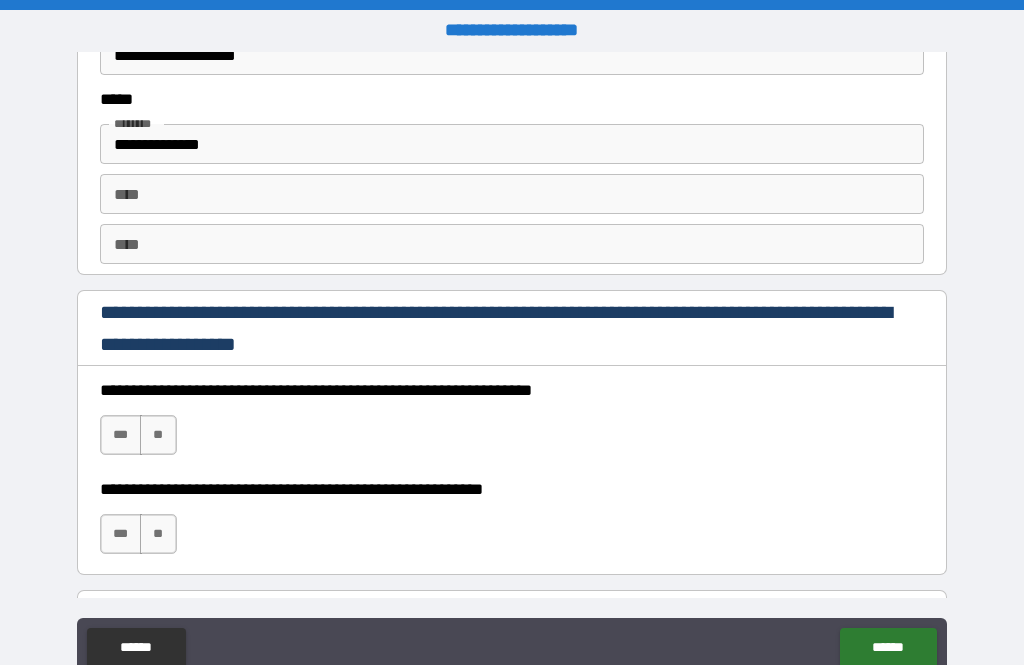 scroll, scrollTop: 2764, scrollLeft: 0, axis: vertical 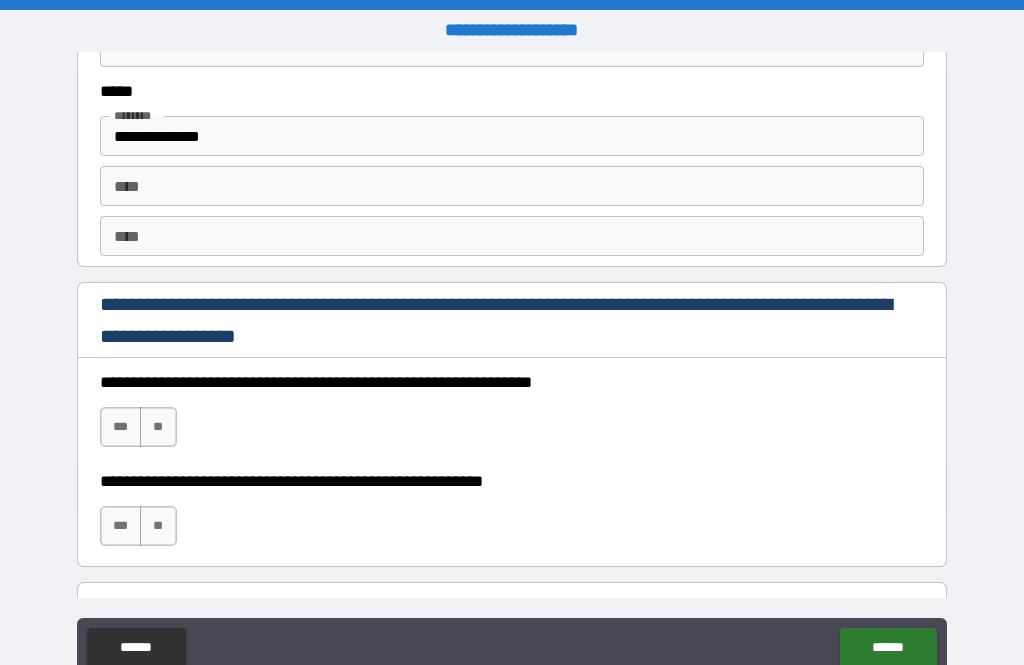 click on "***" at bounding box center [121, 427] 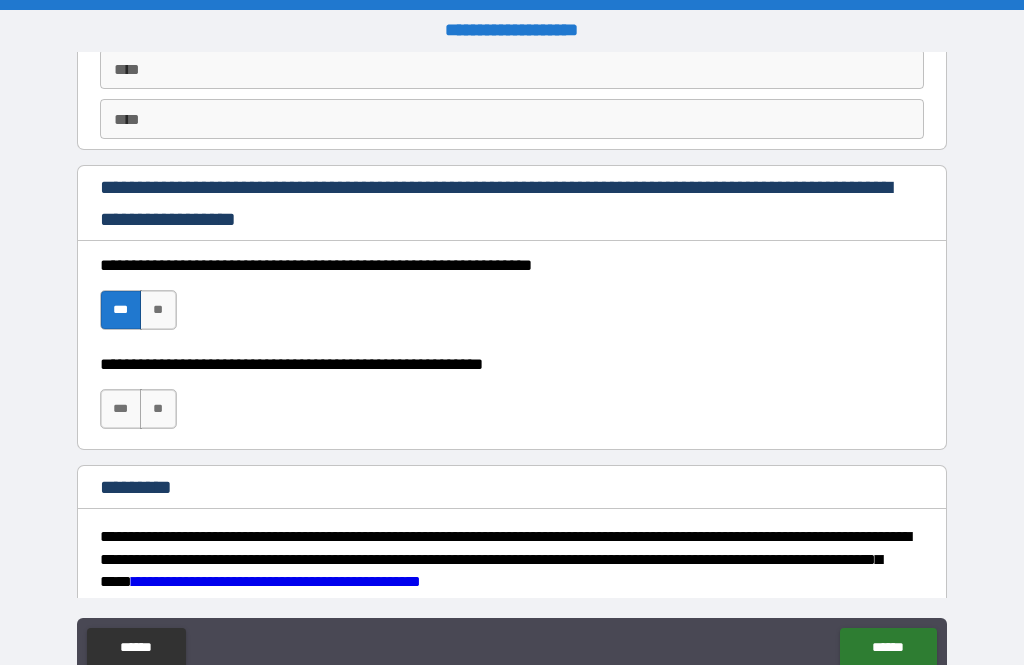 scroll, scrollTop: 2881, scrollLeft: 0, axis: vertical 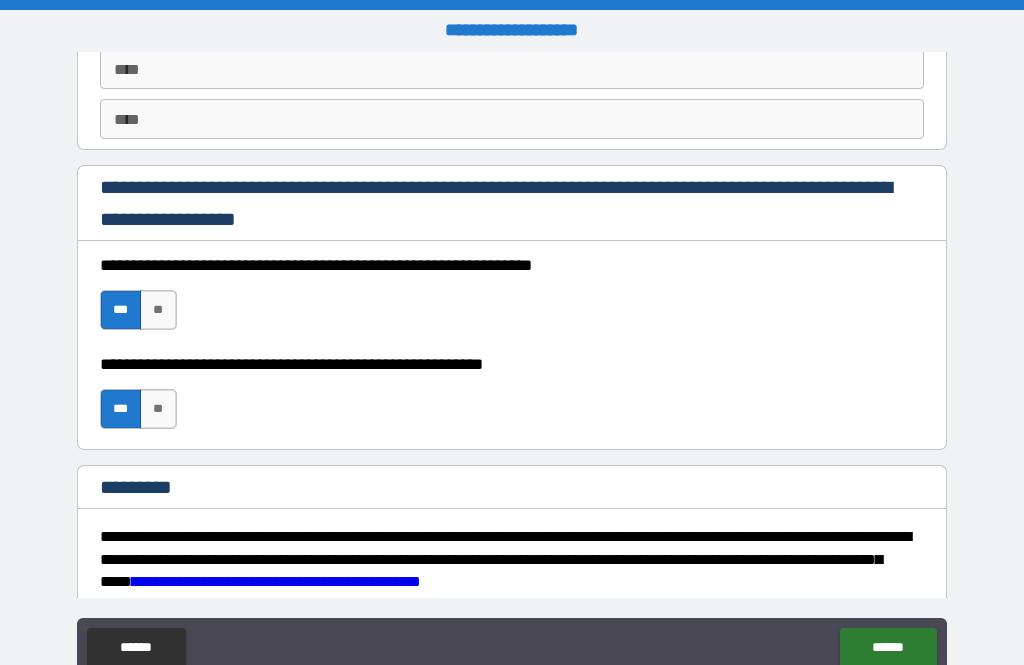 click on "**" at bounding box center (158, 409) 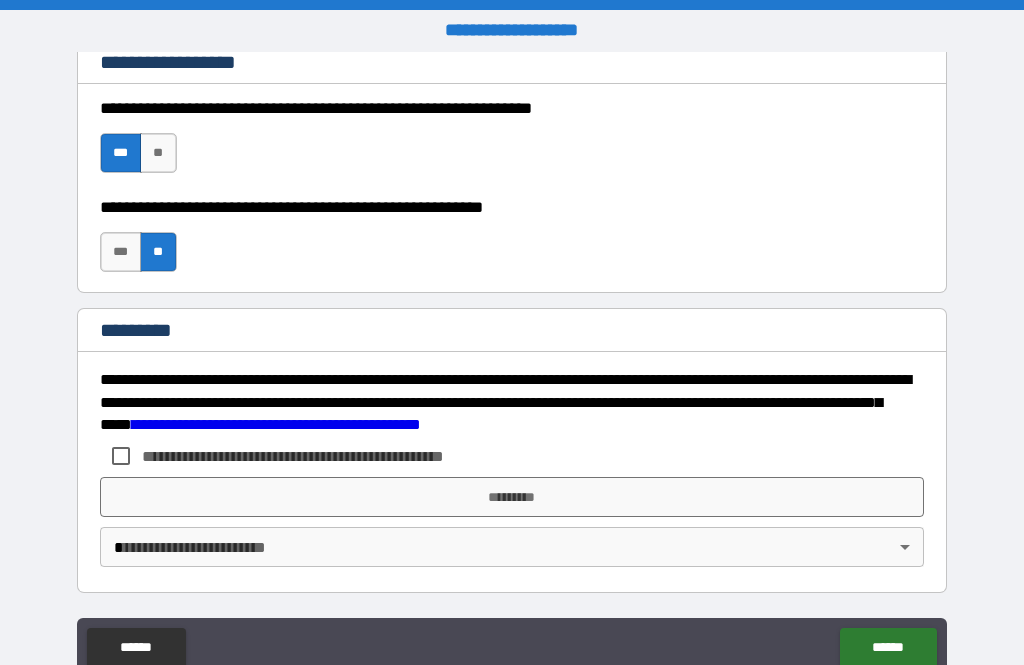 scroll, scrollTop: 3038, scrollLeft: 0, axis: vertical 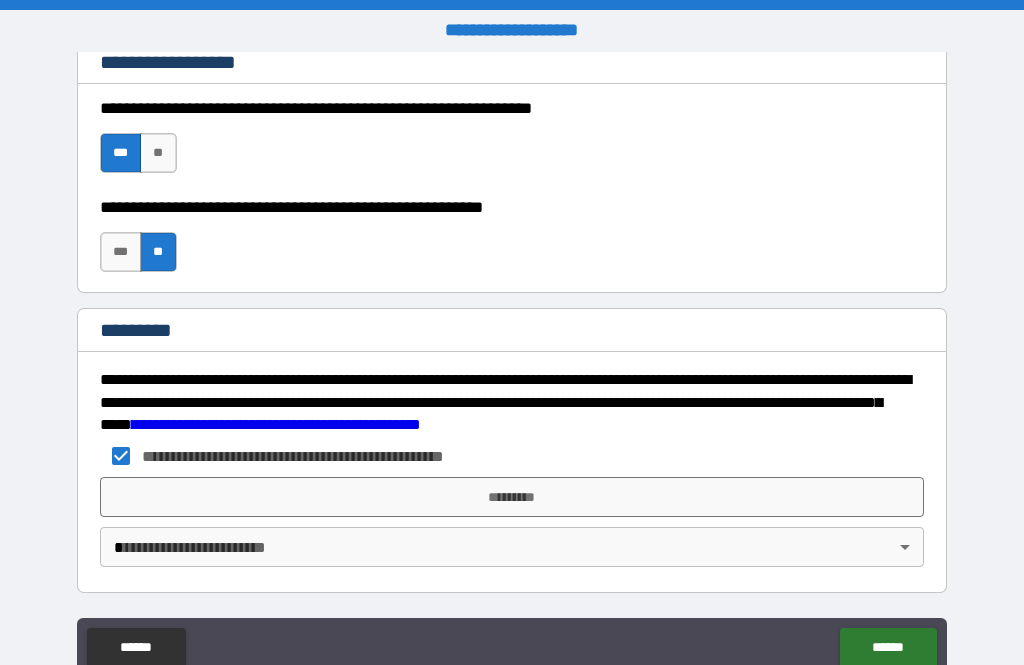 click on "*********" at bounding box center [512, 497] 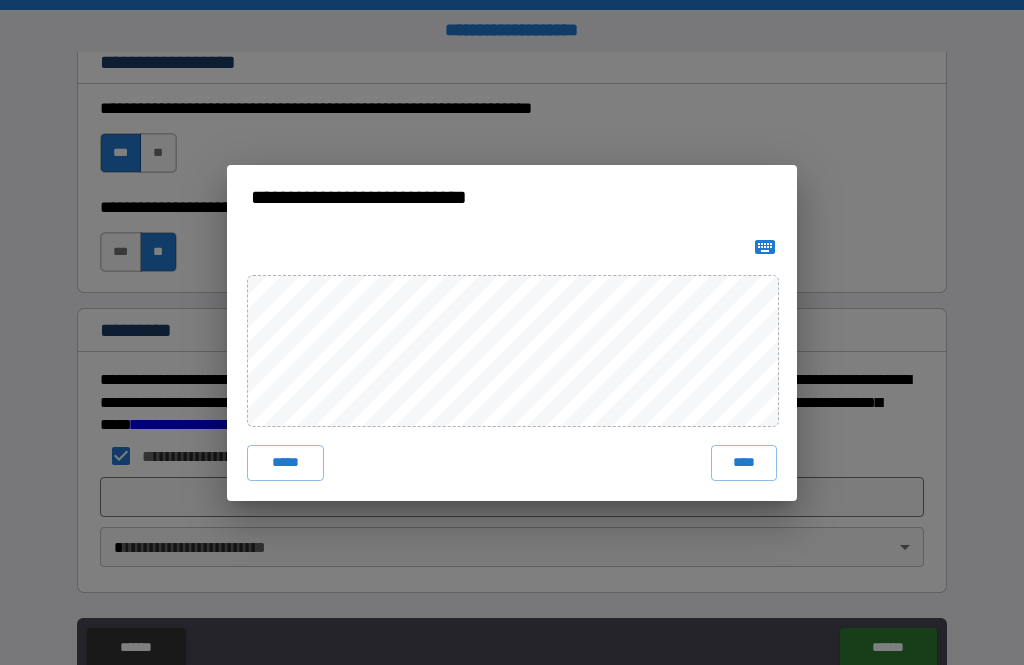 click on "****" at bounding box center (744, 463) 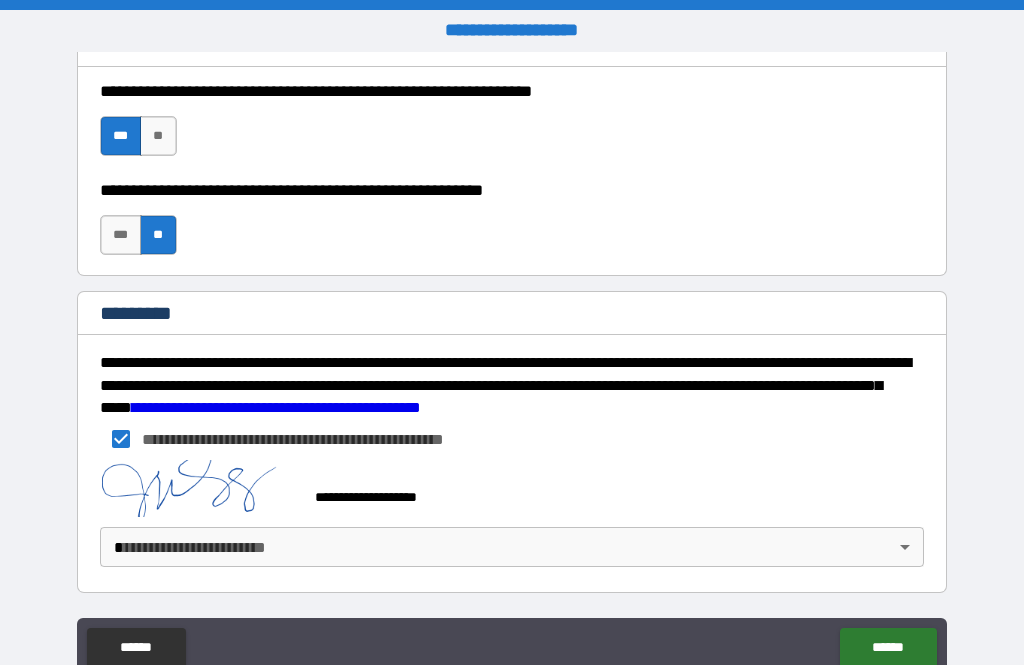 scroll, scrollTop: 3055, scrollLeft: 0, axis: vertical 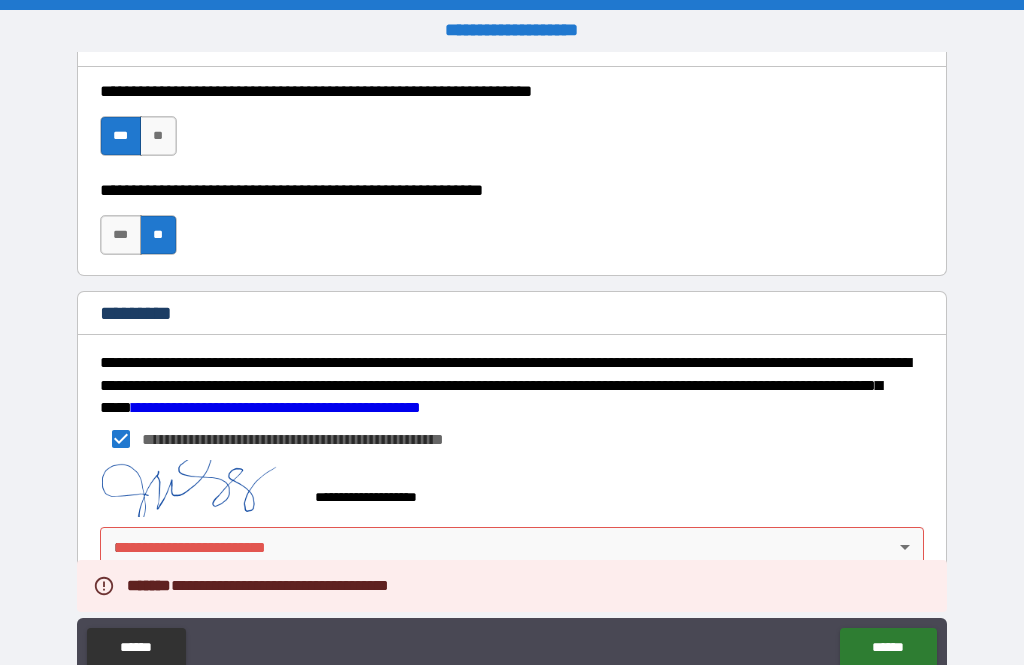 click on "**********" at bounding box center (512, 364) 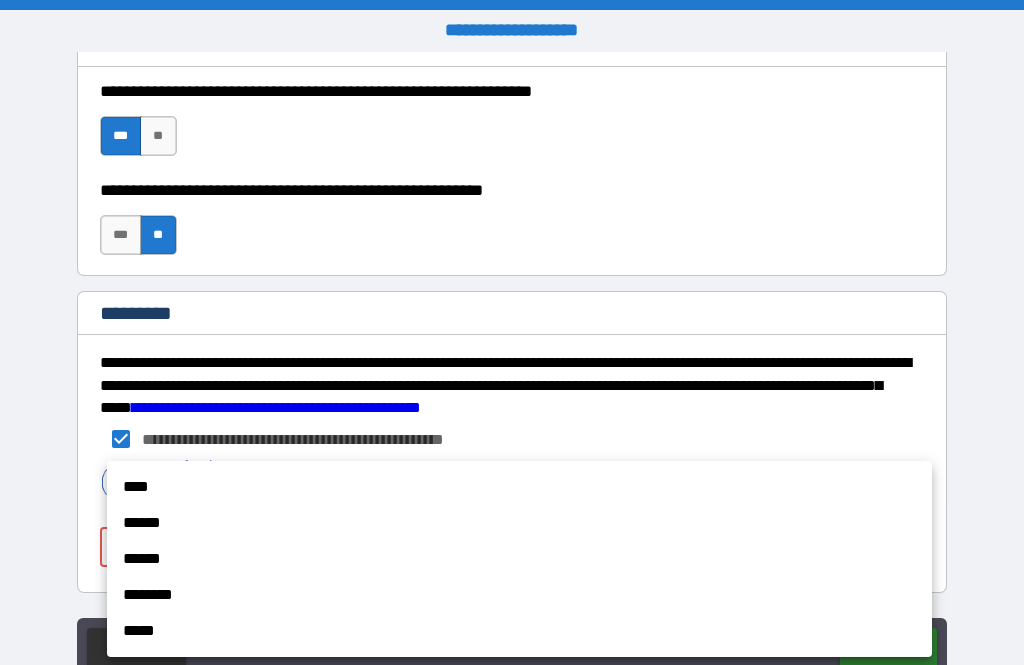 click on "****" at bounding box center [519, 487] 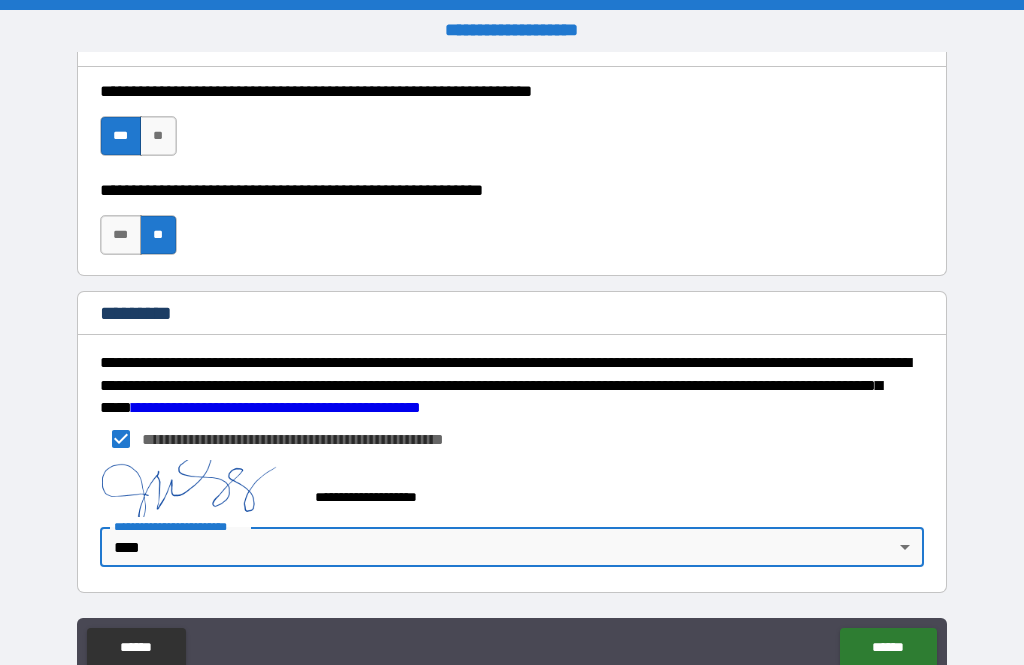 click on "******" at bounding box center [888, 648] 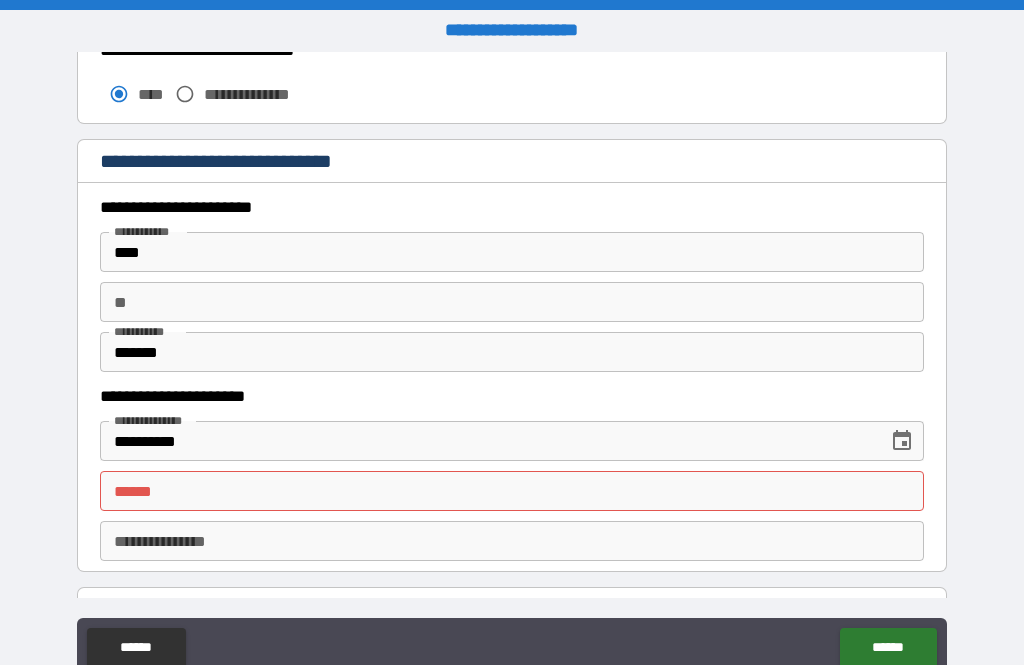 scroll, scrollTop: 1815, scrollLeft: 0, axis: vertical 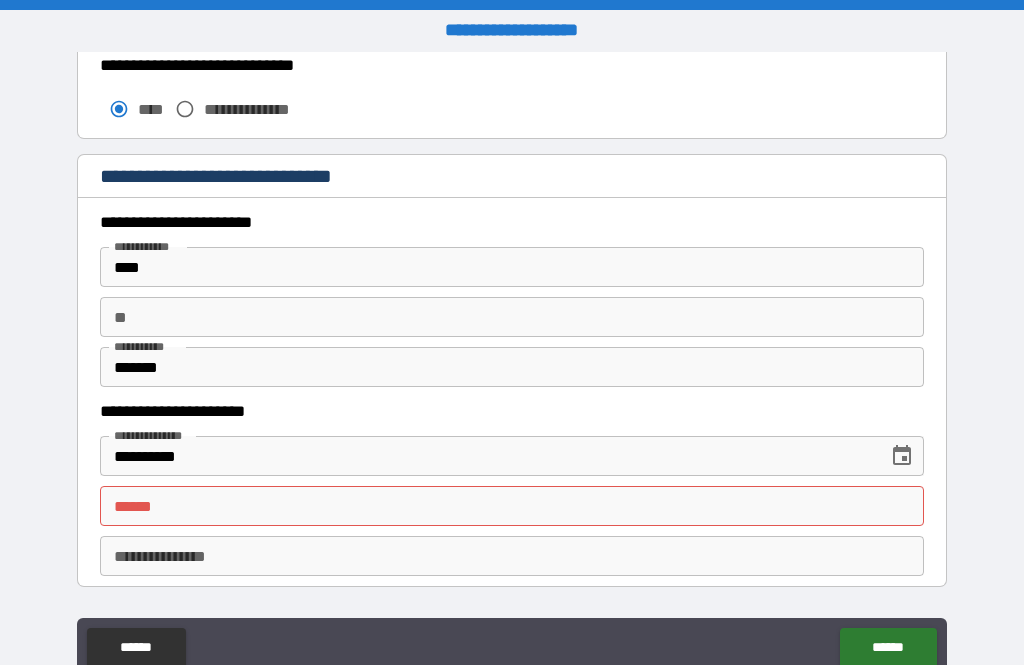 click on "****   *" at bounding box center [512, 506] 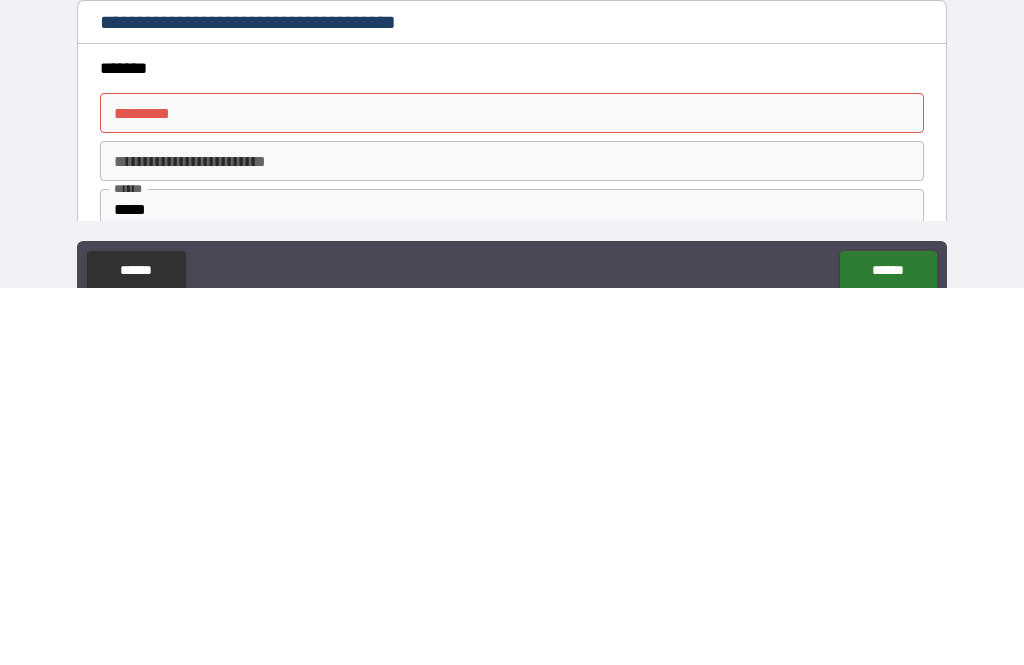 scroll, scrollTop: 2039, scrollLeft: 0, axis: vertical 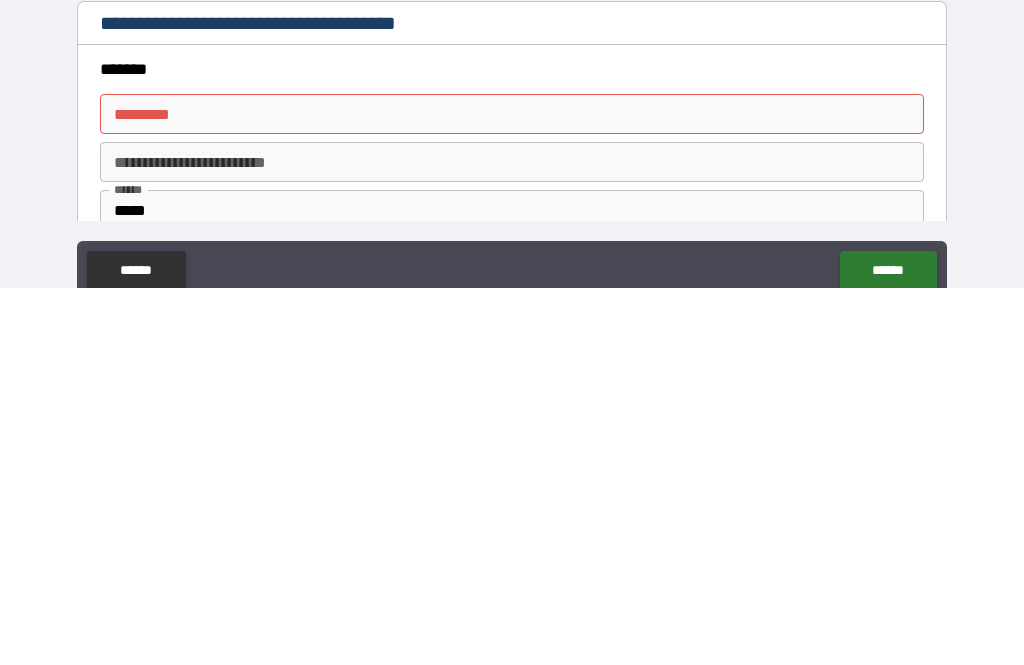 type on "**********" 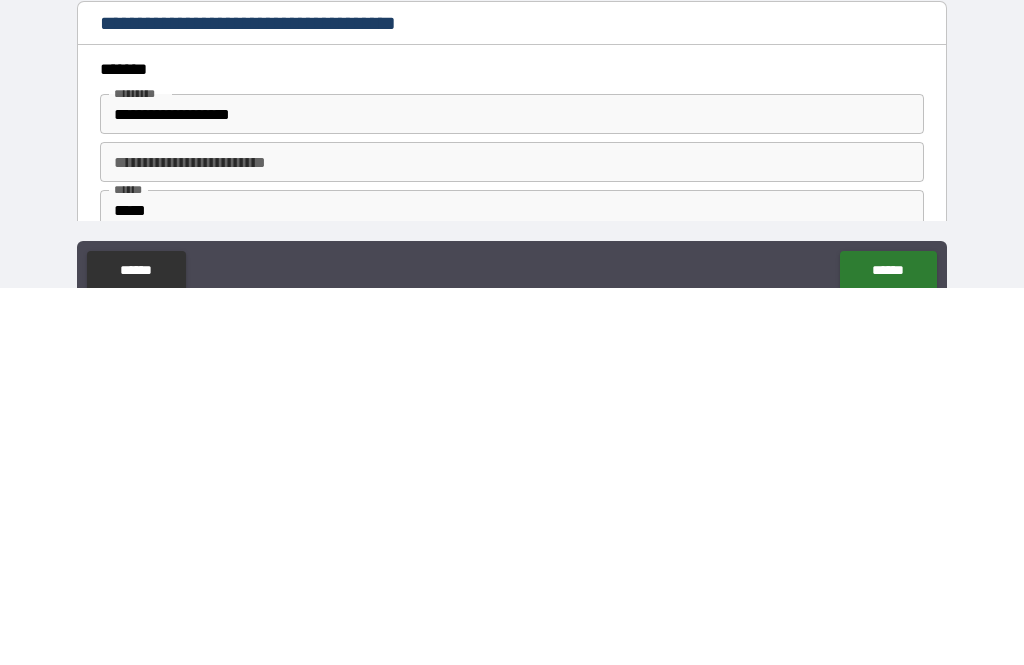type on "**********" 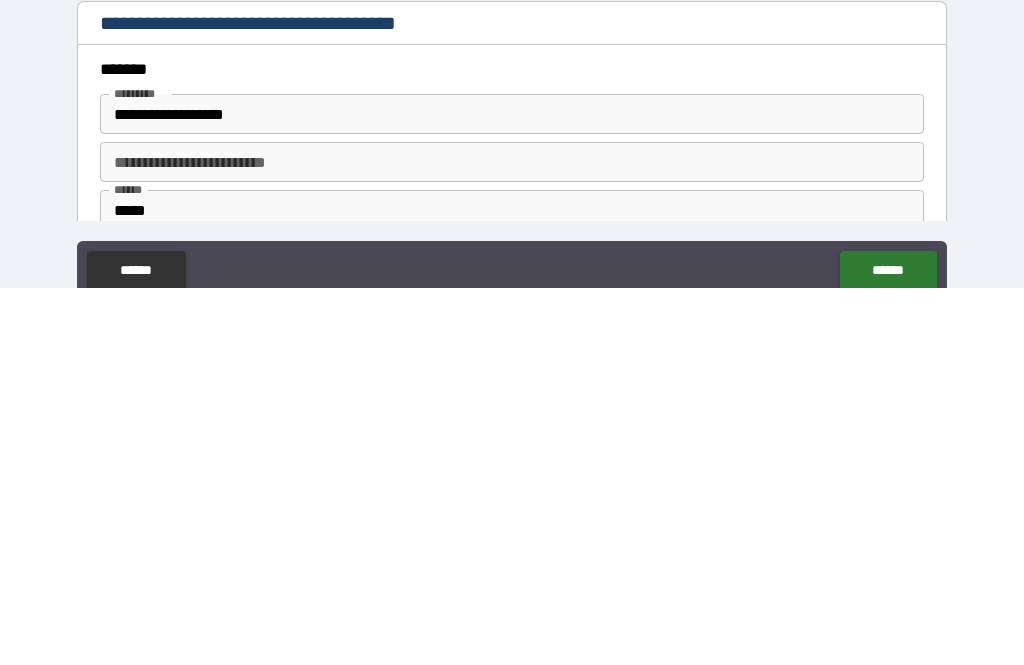 scroll, scrollTop: 64, scrollLeft: 0, axis: vertical 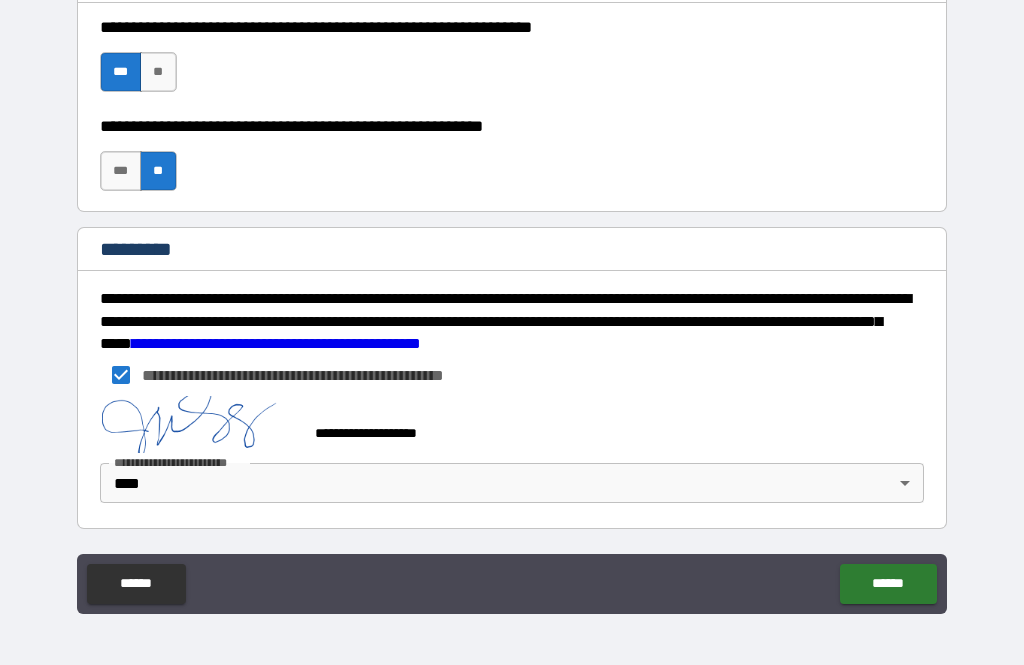 click on "******" at bounding box center (888, 584) 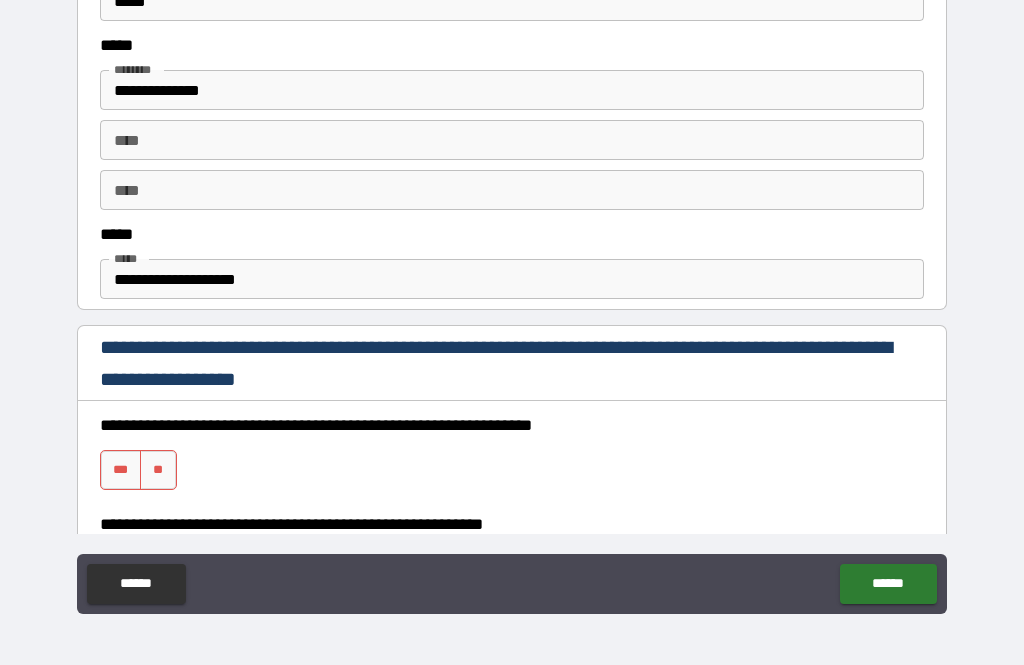 scroll, scrollTop: 1019, scrollLeft: 0, axis: vertical 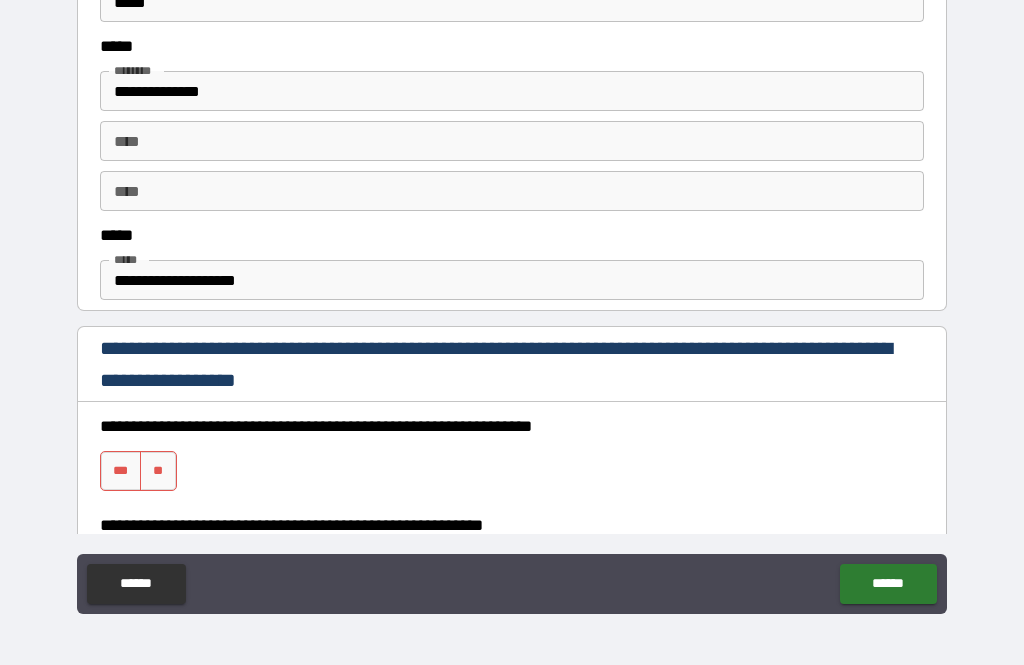 click on "***" at bounding box center [121, 471] 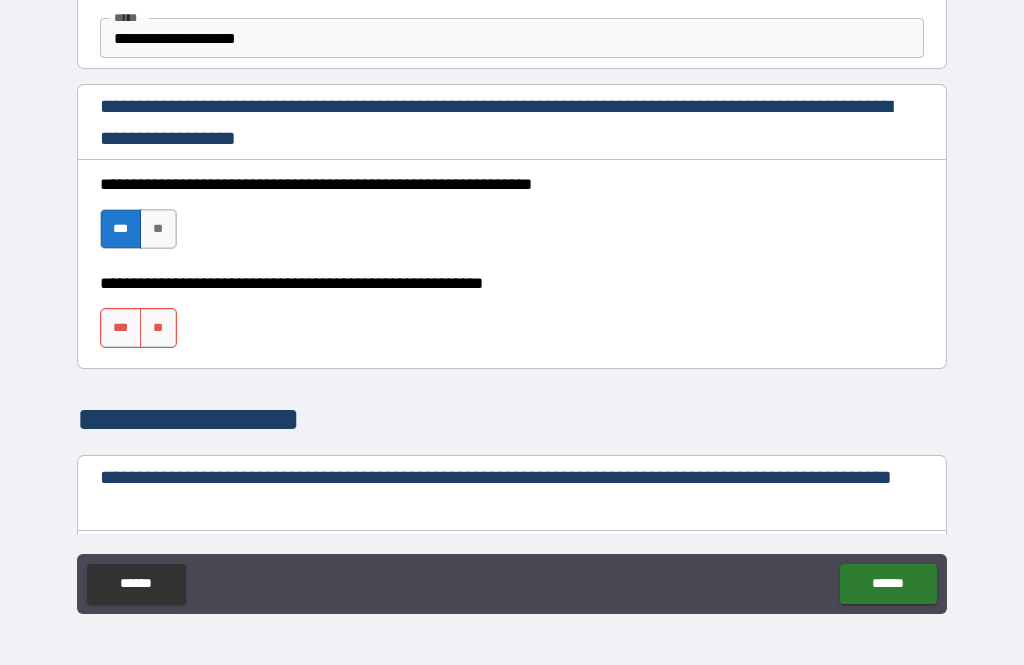 scroll, scrollTop: 1265, scrollLeft: 0, axis: vertical 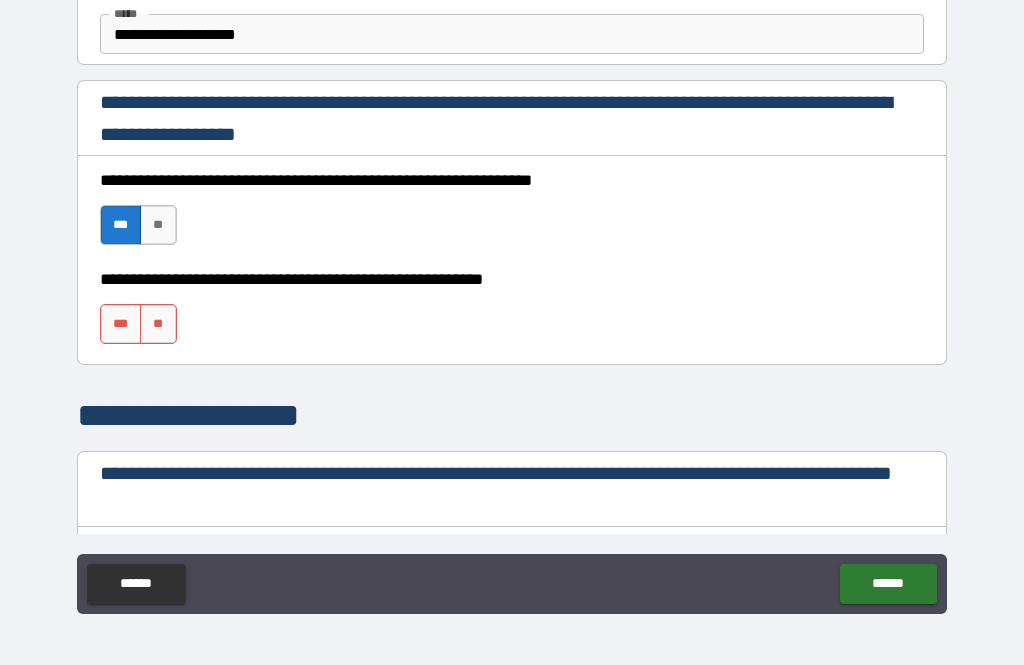 click on "**" at bounding box center (158, 324) 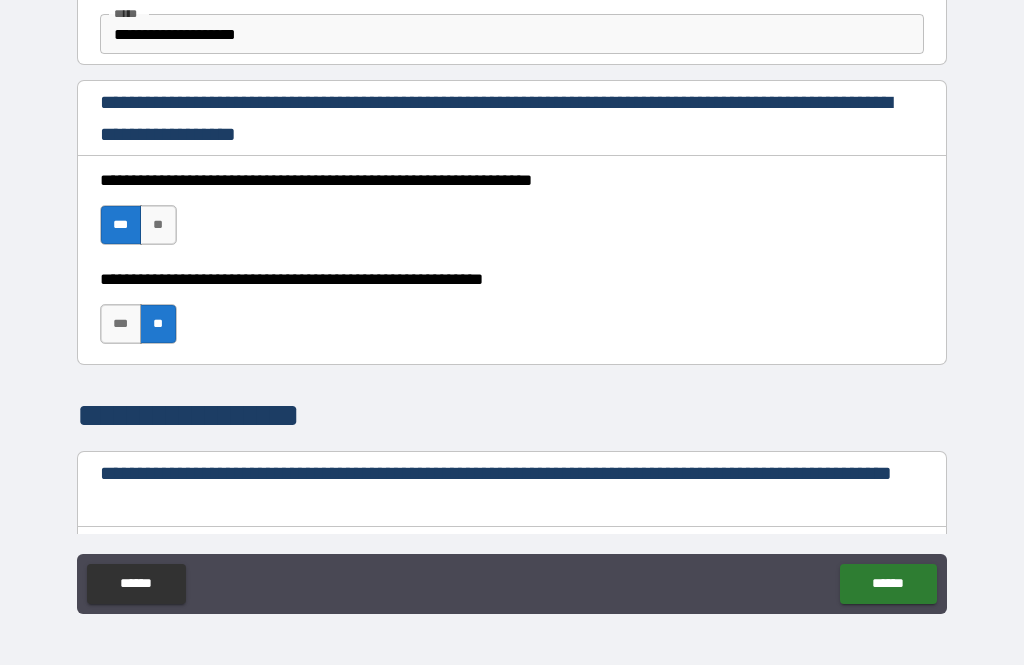 click on "******" at bounding box center [888, 584] 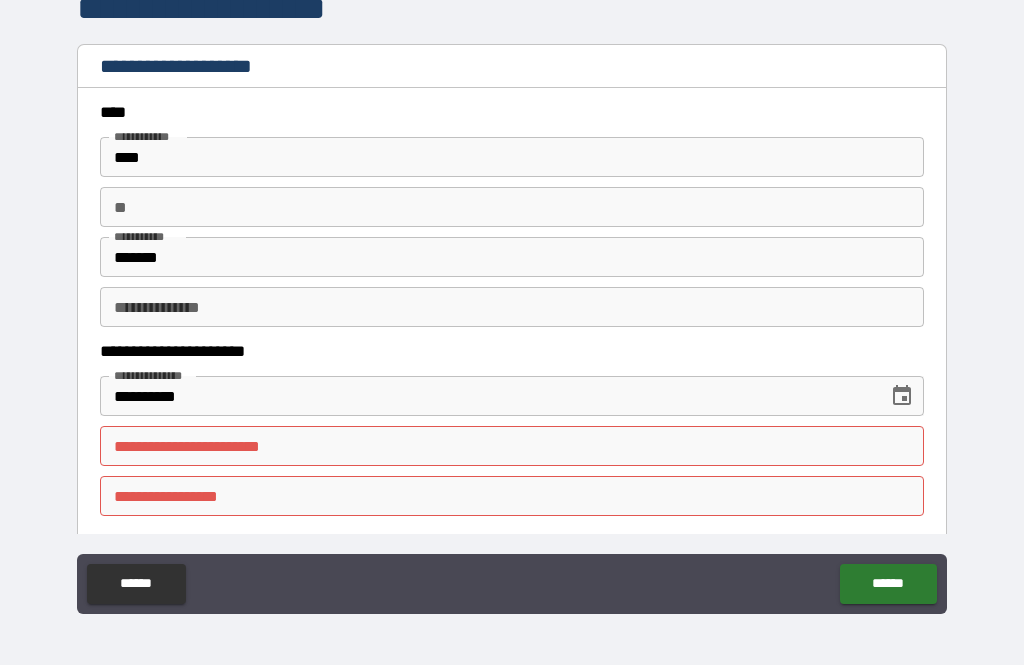 scroll, scrollTop: 0, scrollLeft: 0, axis: both 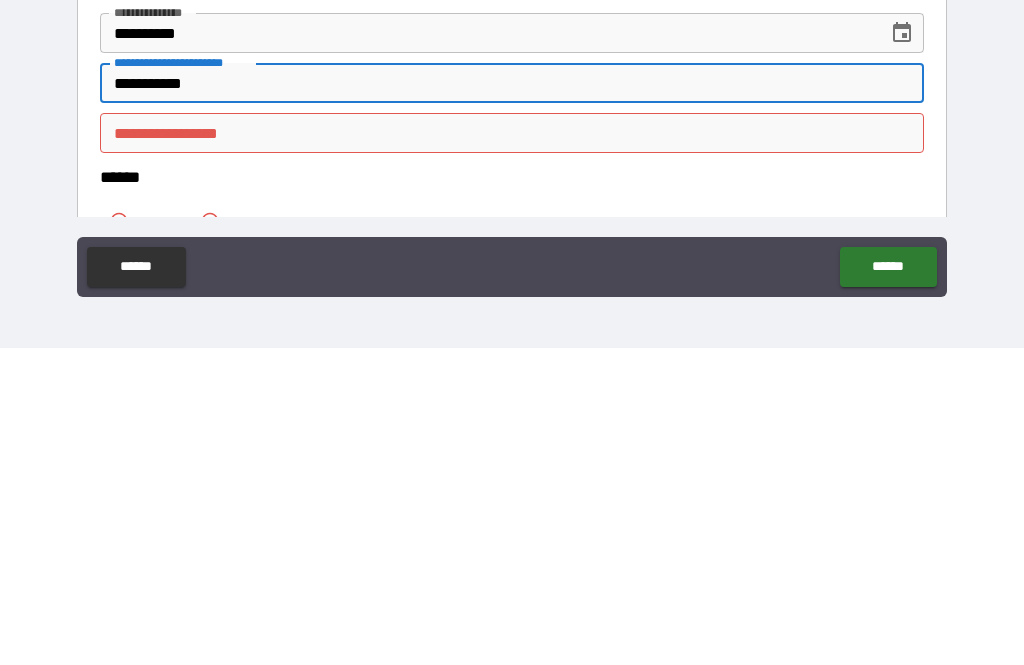 type on "**********" 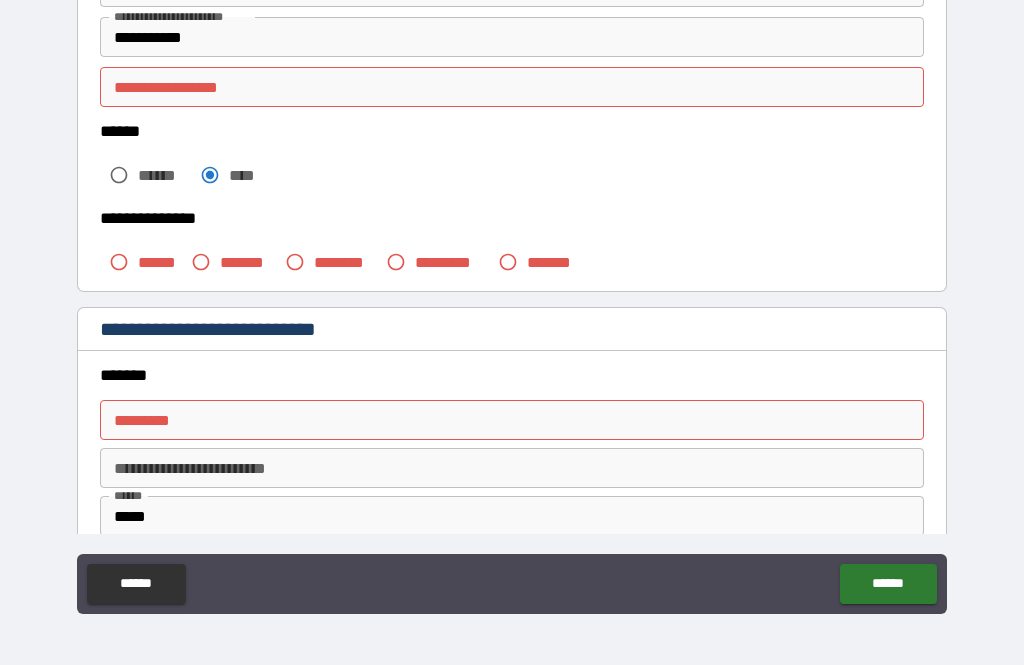 scroll, scrollTop: 411, scrollLeft: 0, axis: vertical 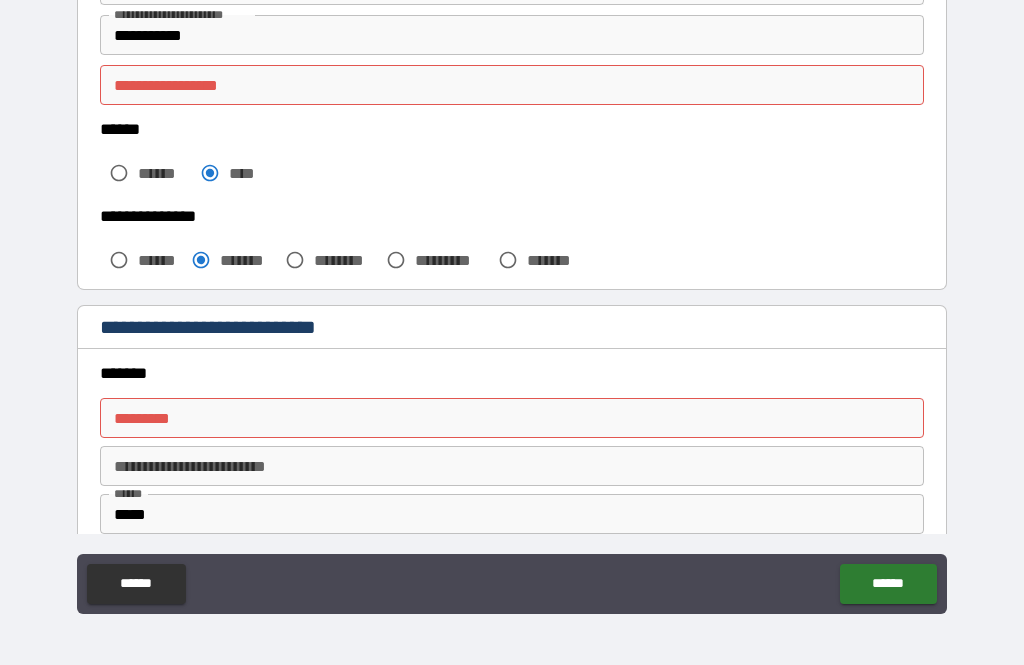click on "*******   *" at bounding box center (512, 418) 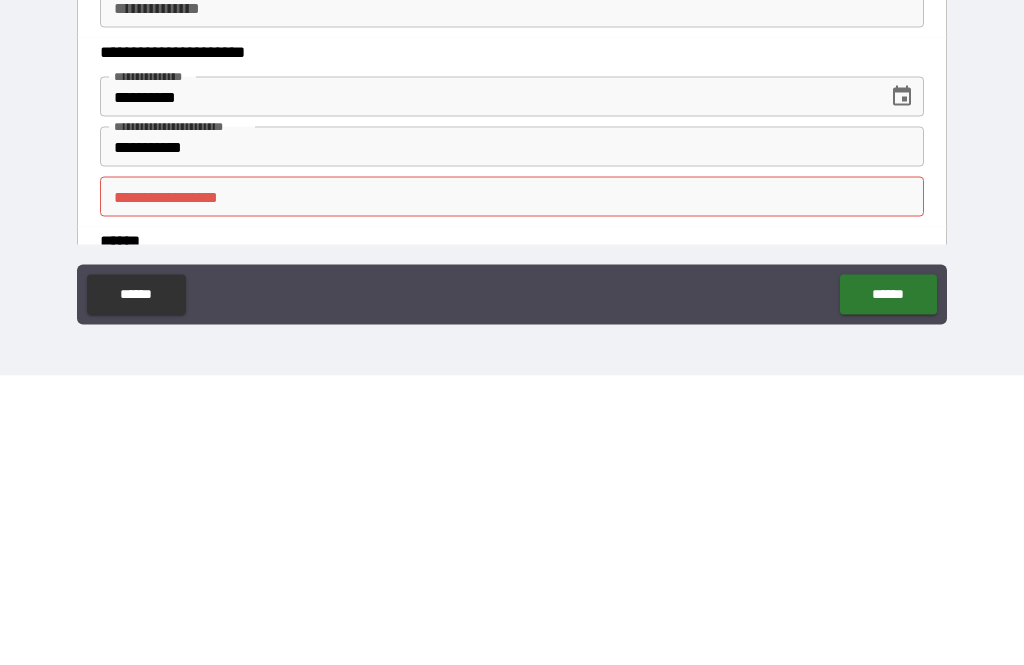 scroll, scrollTop: 11, scrollLeft: 0, axis: vertical 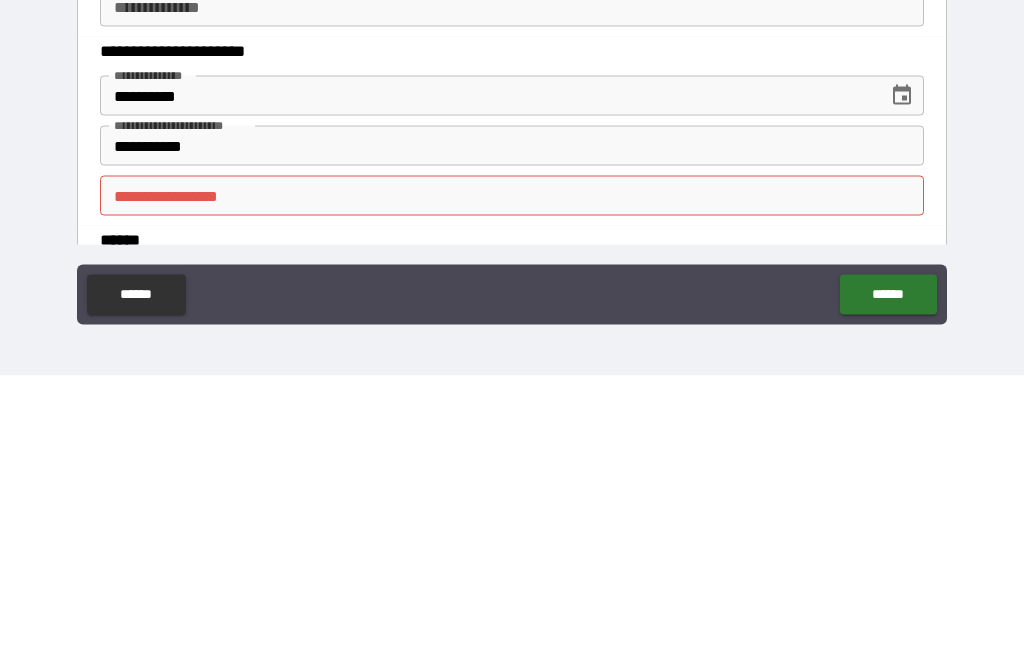 click on "**********" at bounding box center (512, 485) 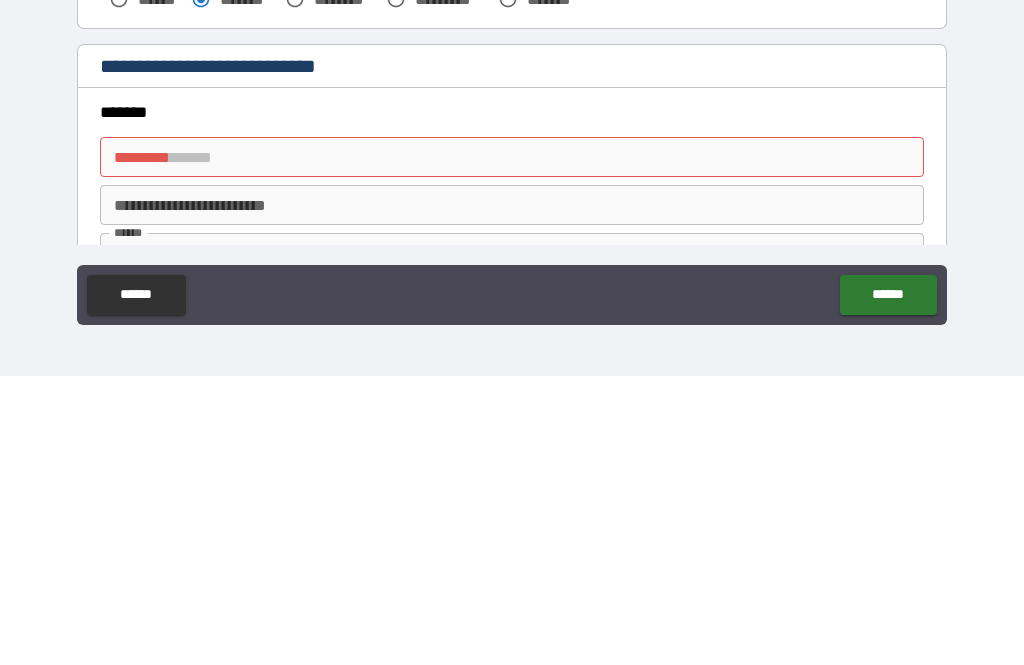 scroll, scrollTop: 383, scrollLeft: 0, axis: vertical 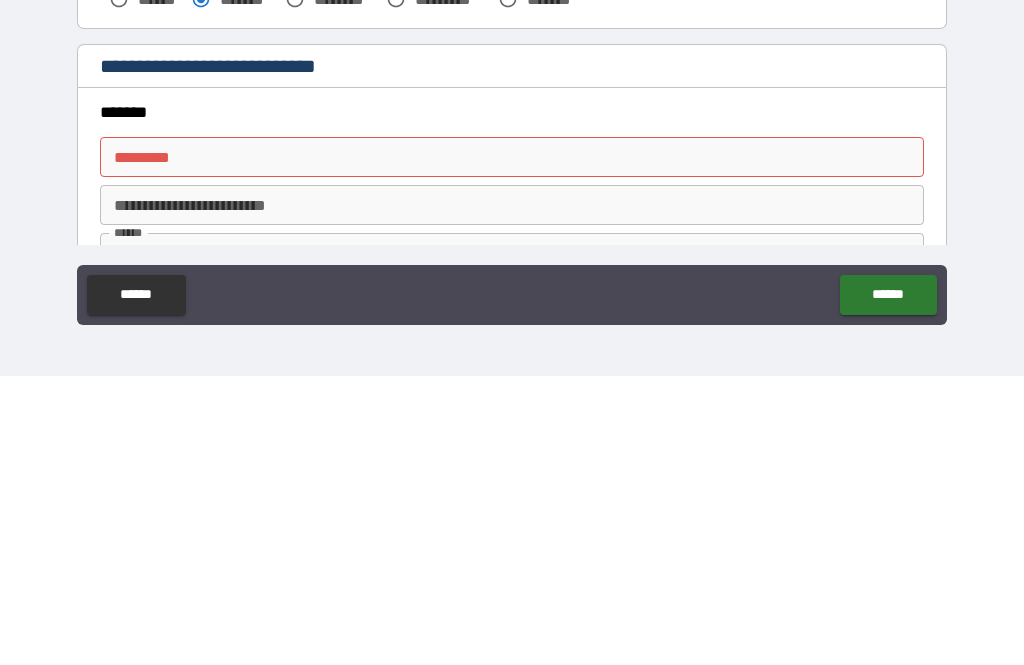 type on "********" 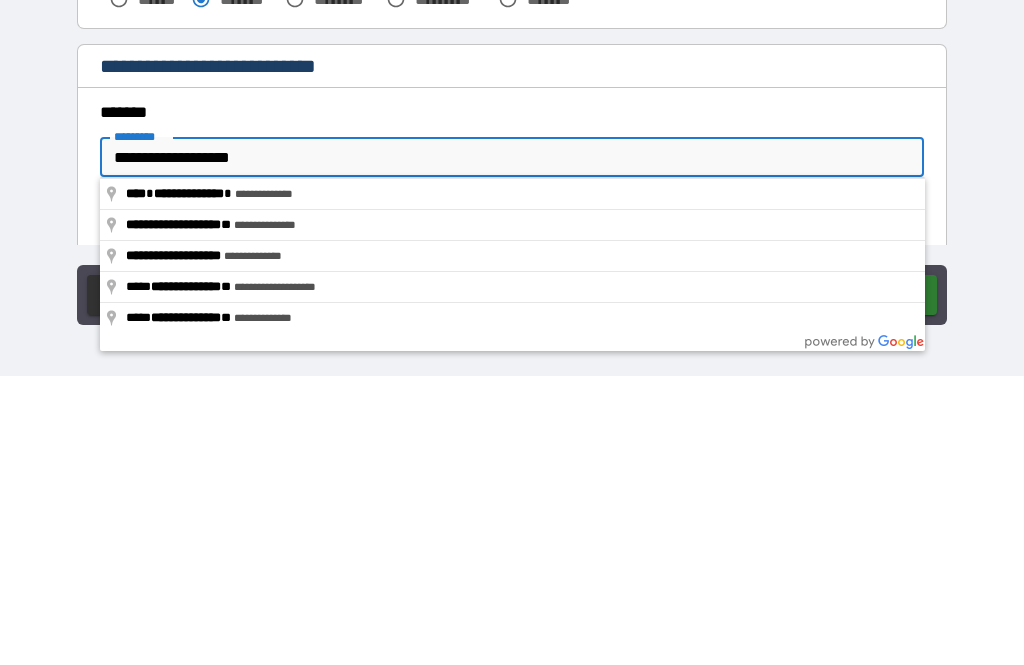 type on "**********" 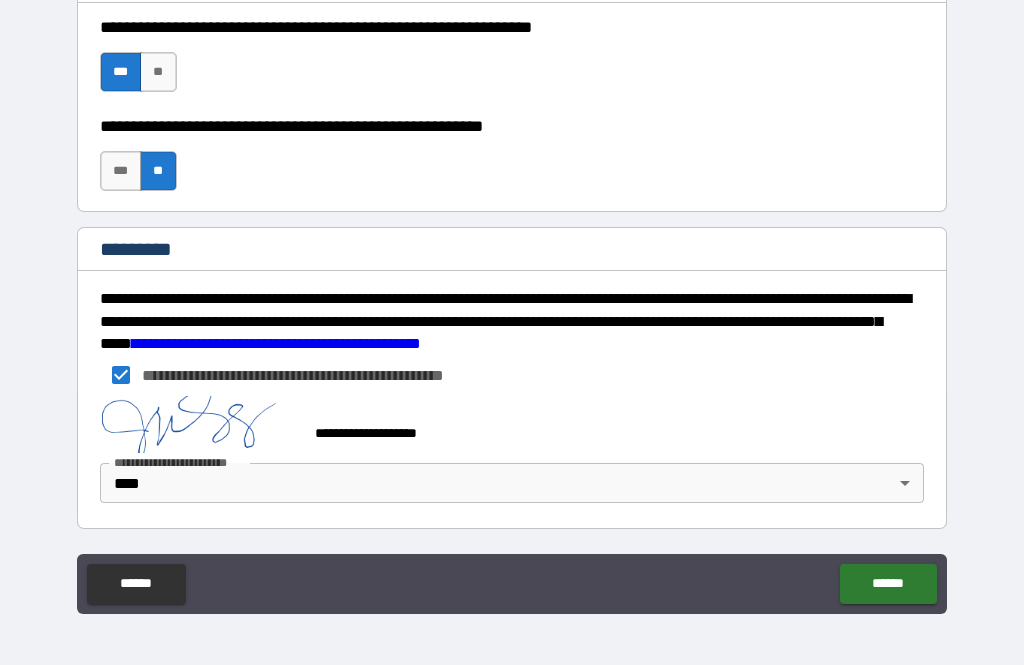 scroll, scrollTop: 3057, scrollLeft: 0, axis: vertical 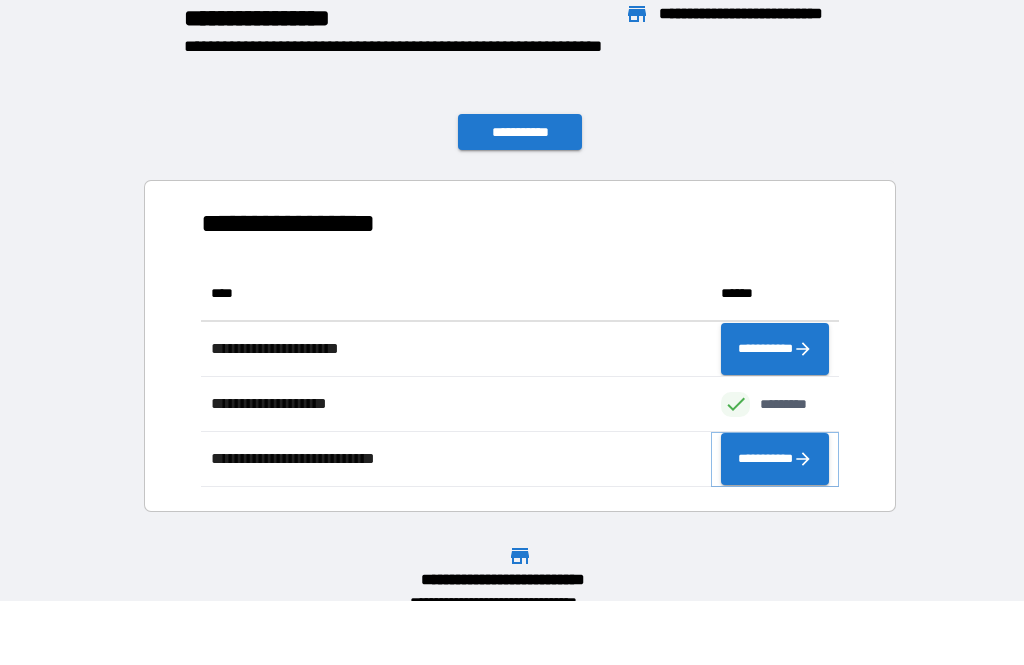click on "**********" at bounding box center (775, 459) 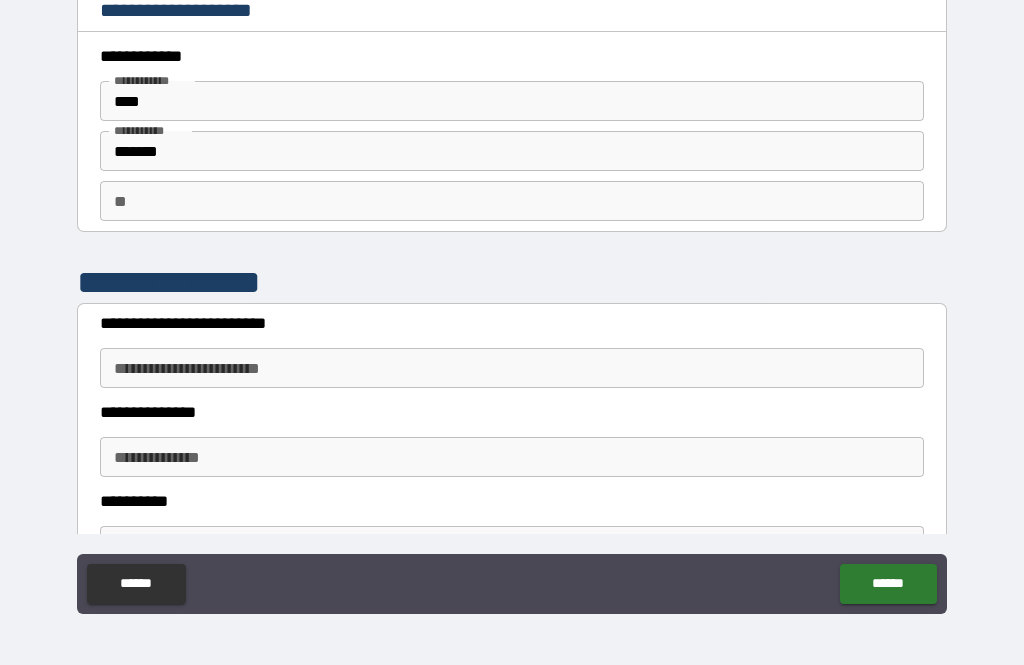 click on "**********" at bounding box center [512, 368] 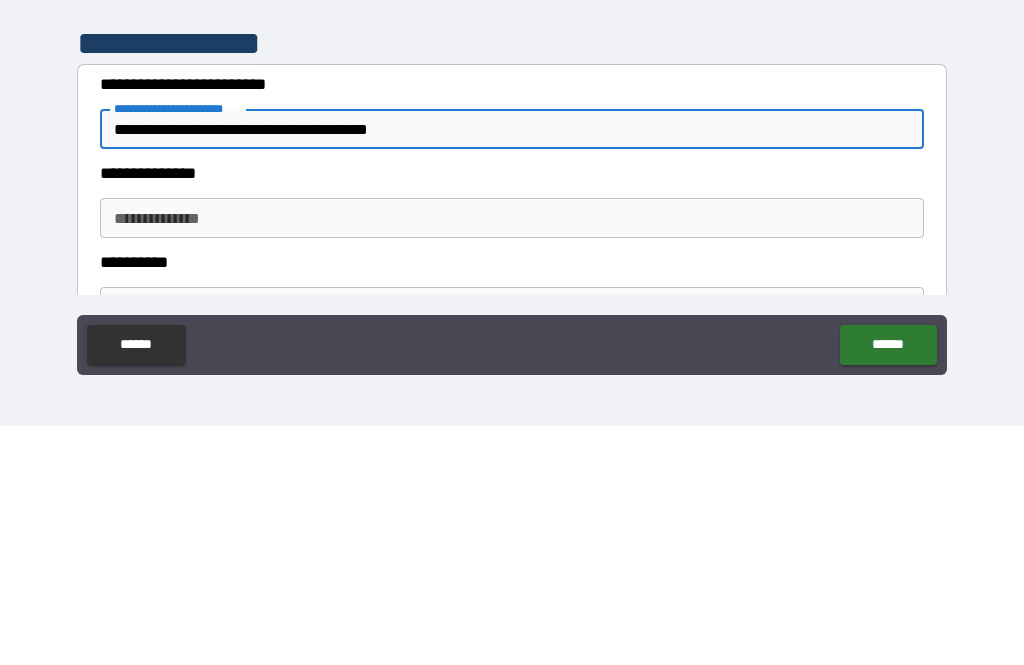 scroll, scrollTop: 43, scrollLeft: 0, axis: vertical 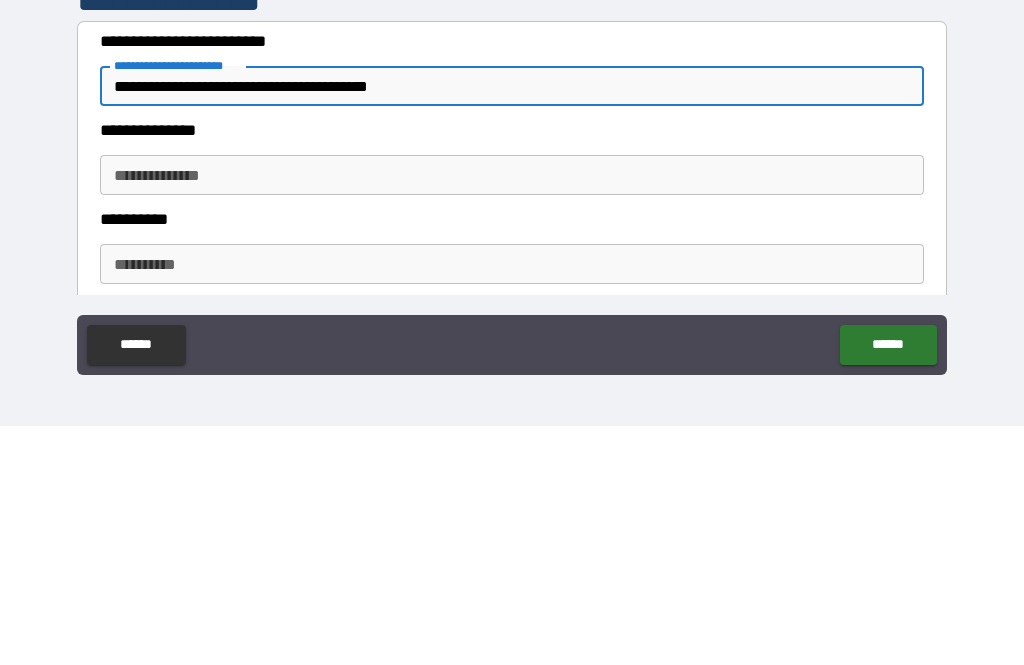 type on "**********" 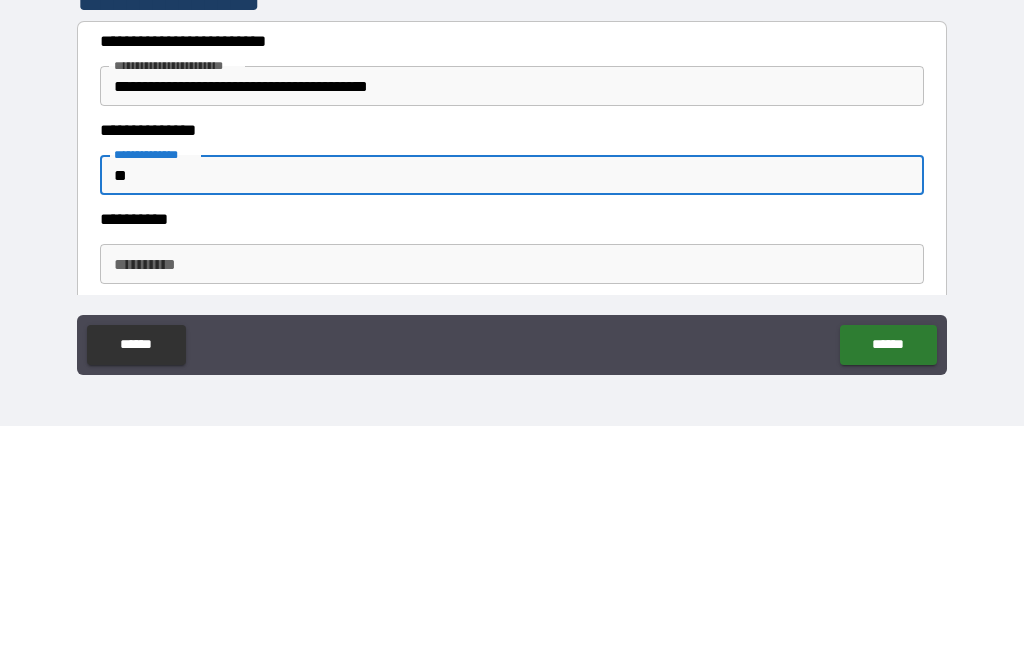 type on "*" 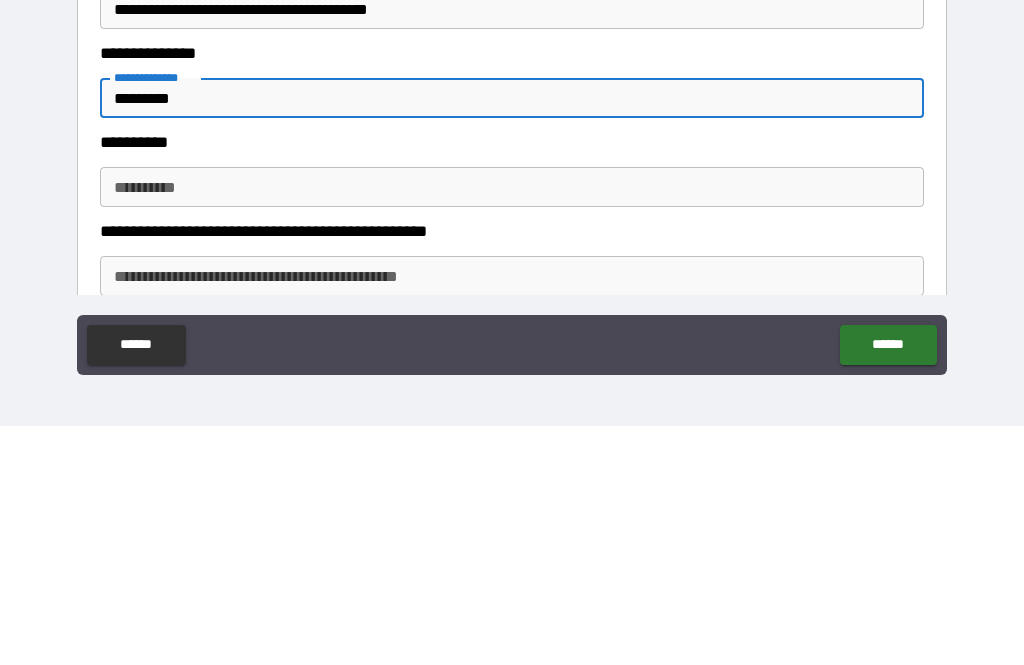 scroll, scrollTop: 121, scrollLeft: 0, axis: vertical 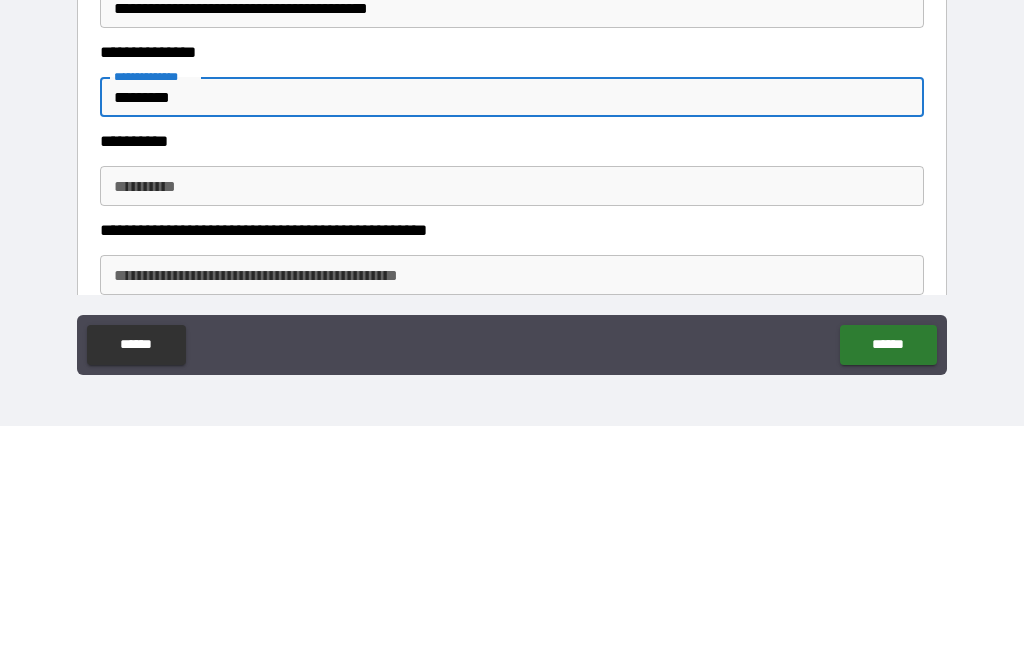 click on "**********" at bounding box center [512, 425] 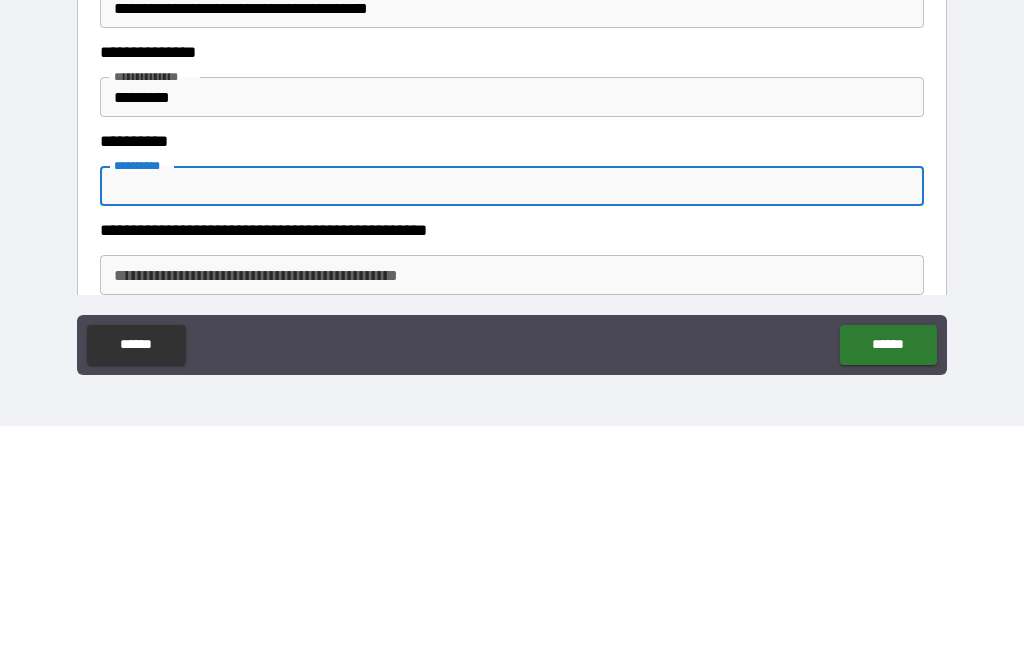 click on "********" at bounding box center (512, 336) 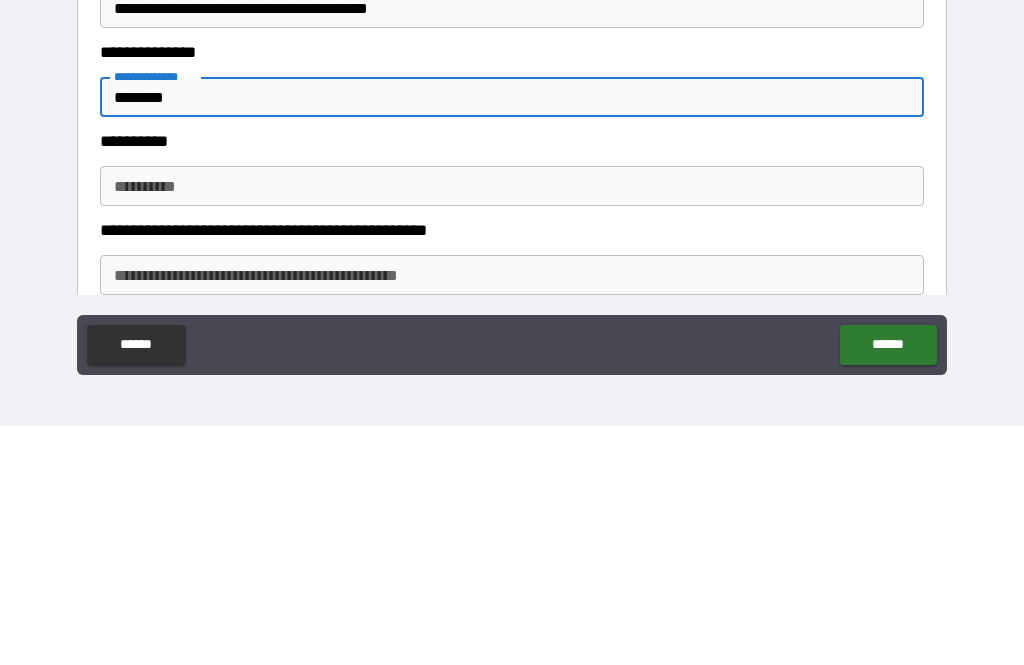 type on "********" 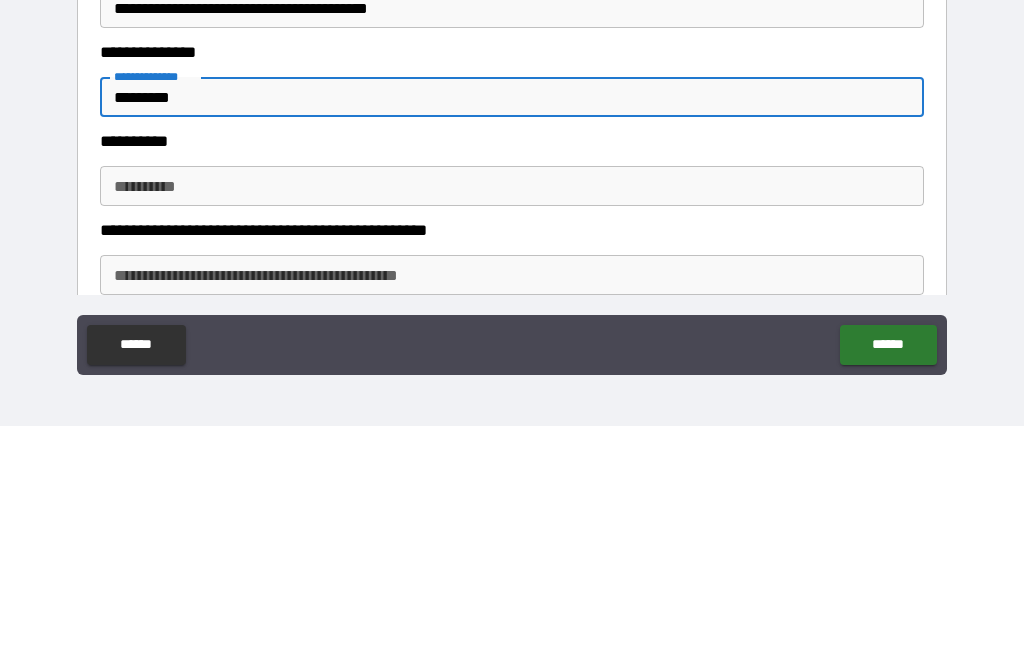 click on "**********" at bounding box center (512, 425) 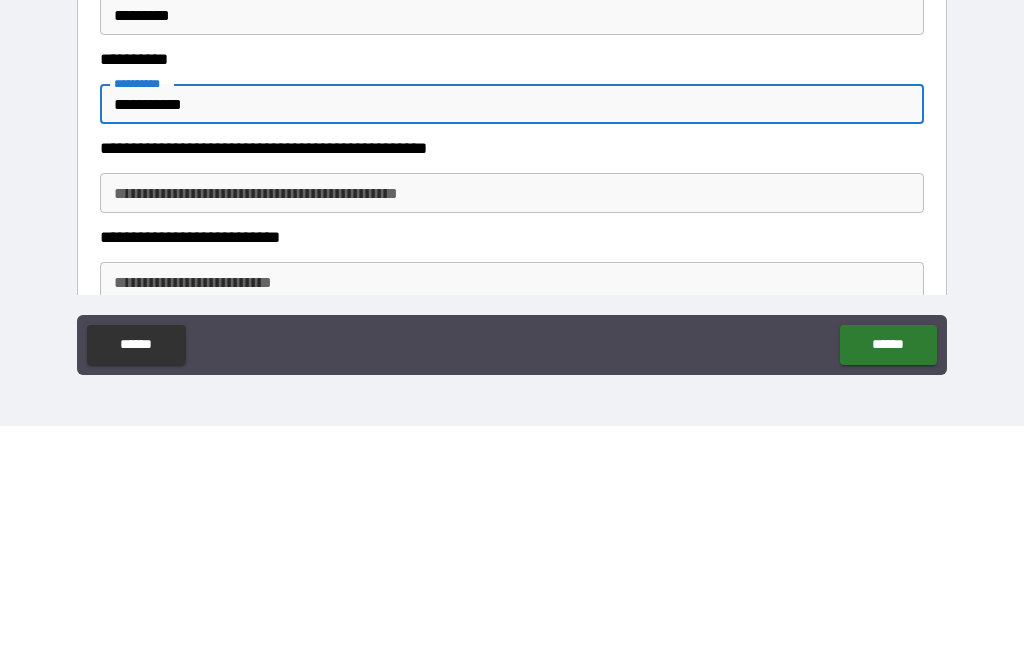 scroll, scrollTop: 194, scrollLeft: 0, axis: vertical 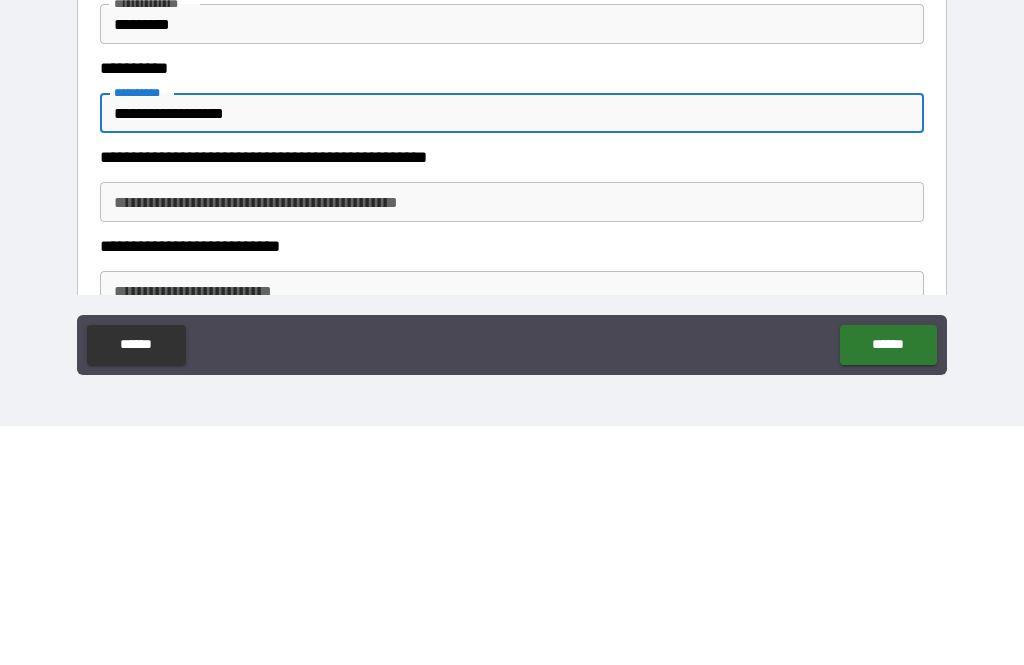 type on "**********" 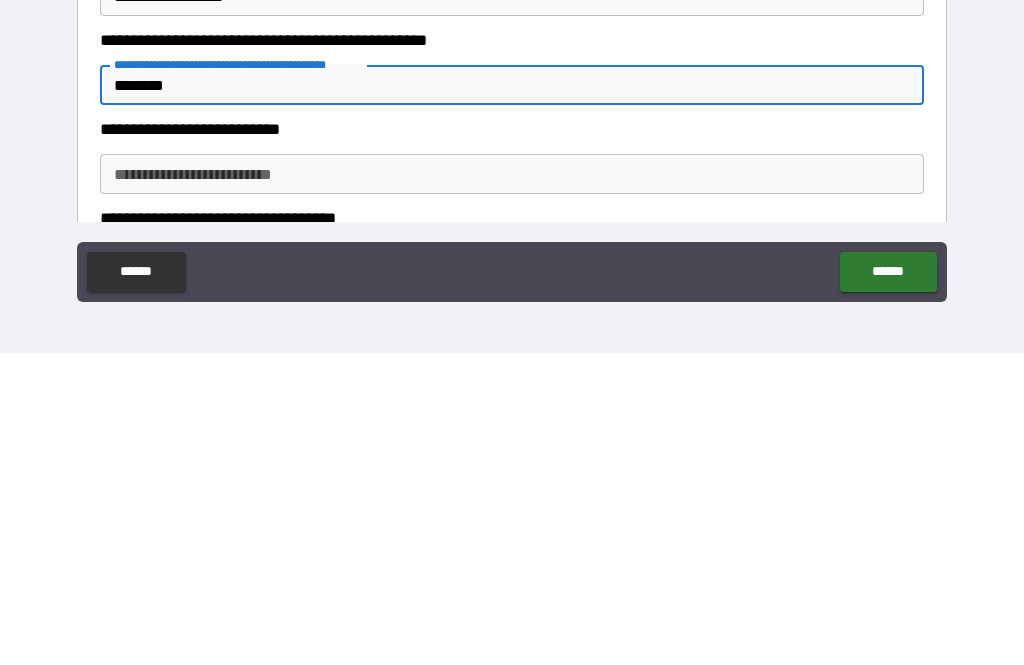 scroll, scrollTop: 244, scrollLeft: 0, axis: vertical 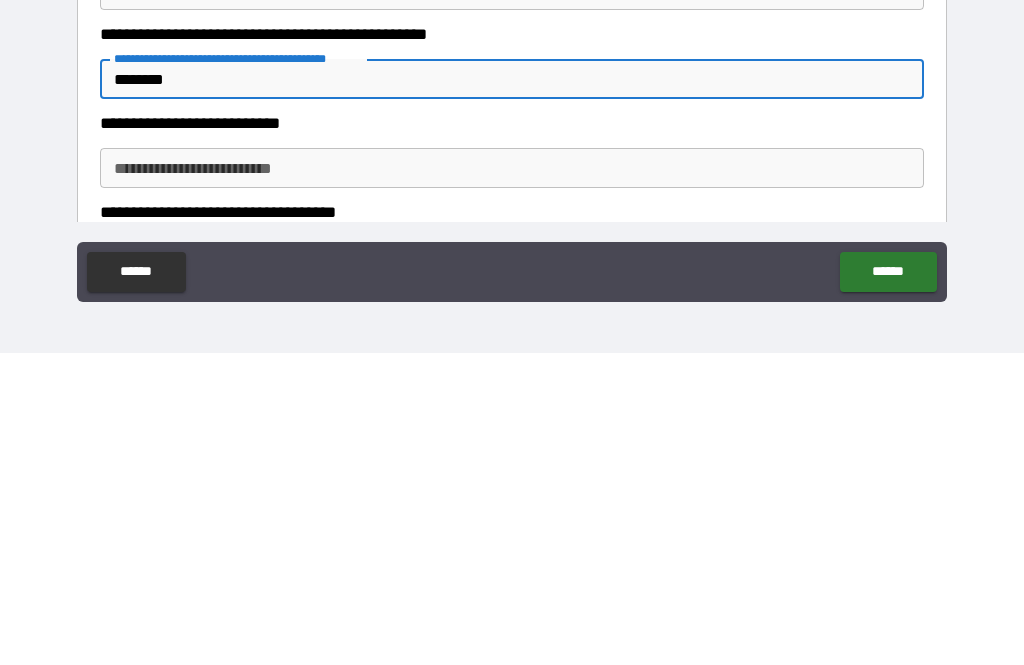type on "********" 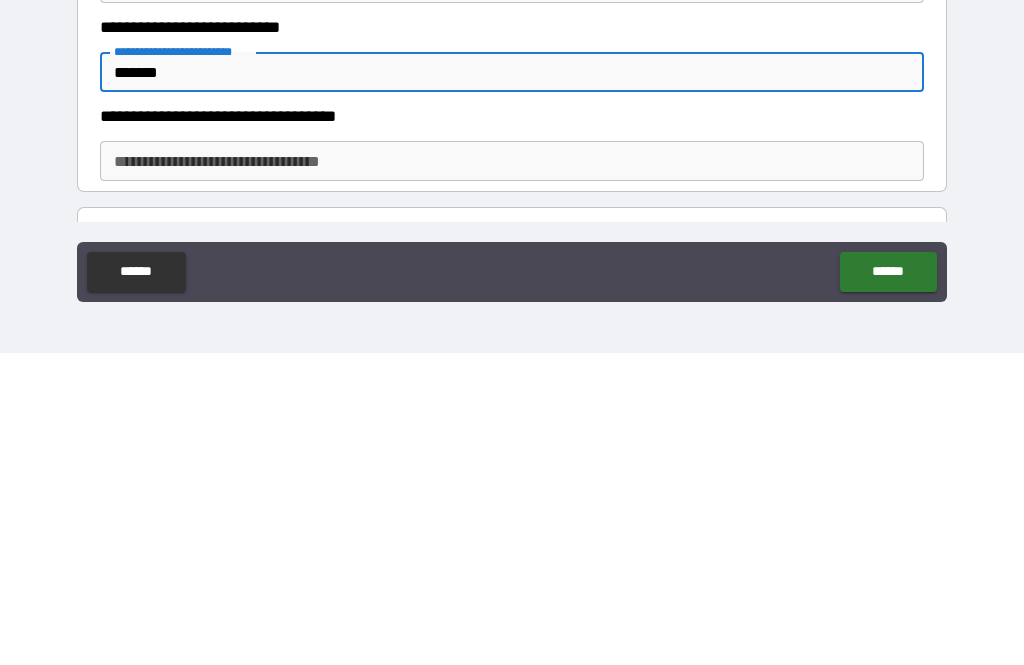 scroll, scrollTop: 341, scrollLeft: 0, axis: vertical 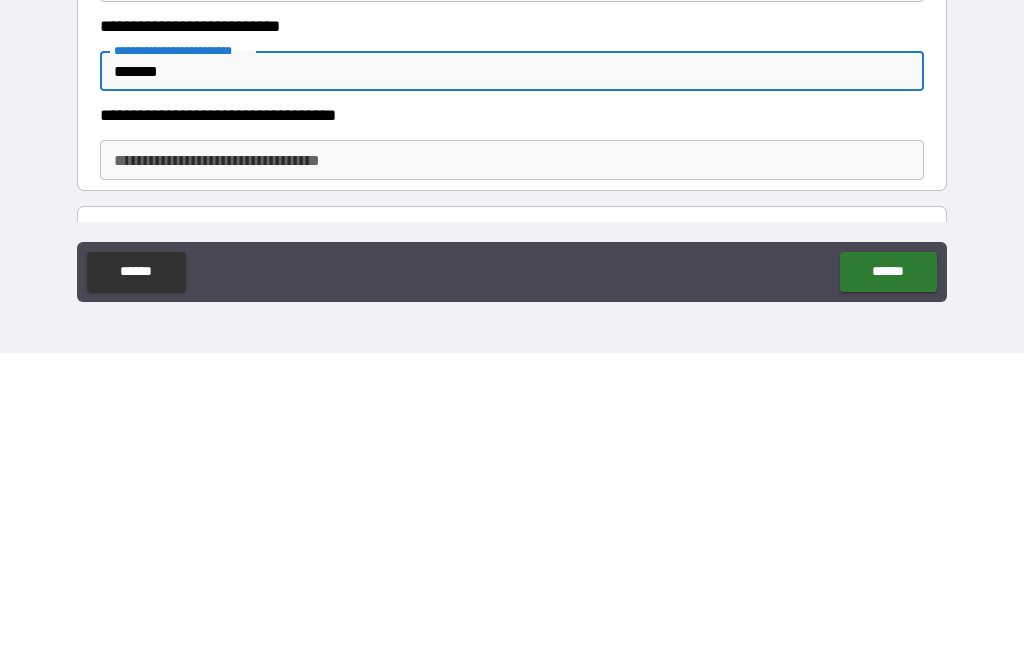 type on "*******" 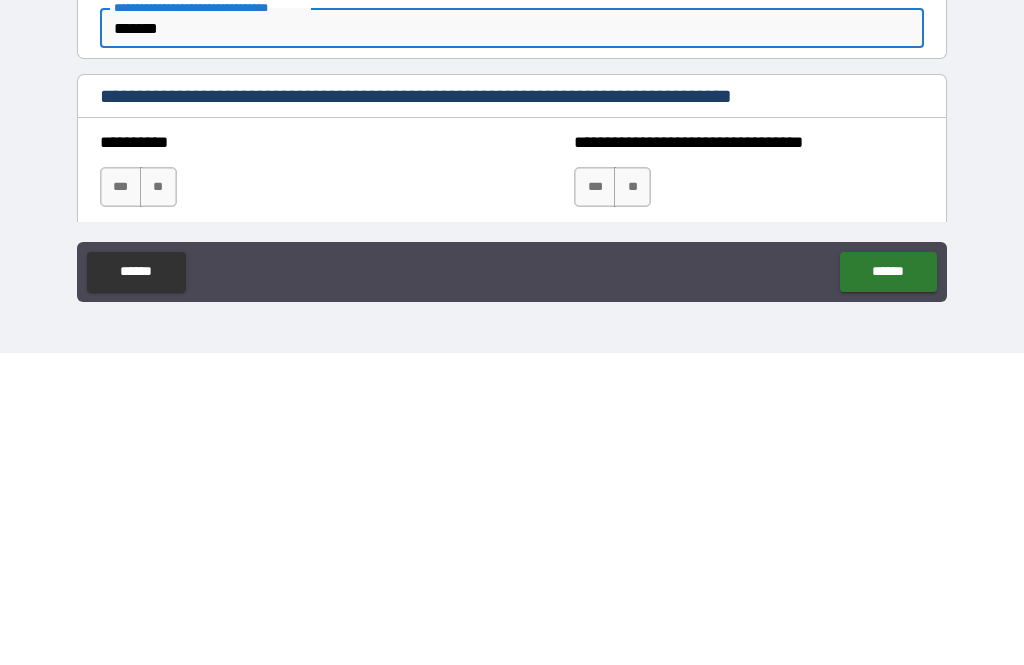 scroll, scrollTop: 474, scrollLeft: 0, axis: vertical 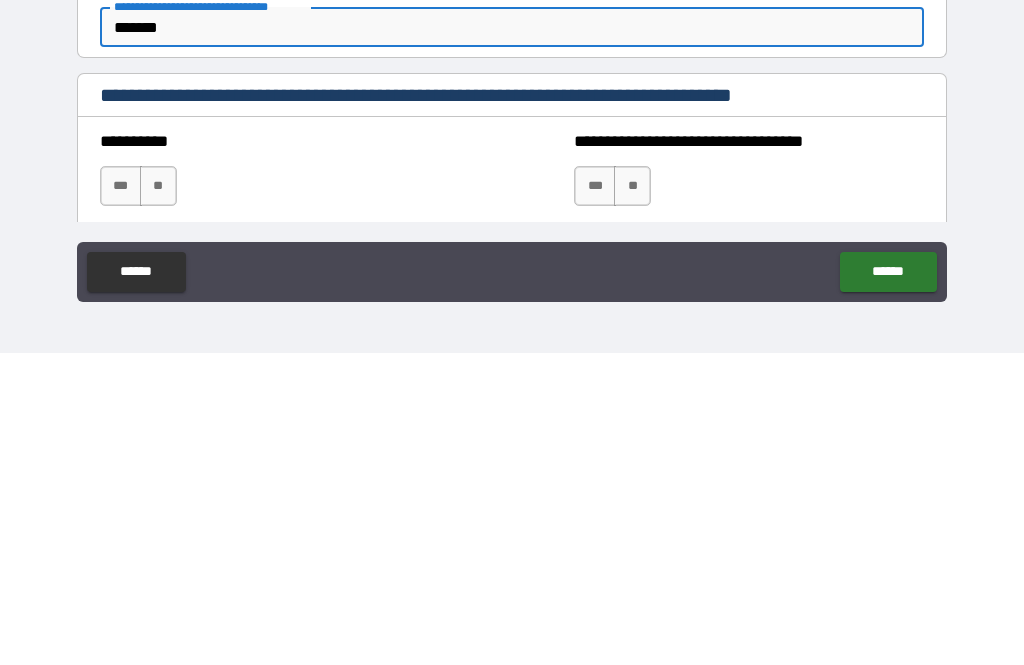 type on "******" 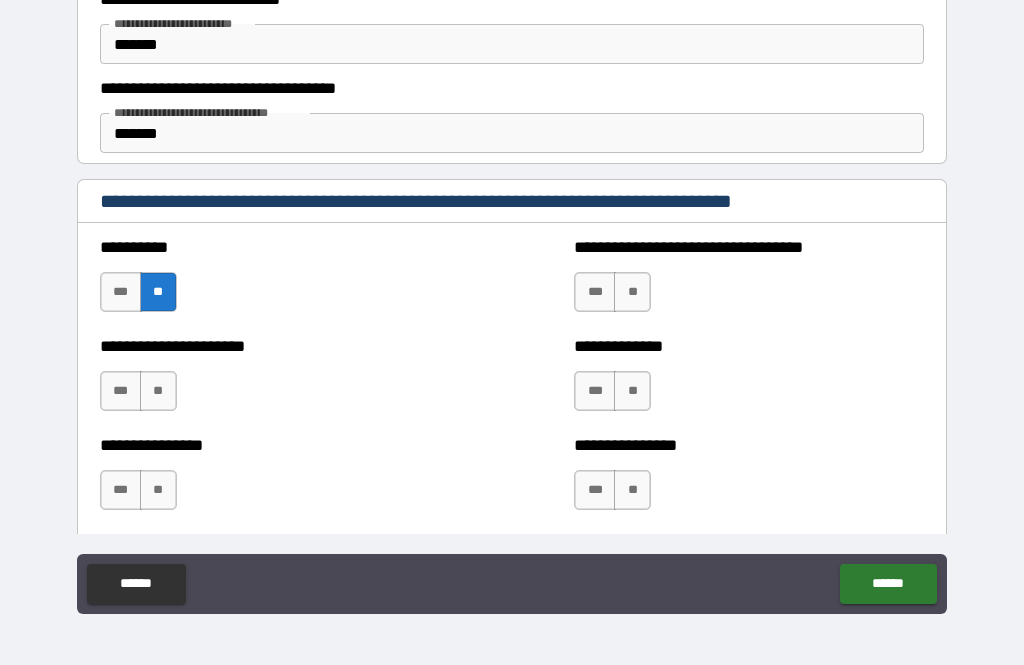 scroll, scrollTop: 682, scrollLeft: 0, axis: vertical 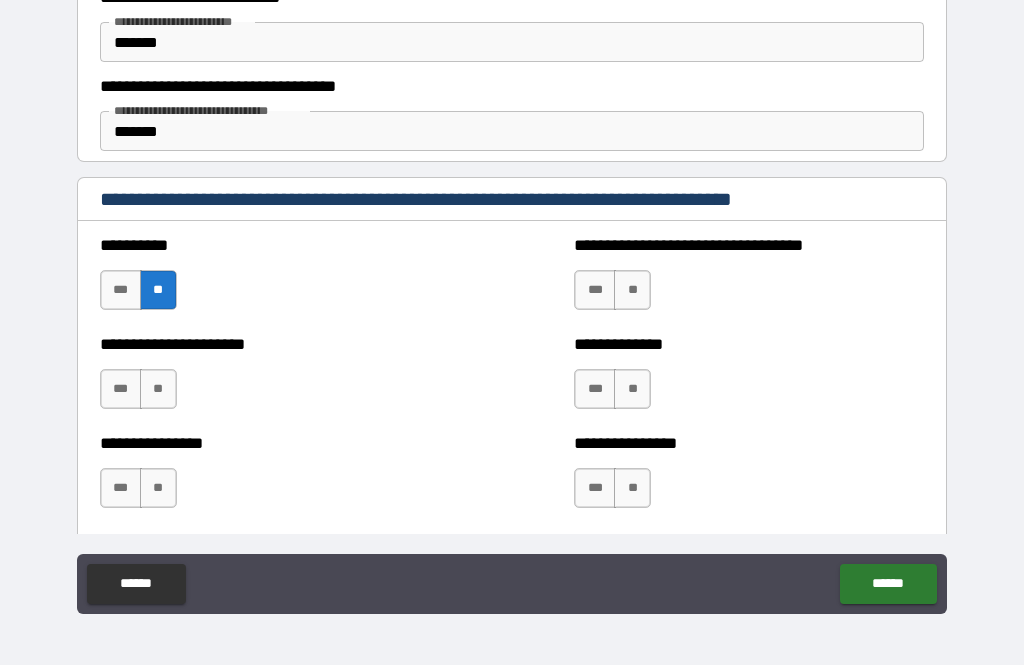 click on "***" at bounding box center [595, 290] 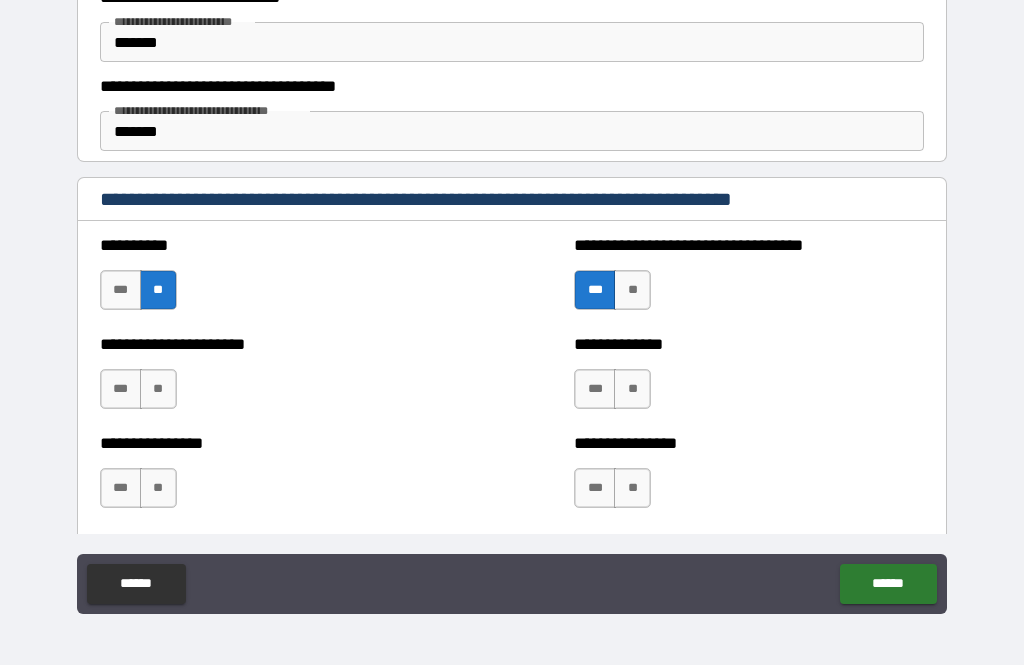 click on "**" at bounding box center (158, 389) 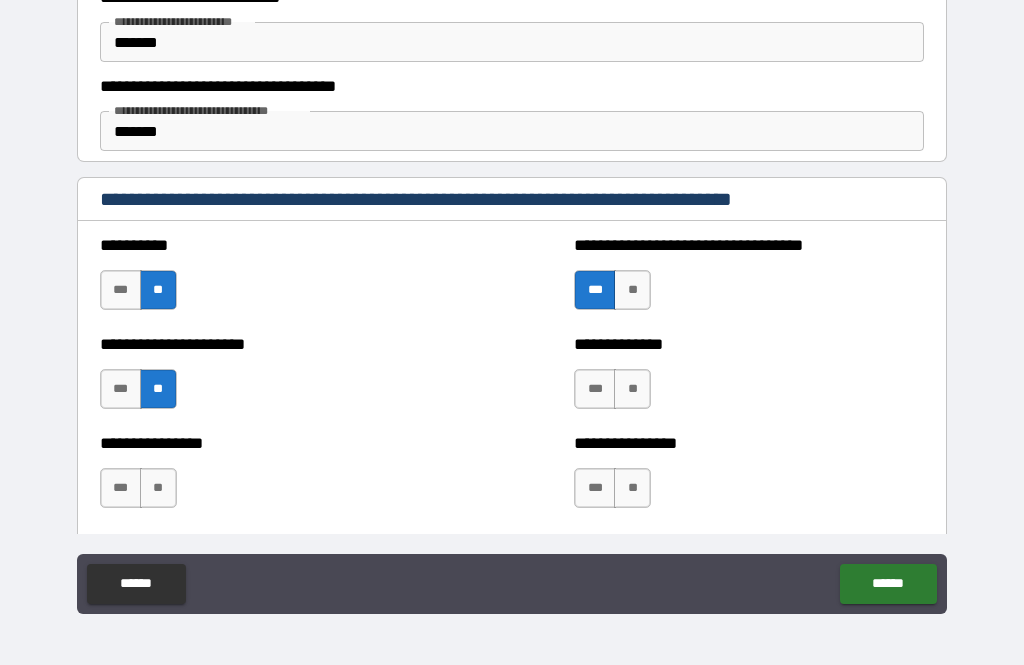 click on "**" at bounding box center (632, 389) 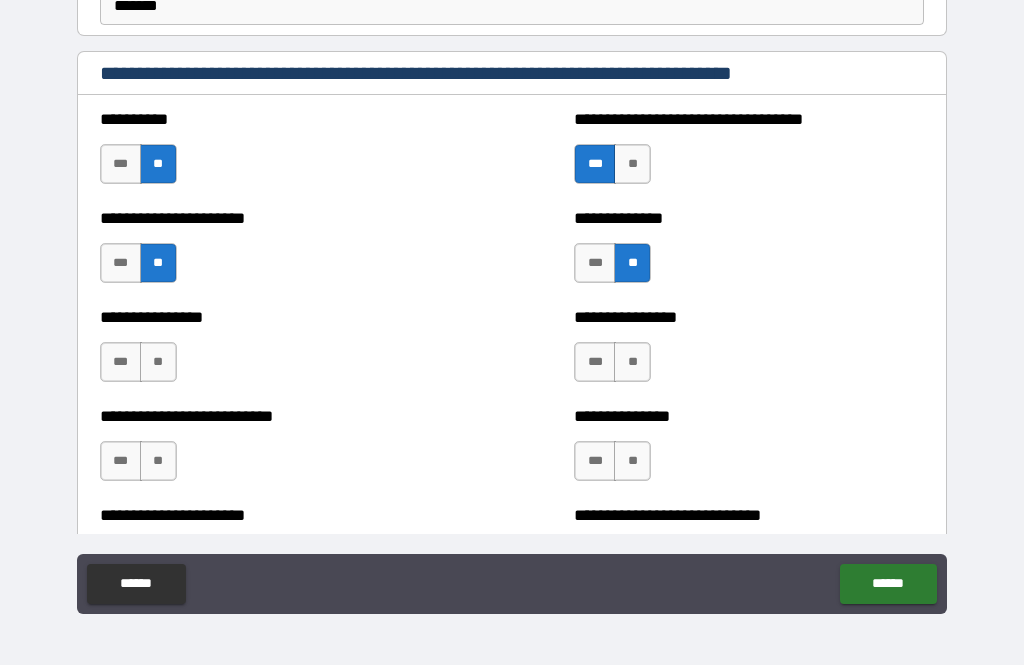 scroll, scrollTop: 815, scrollLeft: 0, axis: vertical 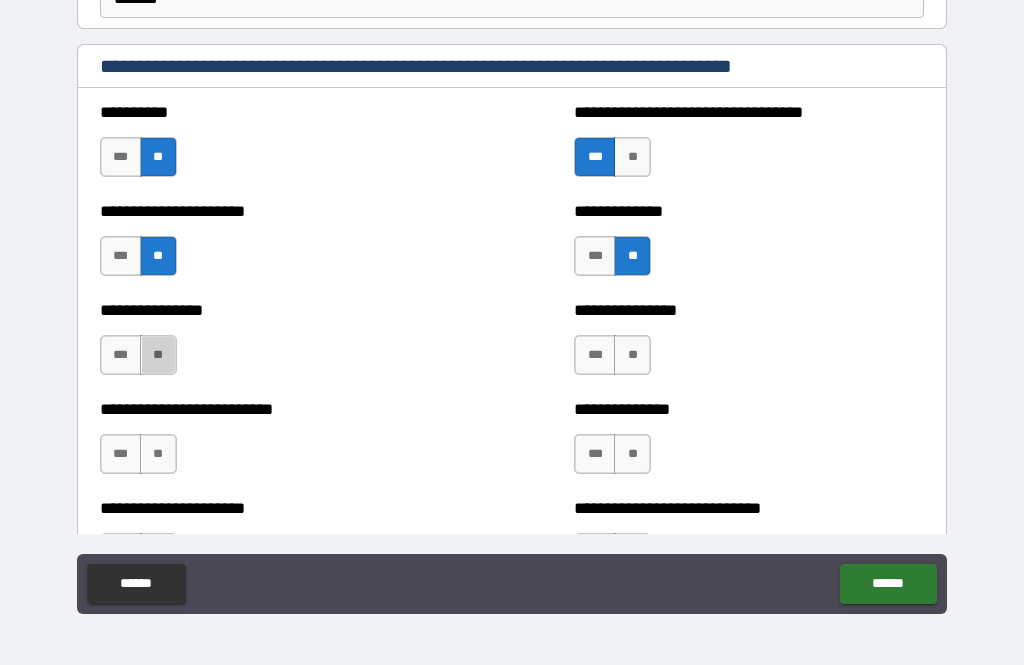click on "**" at bounding box center [158, 355] 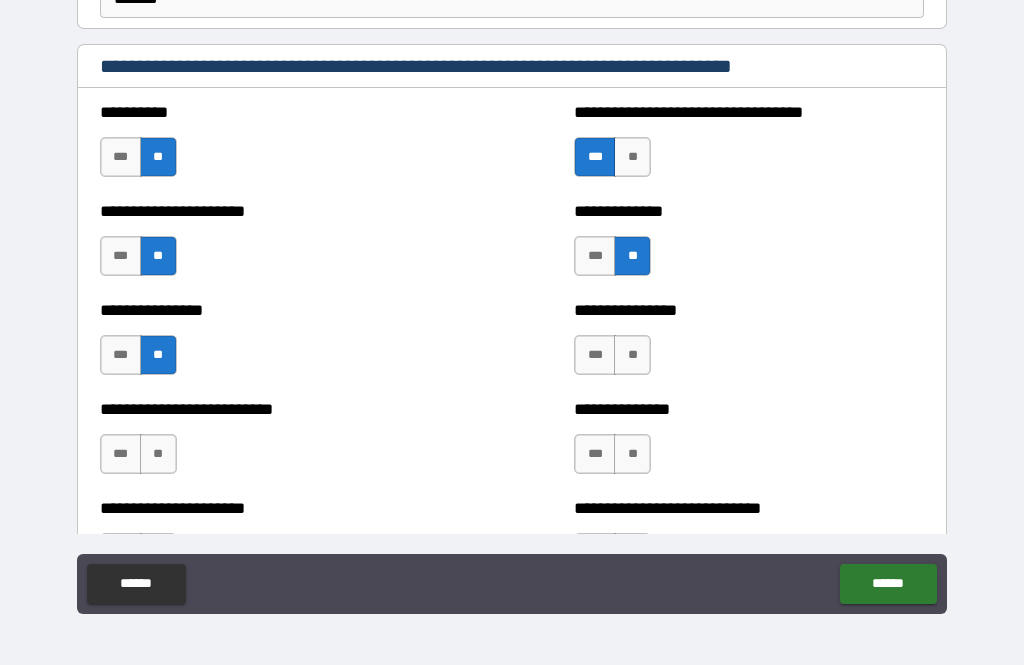 click on "**" at bounding box center (632, 355) 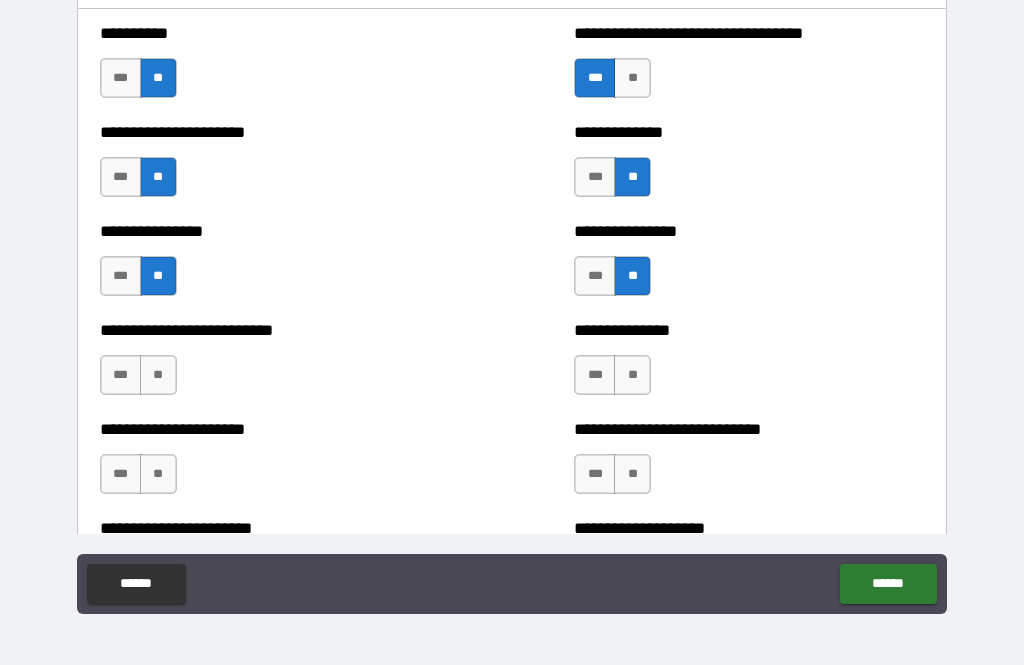 scroll, scrollTop: 894, scrollLeft: 0, axis: vertical 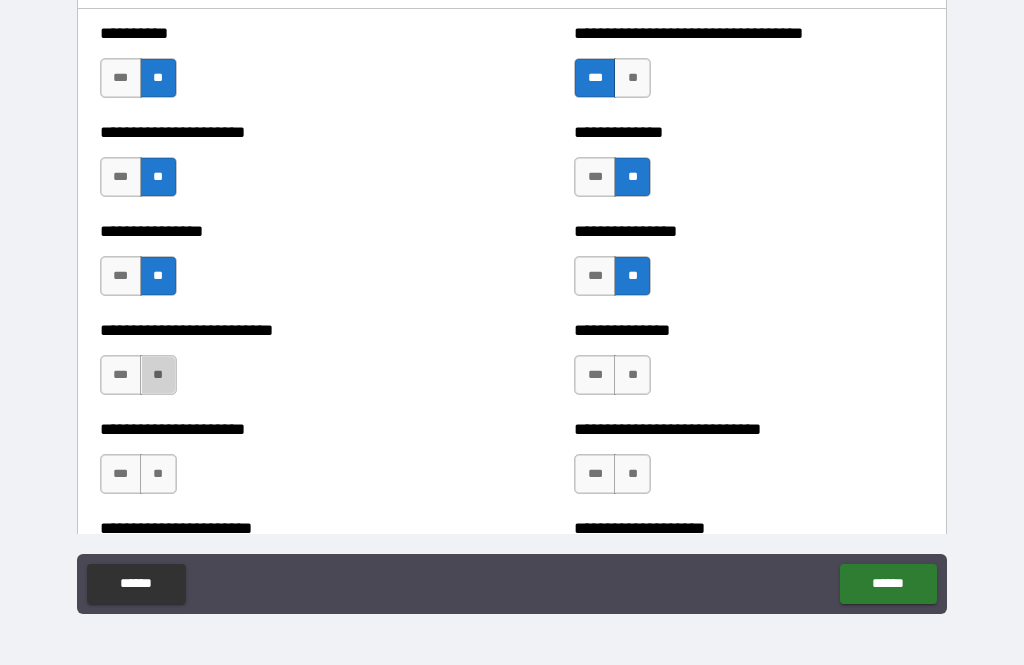 click on "**" at bounding box center [158, 375] 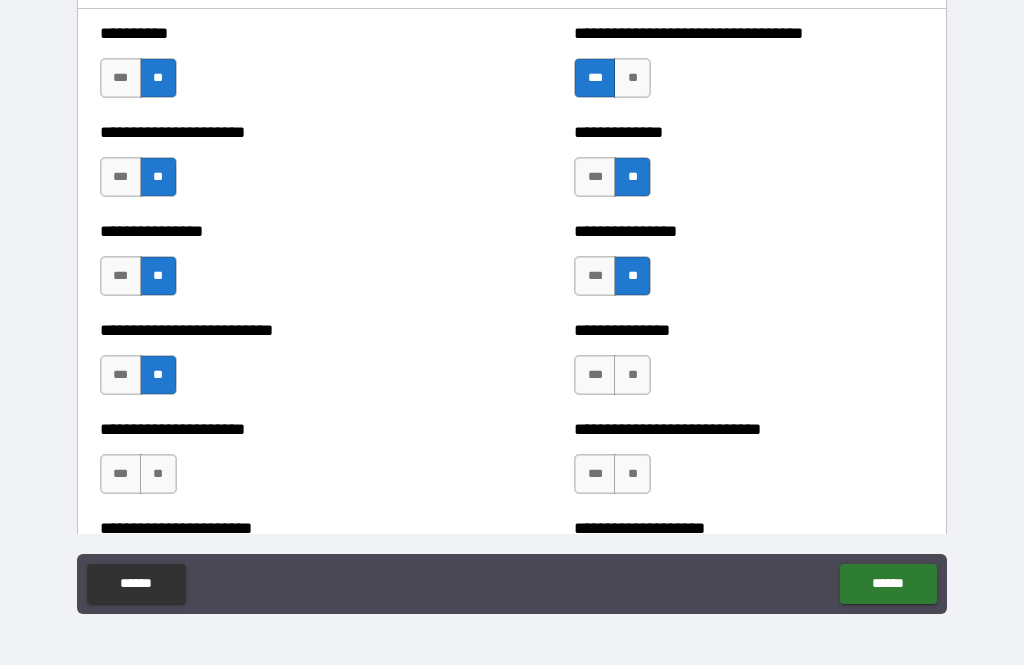 click on "***" at bounding box center [595, 375] 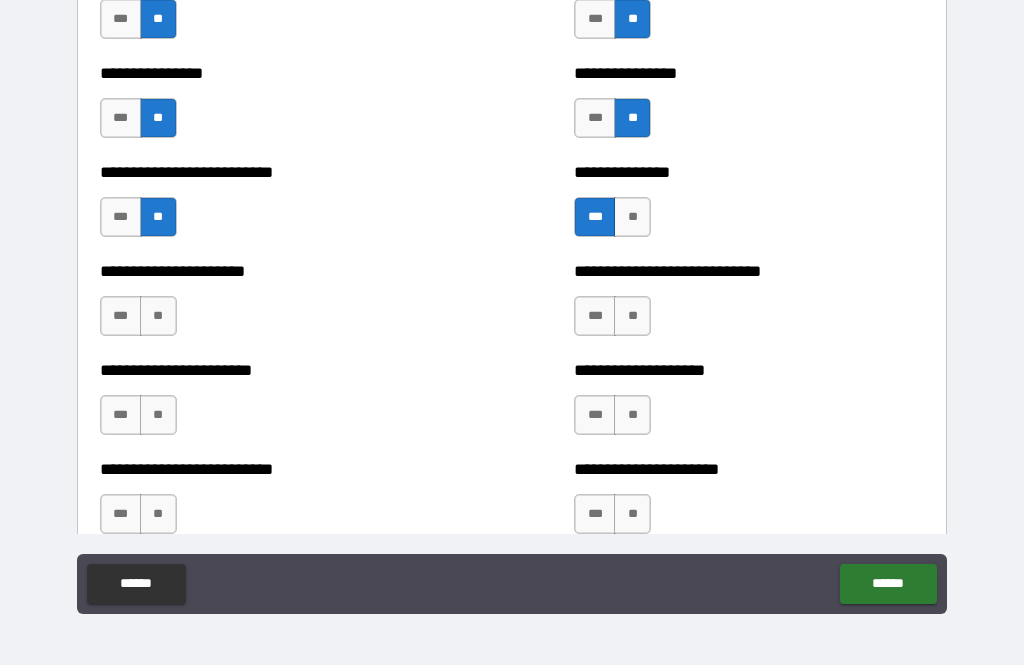 scroll, scrollTop: 1069, scrollLeft: 0, axis: vertical 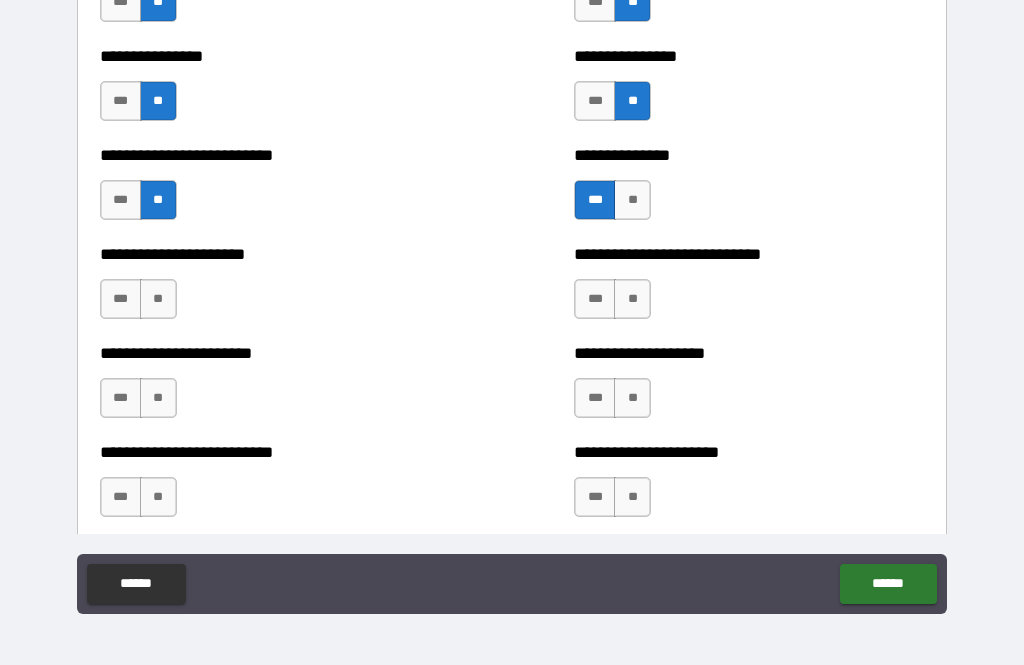 click on "**" at bounding box center (158, 299) 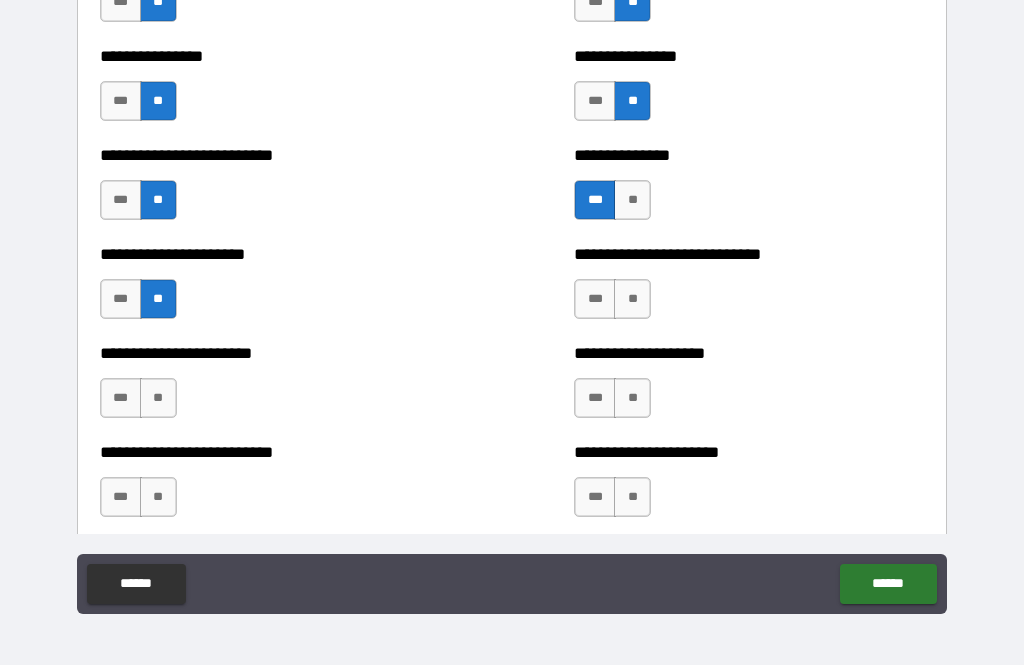 click on "**" at bounding box center (632, 299) 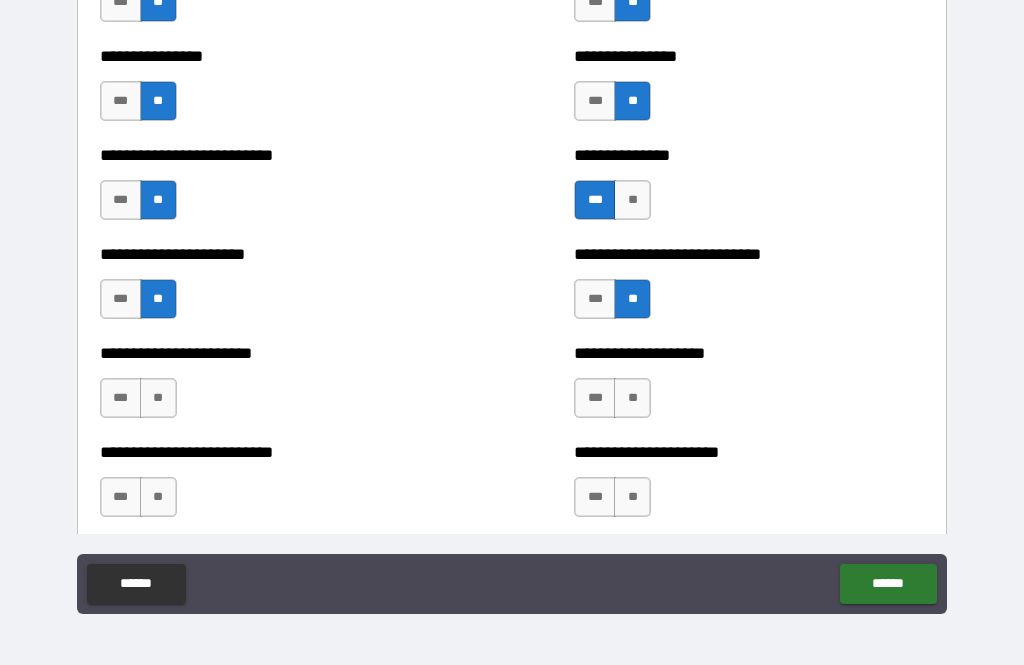 click on "**" at bounding box center [158, 398] 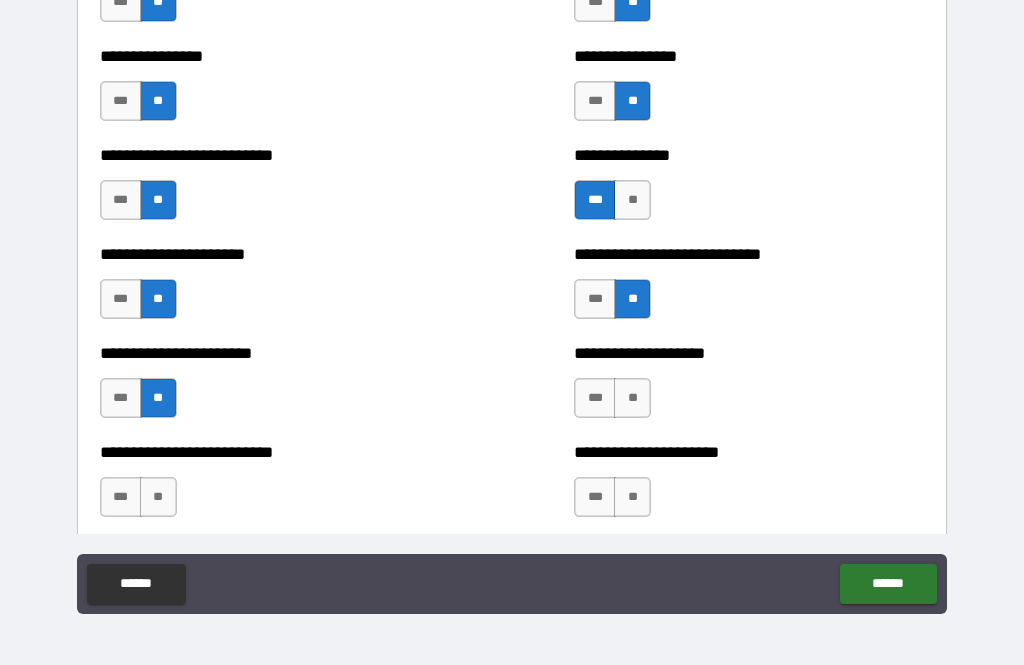 click on "**" at bounding box center (632, 398) 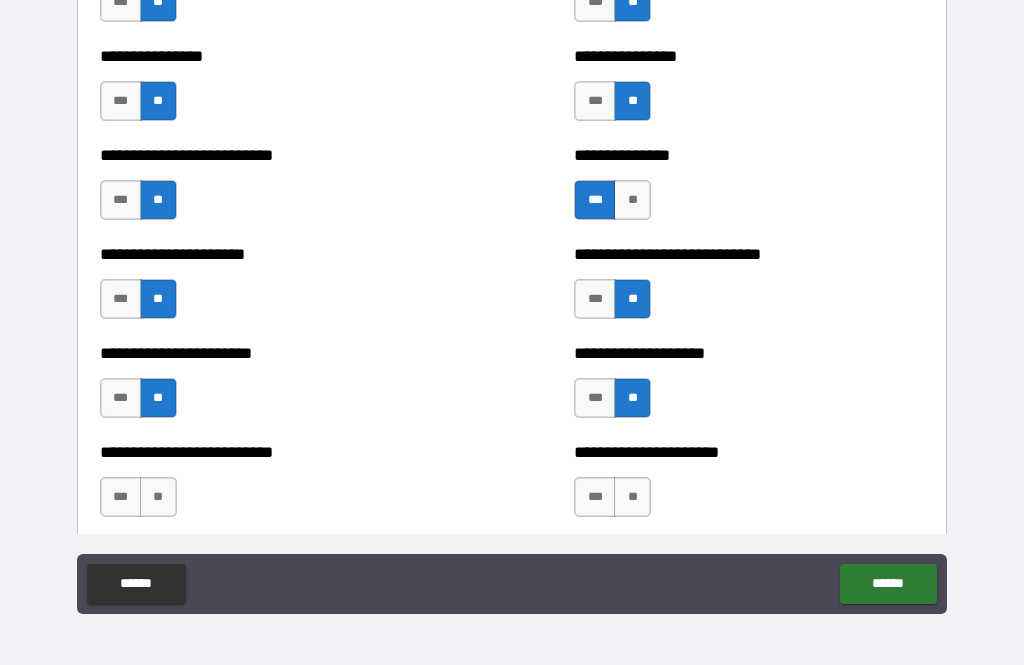 click on "**" at bounding box center (158, 497) 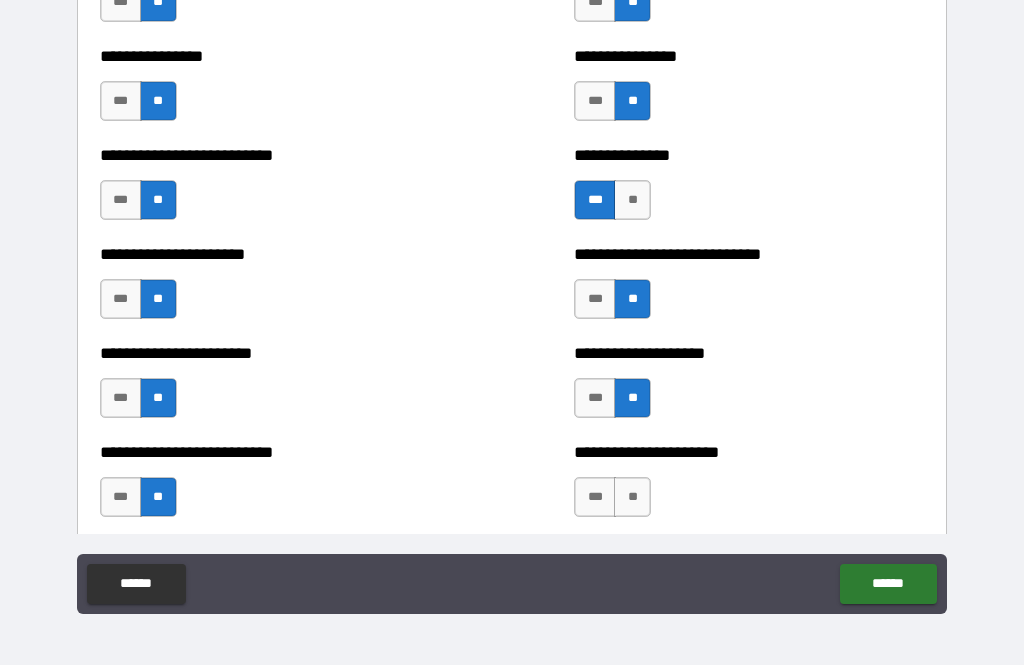 click on "**" at bounding box center (632, 497) 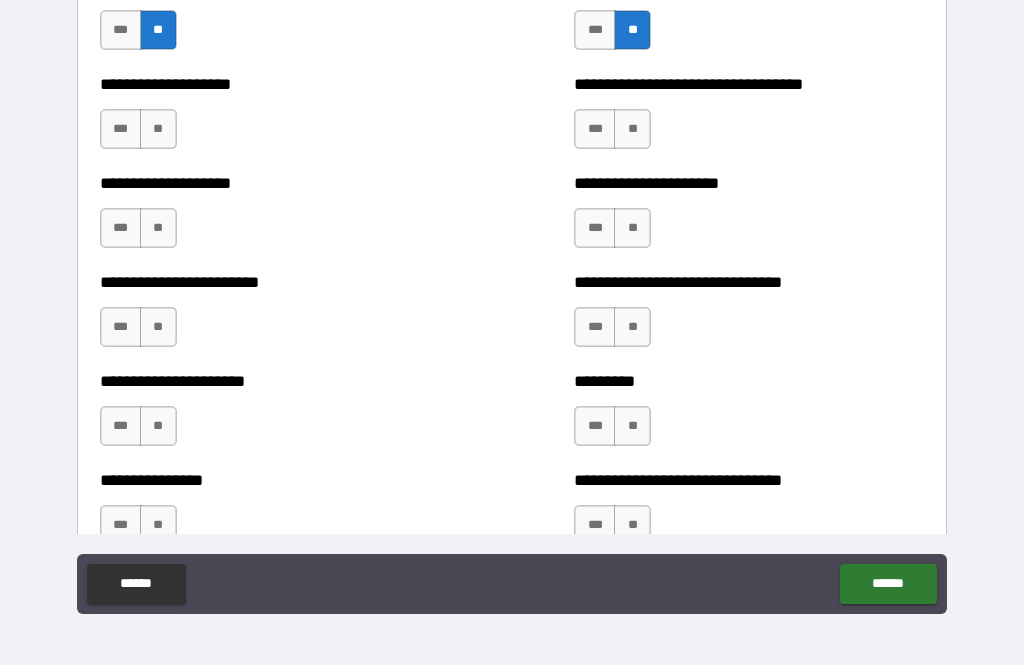 scroll, scrollTop: 1529, scrollLeft: 0, axis: vertical 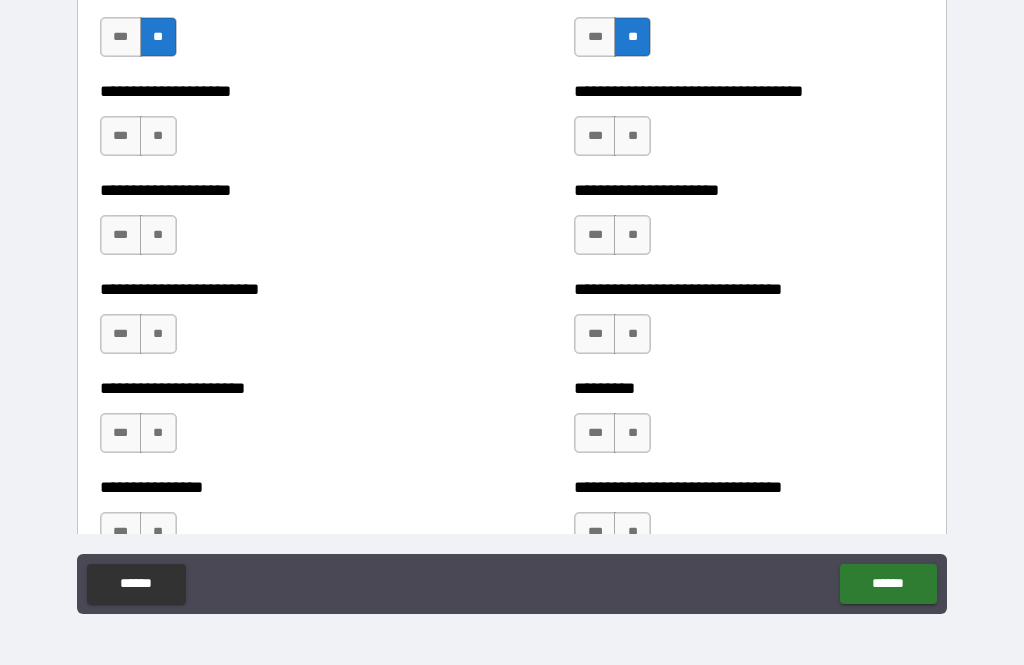 click on "**" at bounding box center [158, 136] 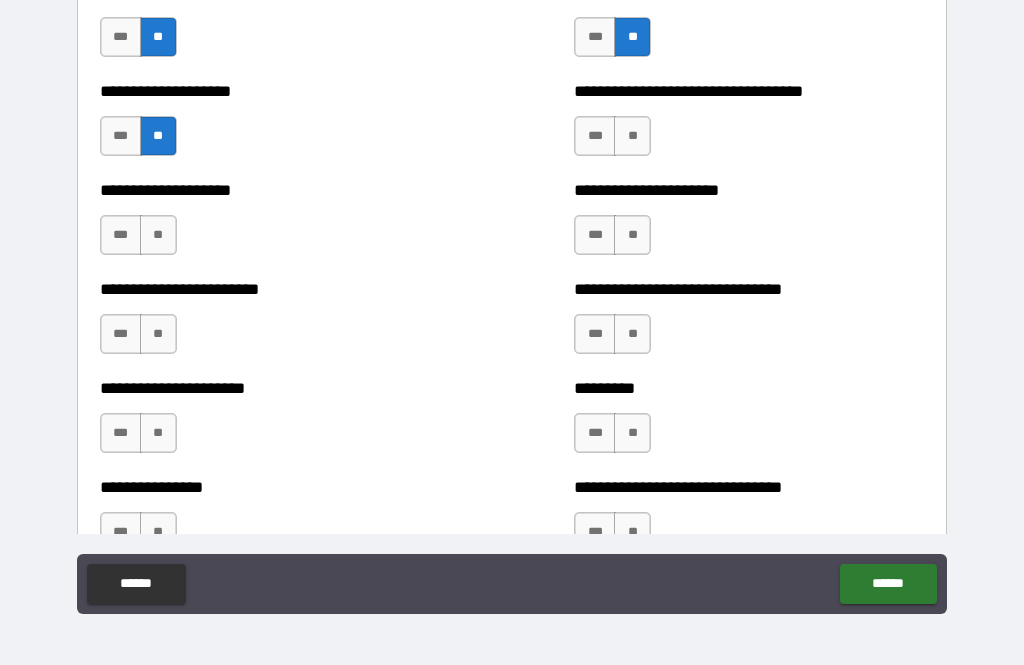 click on "**" at bounding box center [632, 136] 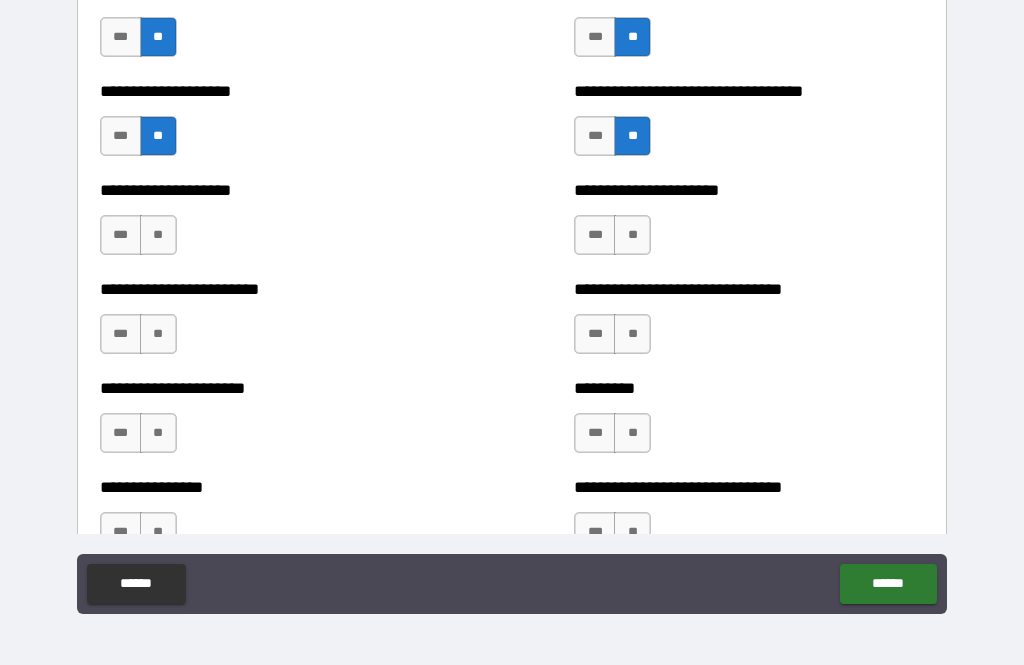click on "**" at bounding box center [158, 235] 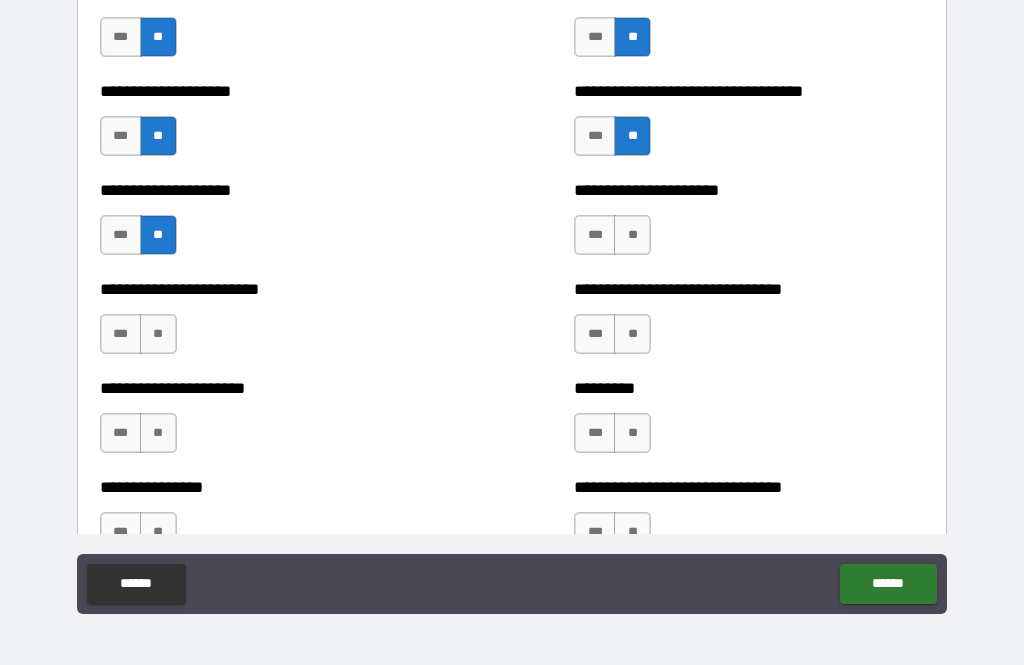 click on "***" at bounding box center (595, 235) 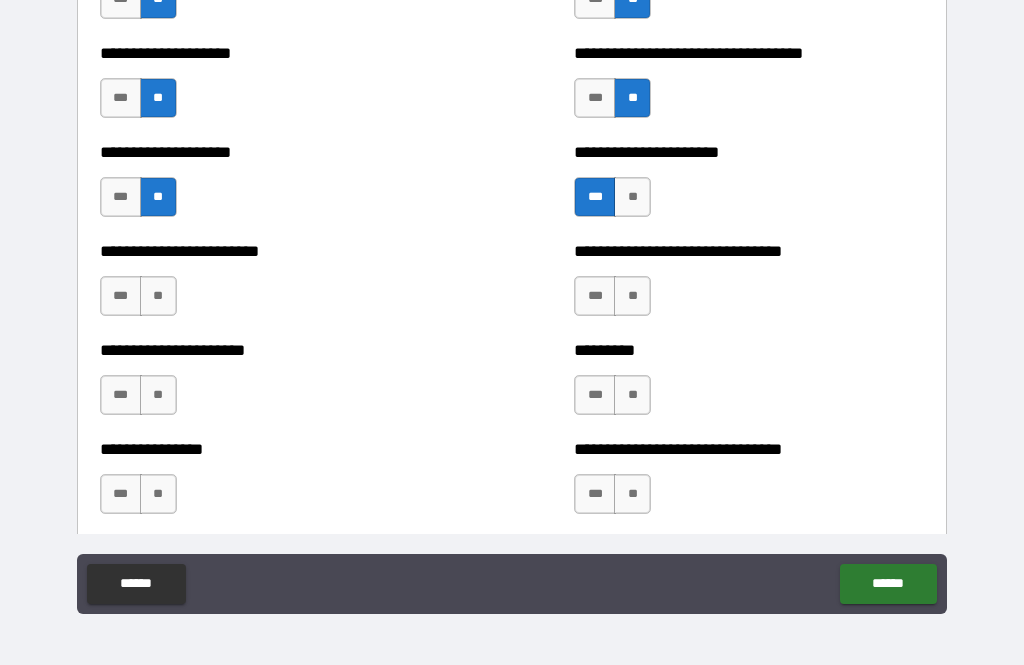 scroll, scrollTop: 1568, scrollLeft: 0, axis: vertical 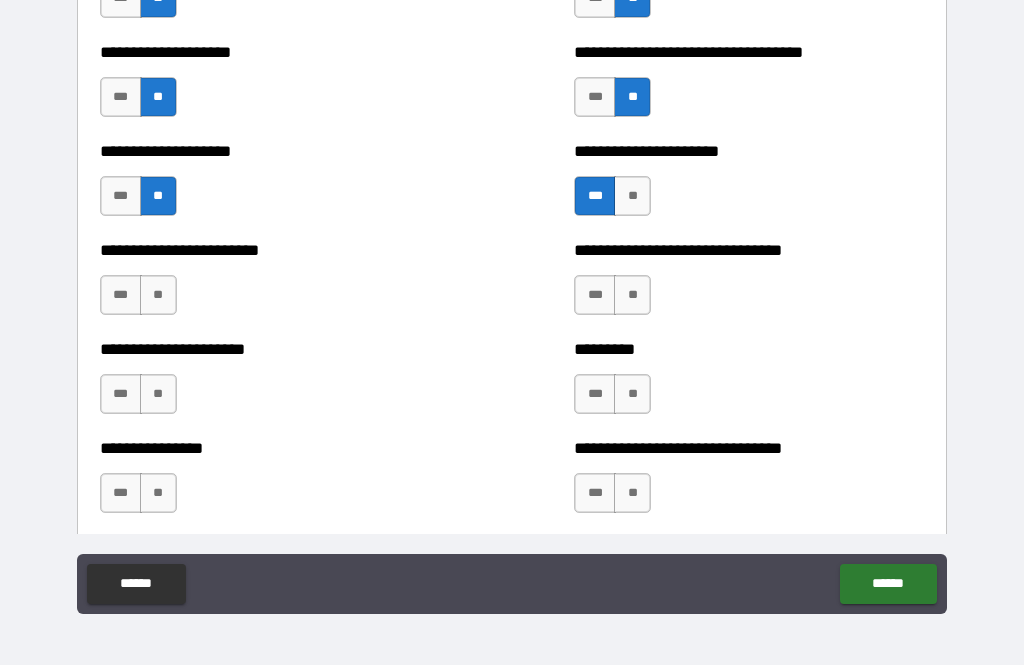 click on "**" at bounding box center [158, 295] 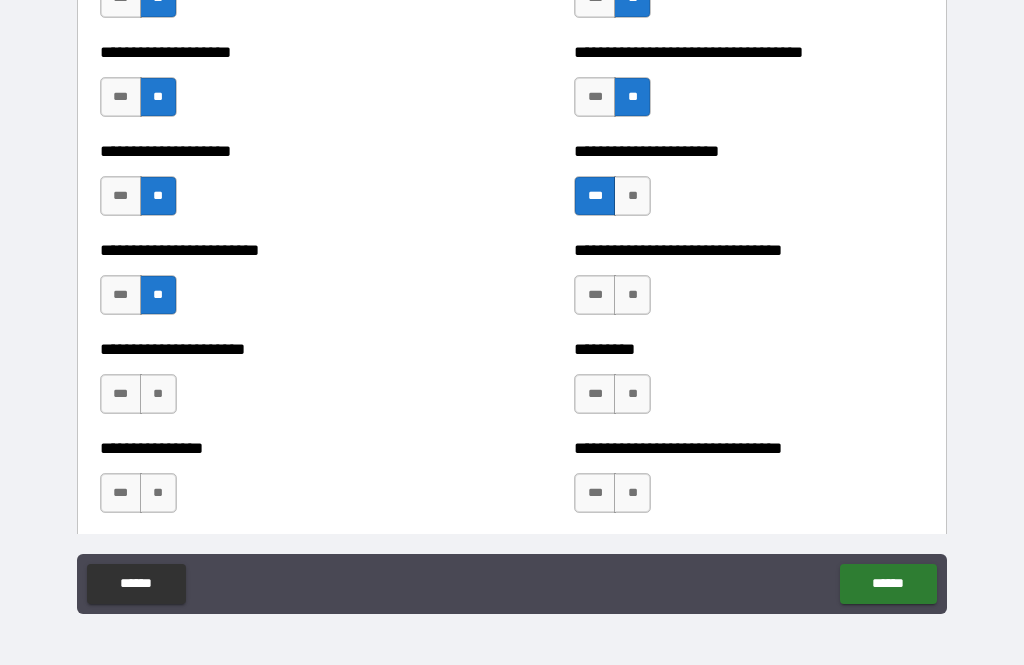 click on "**" at bounding box center [632, 295] 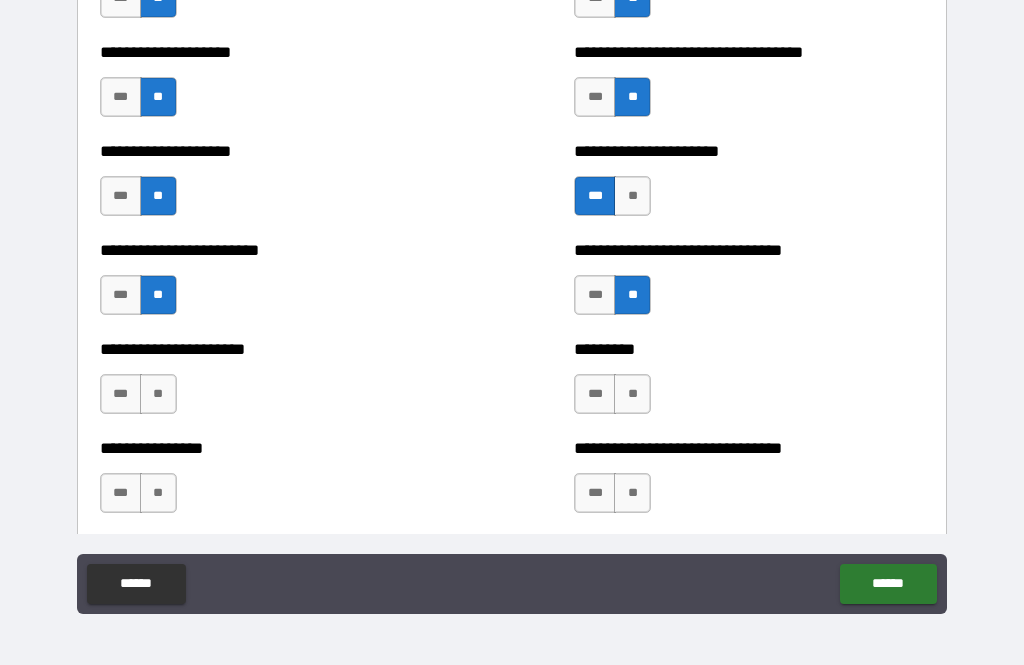 click on "**********" at bounding box center [275, 384] 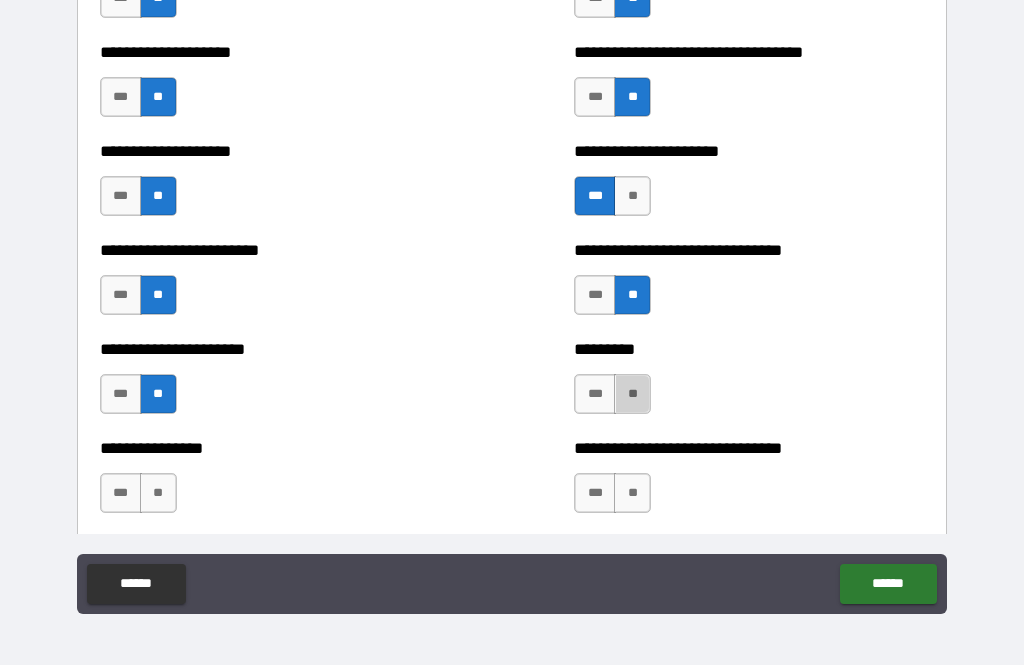 click on "**" at bounding box center [632, 394] 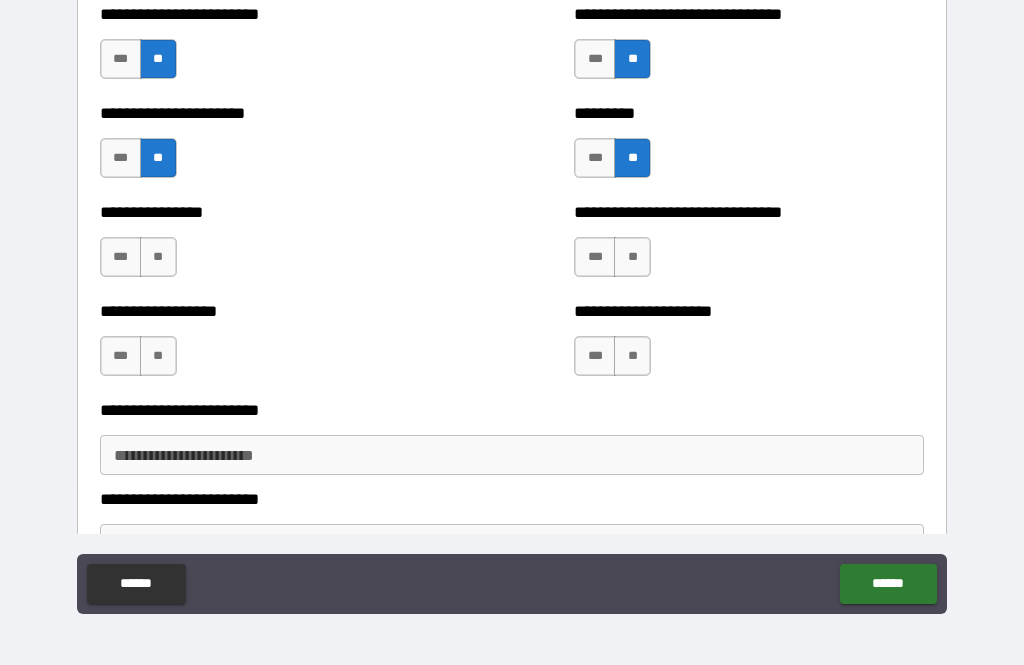 scroll, scrollTop: 1837, scrollLeft: 0, axis: vertical 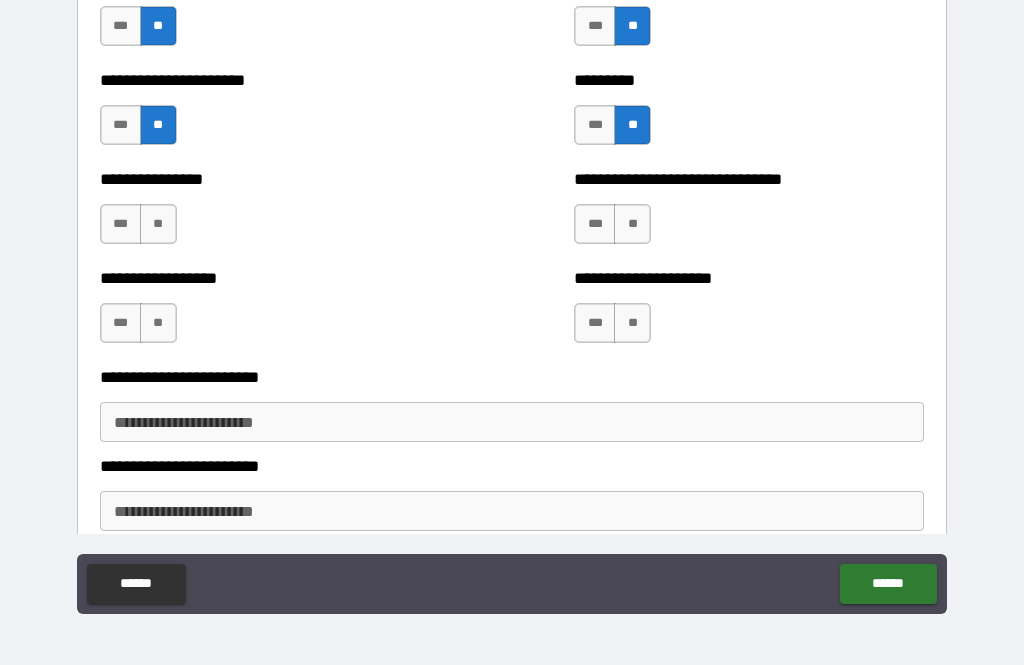 click on "**" at bounding box center (158, 224) 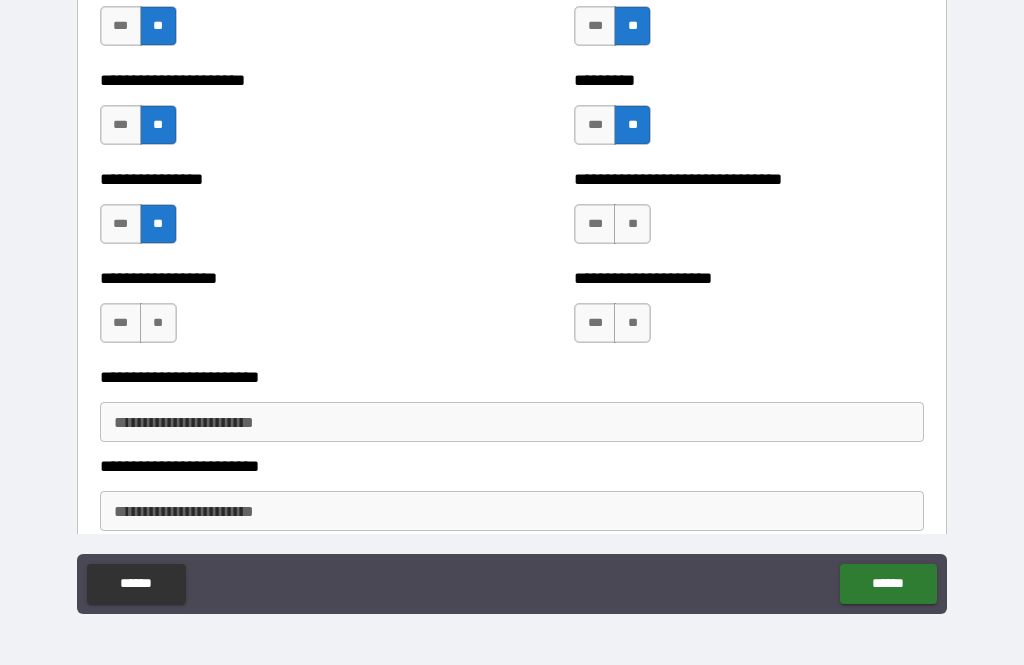 click on "**" at bounding box center (632, 224) 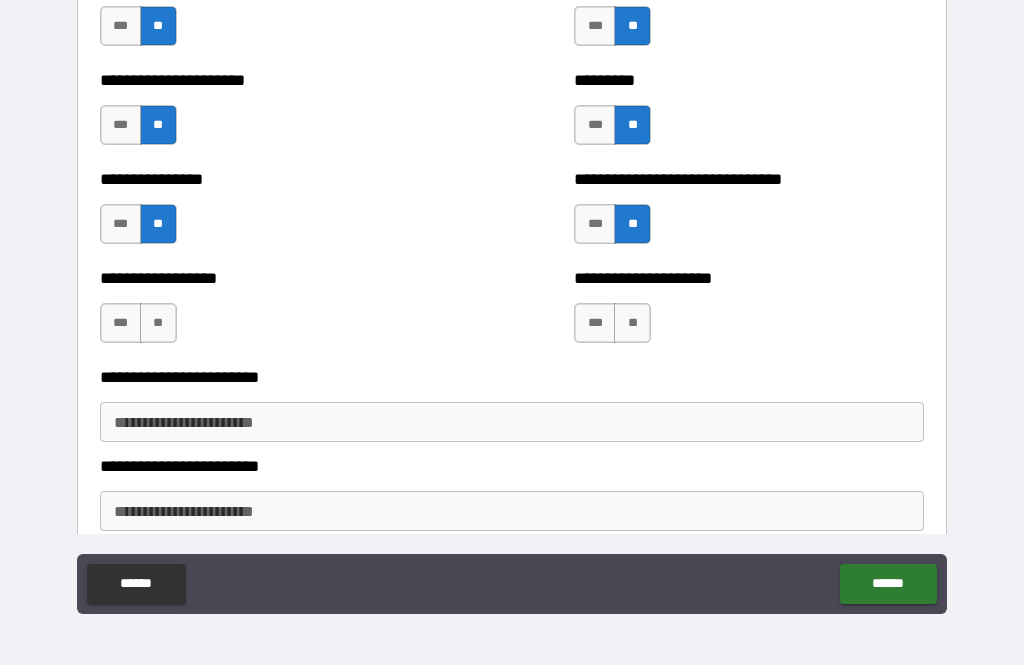 click on "**" at bounding box center [158, 323] 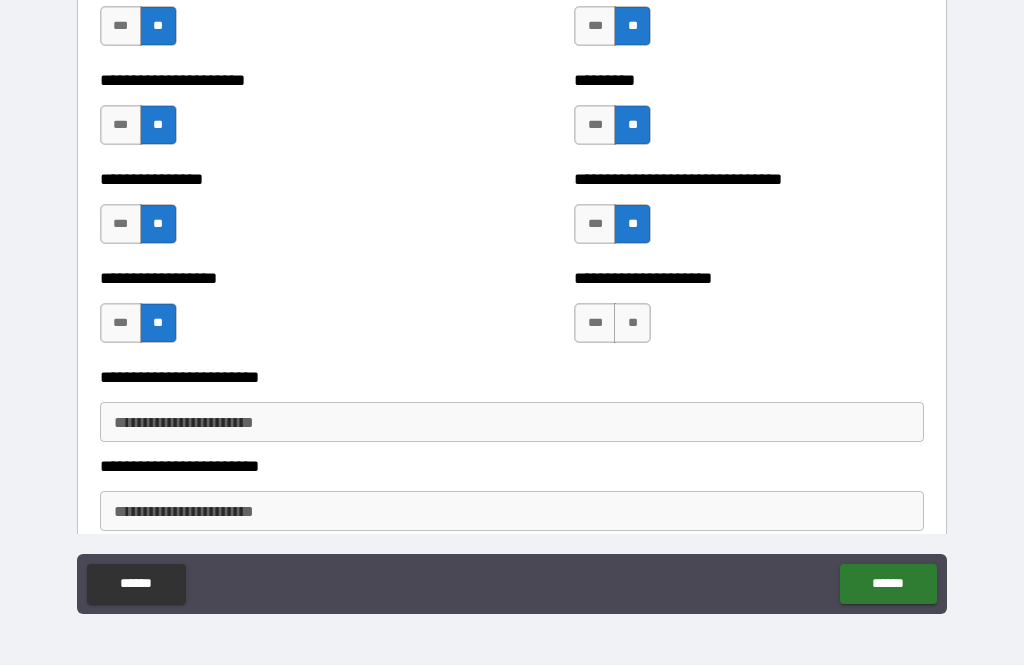 click on "**" at bounding box center [632, 323] 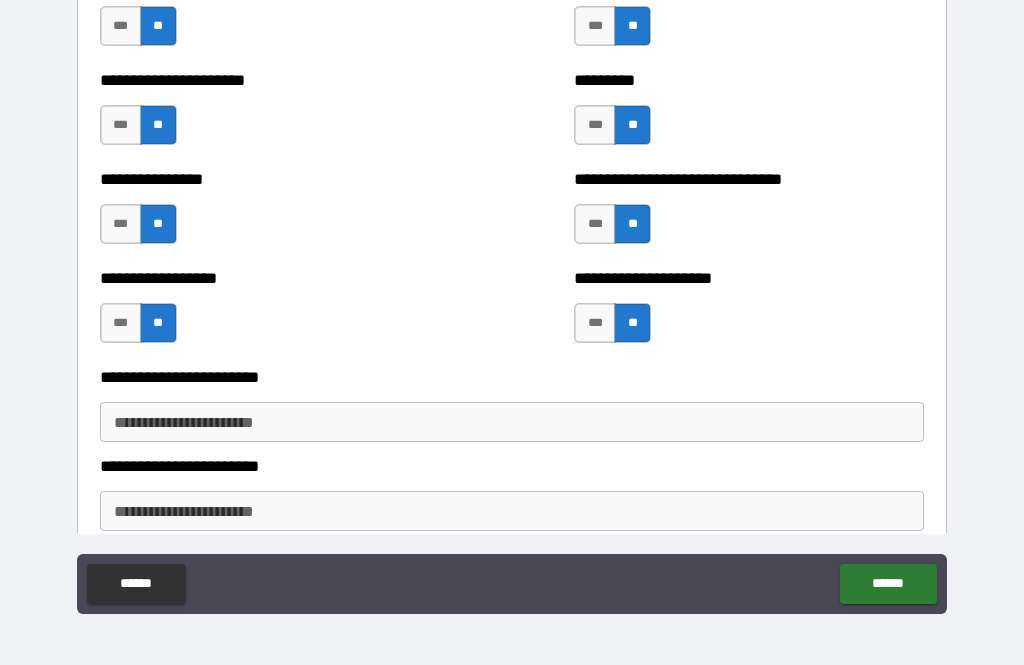 click on "**********" at bounding box center [512, 422] 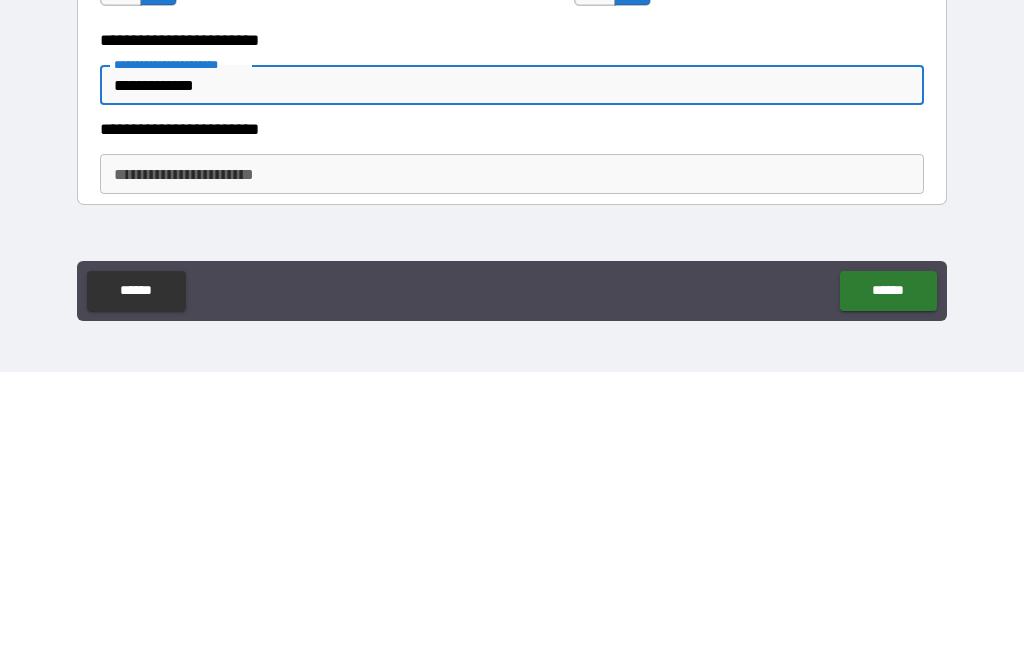 scroll, scrollTop: 1891, scrollLeft: 0, axis: vertical 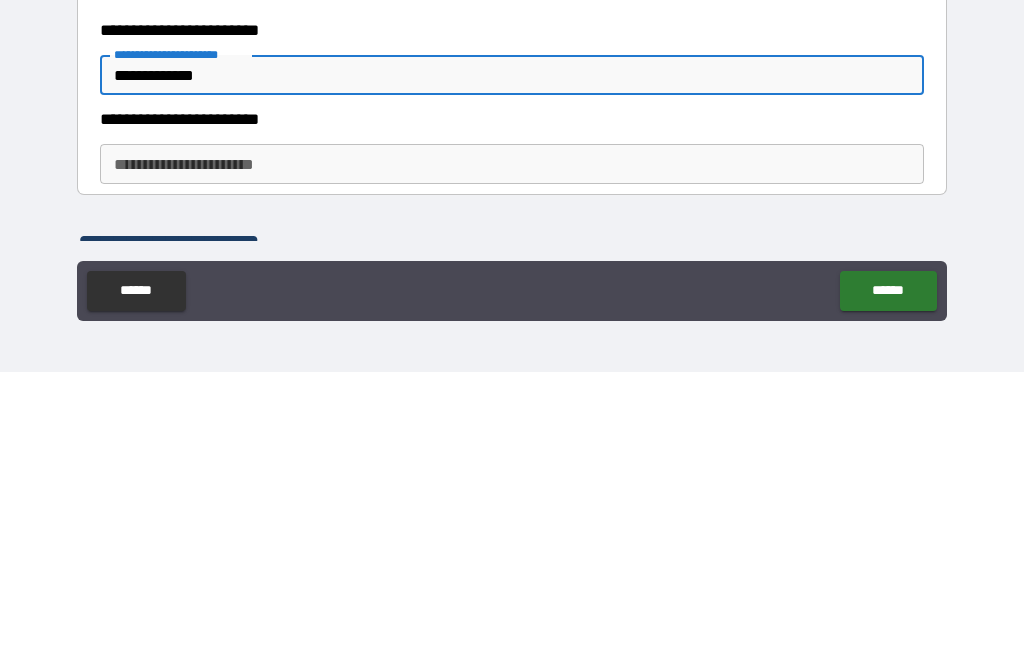 type on "**********" 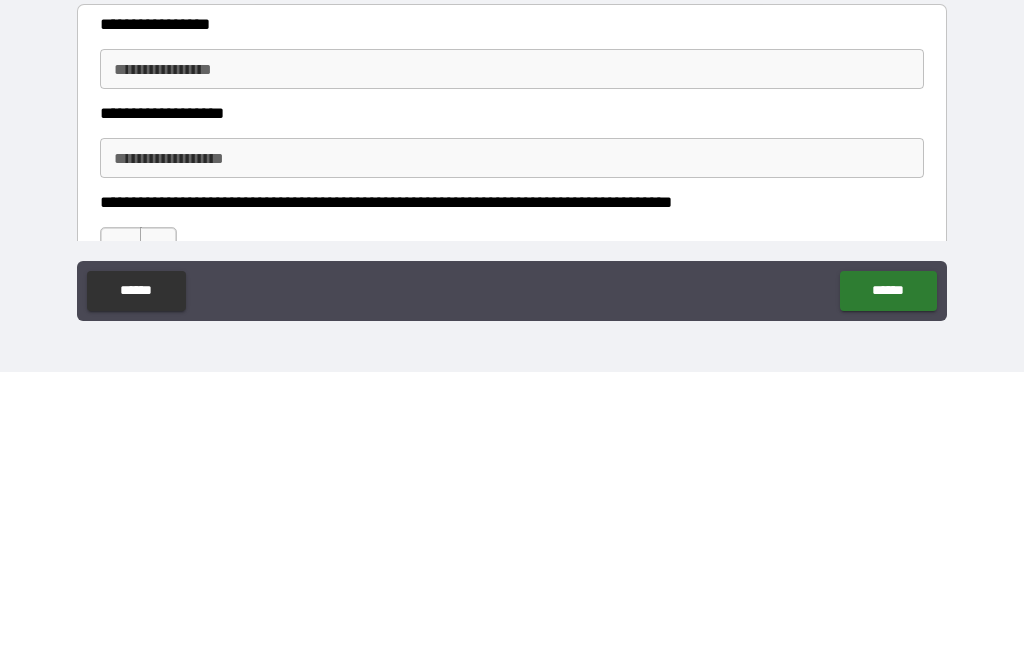 scroll, scrollTop: 2154, scrollLeft: 0, axis: vertical 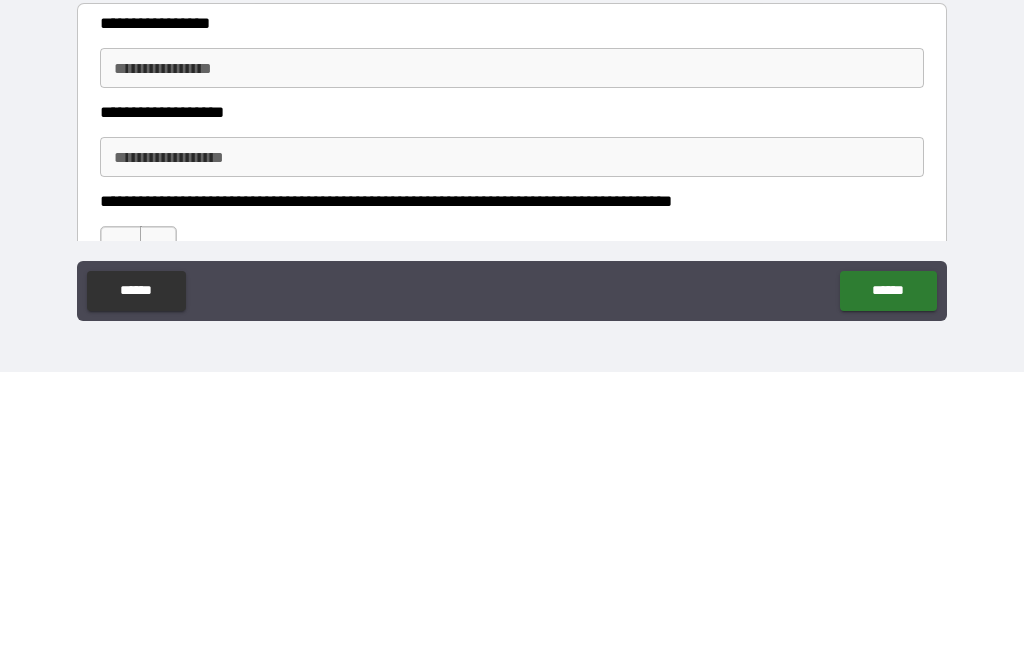 type on "**********" 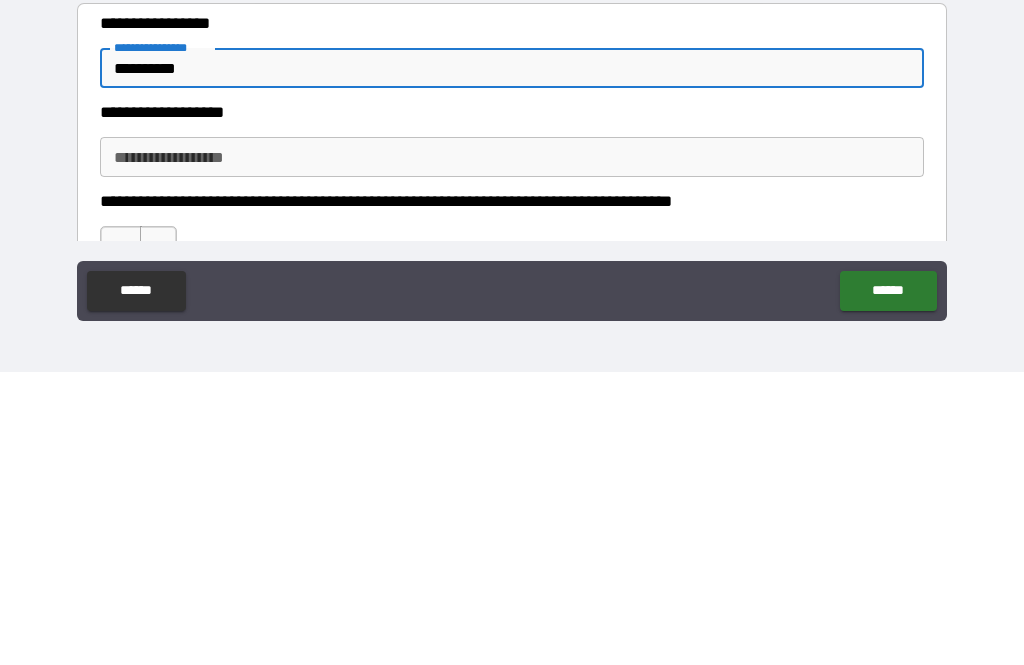 type on "*********" 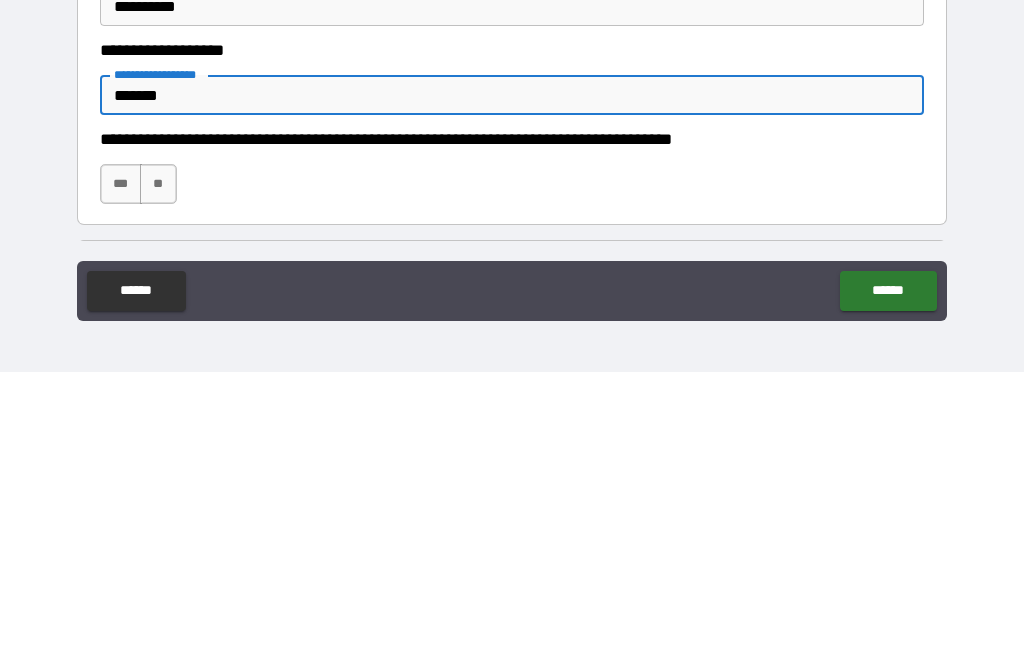 scroll, scrollTop: 2217, scrollLeft: 0, axis: vertical 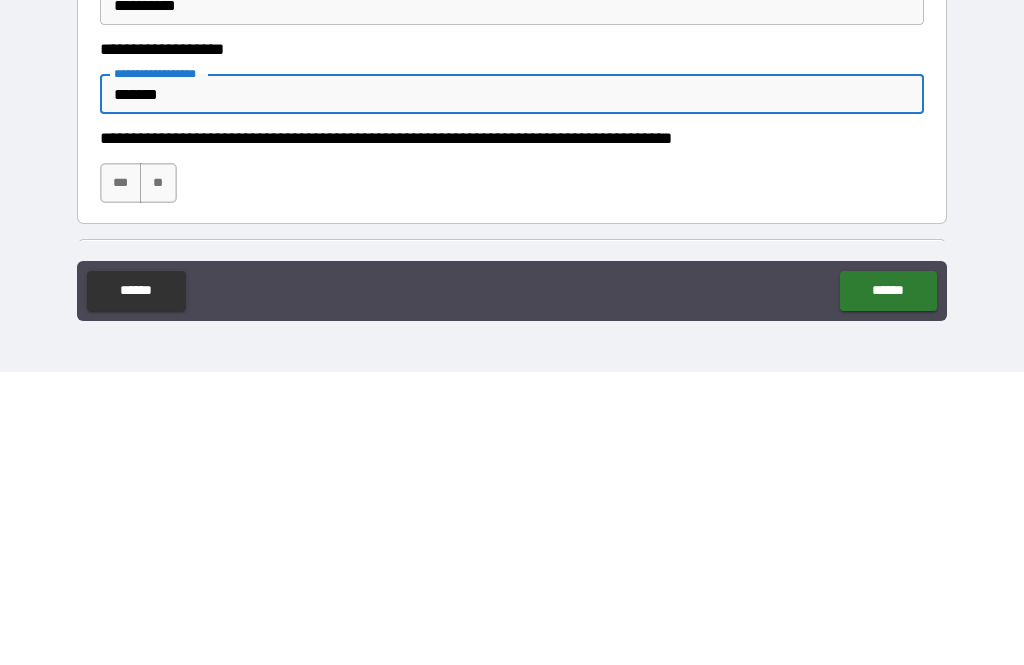 type on "*******" 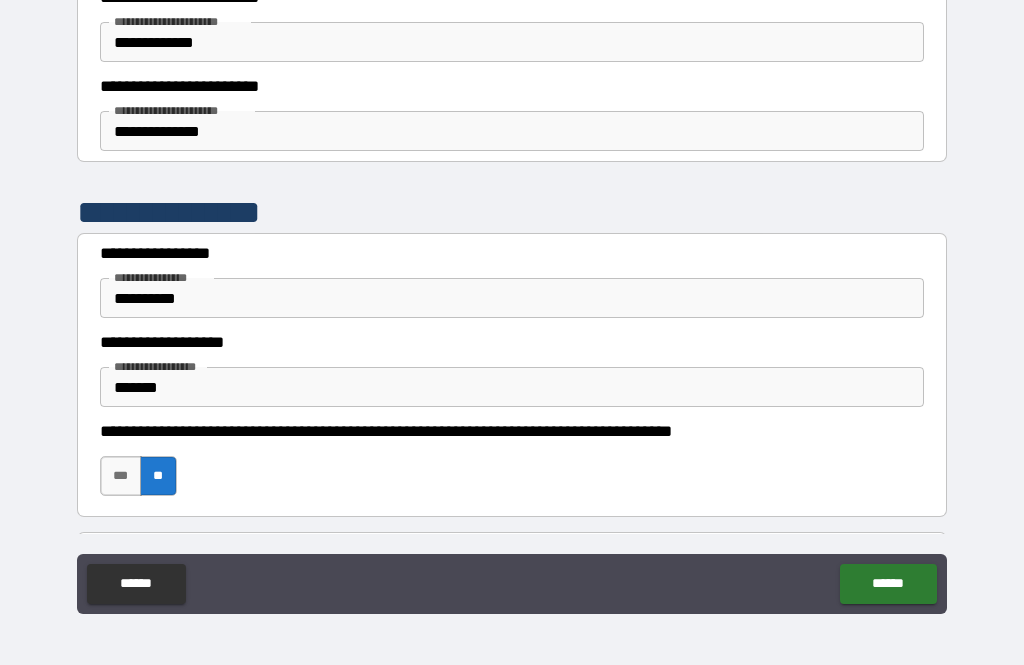 click on "******" at bounding box center [888, 584] 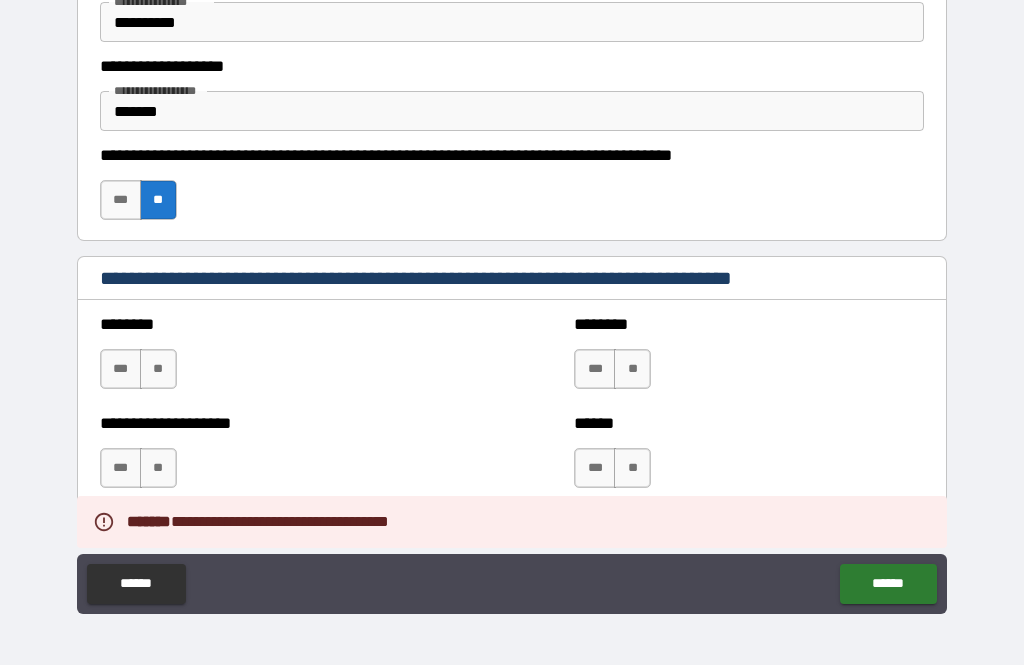 scroll, scrollTop: 2497, scrollLeft: 0, axis: vertical 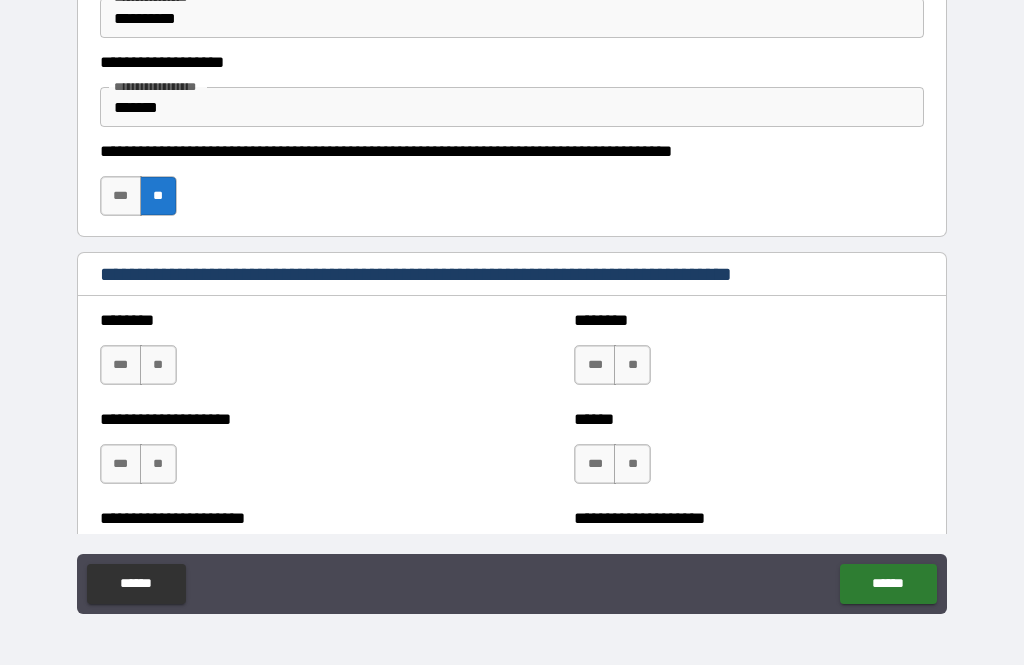 click on "**" at bounding box center [158, 365] 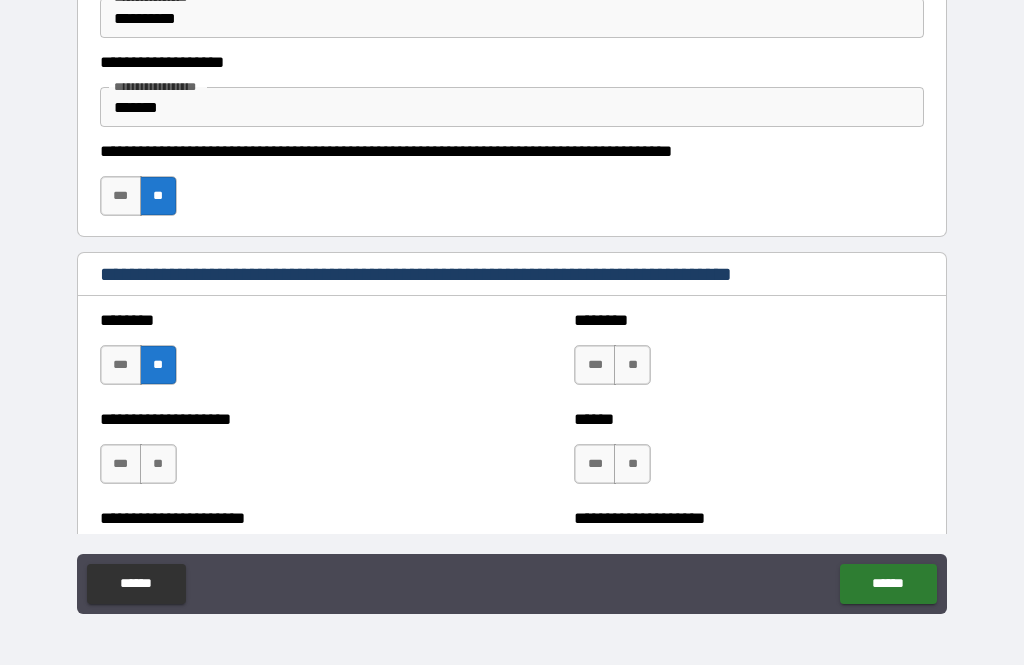 click on "**" at bounding box center [632, 365] 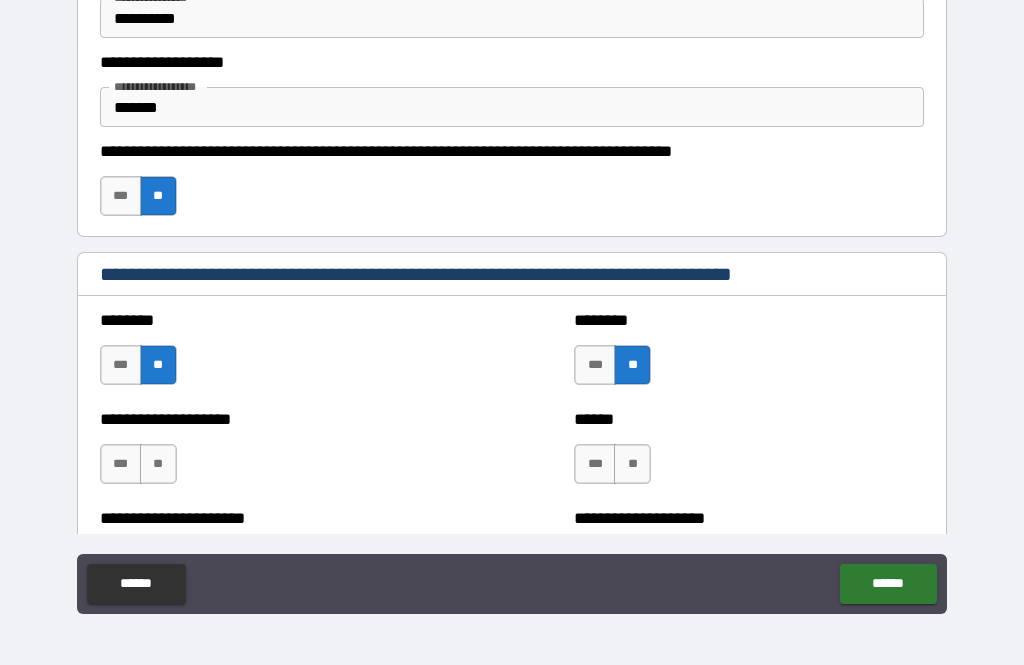 click on "**" at bounding box center [632, 464] 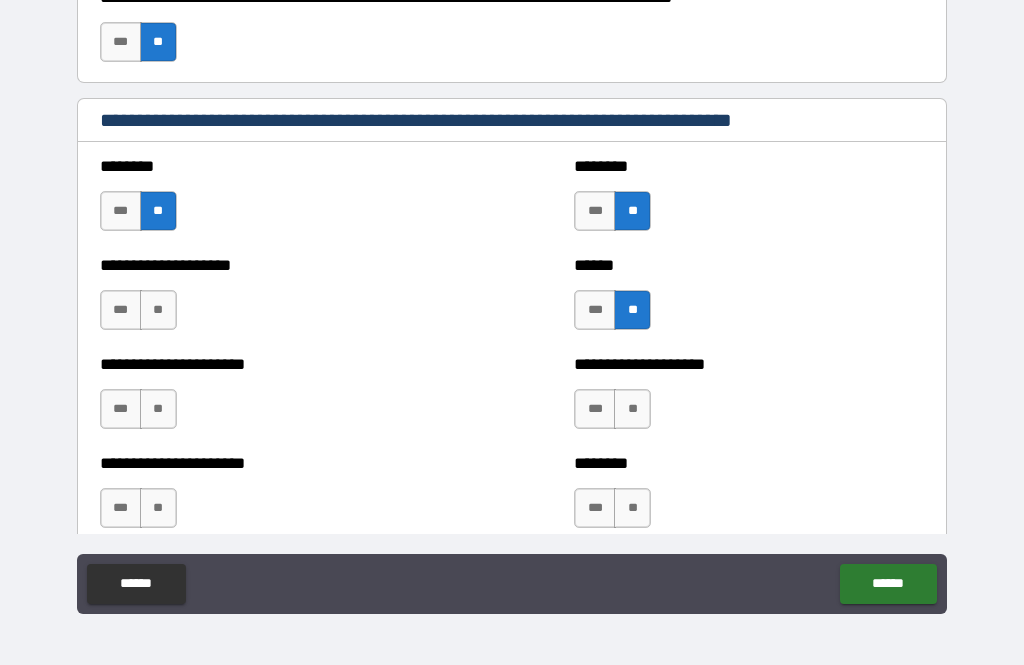 scroll, scrollTop: 2652, scrollLeft: 0, axis: vertical 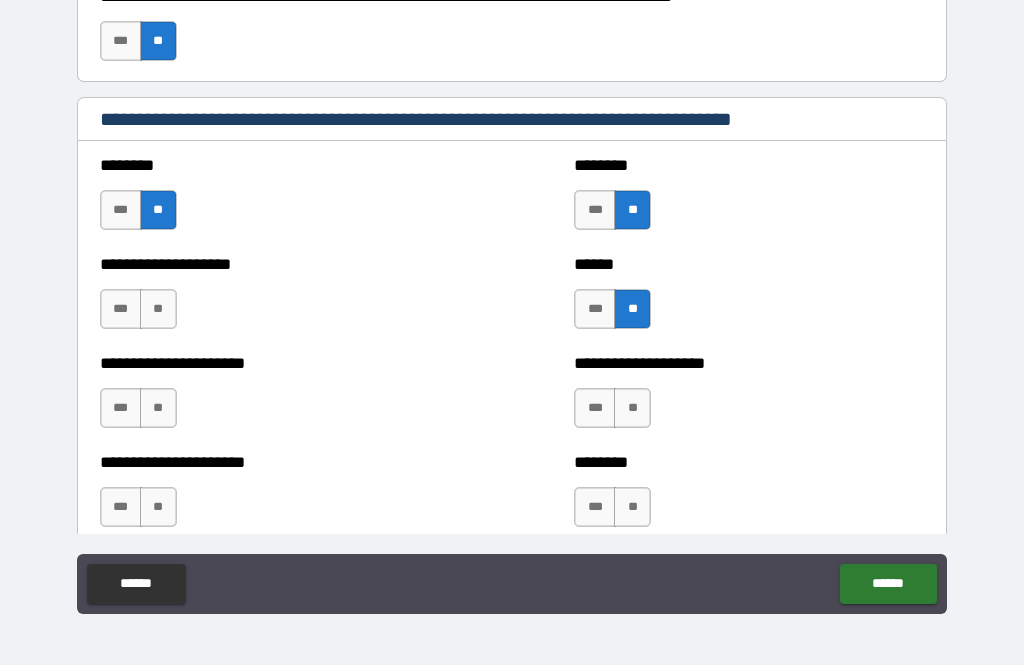 click on "**" at bounding box center [158, 309] 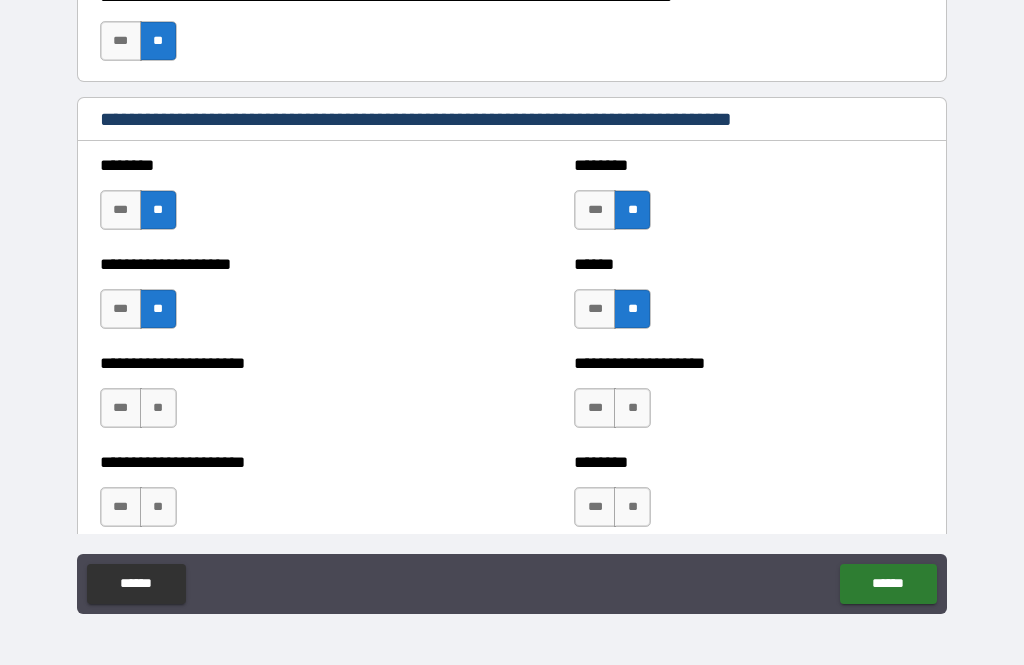 click on "**" at bounding box center [158, 408] 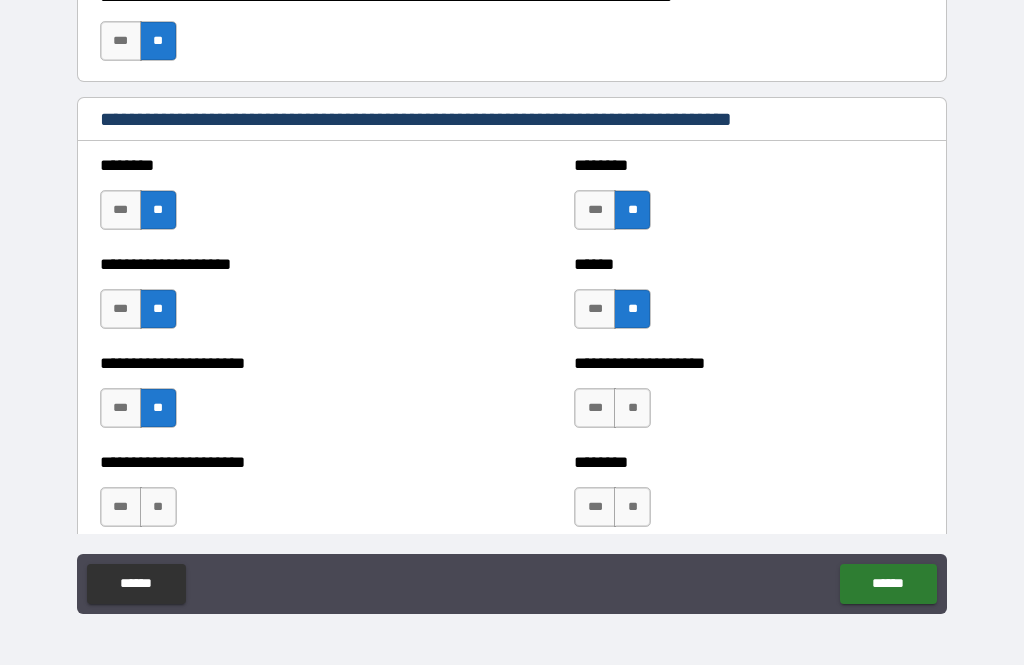 click on "**" at bounding box center (632, 408) 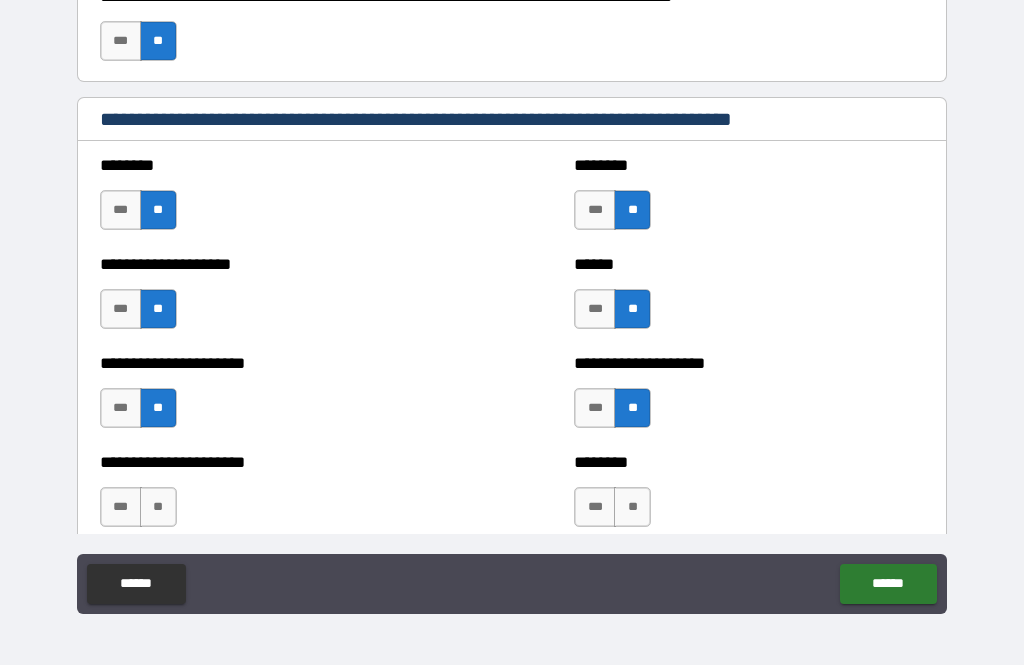 click on "**" at bounding box center [632, 507] 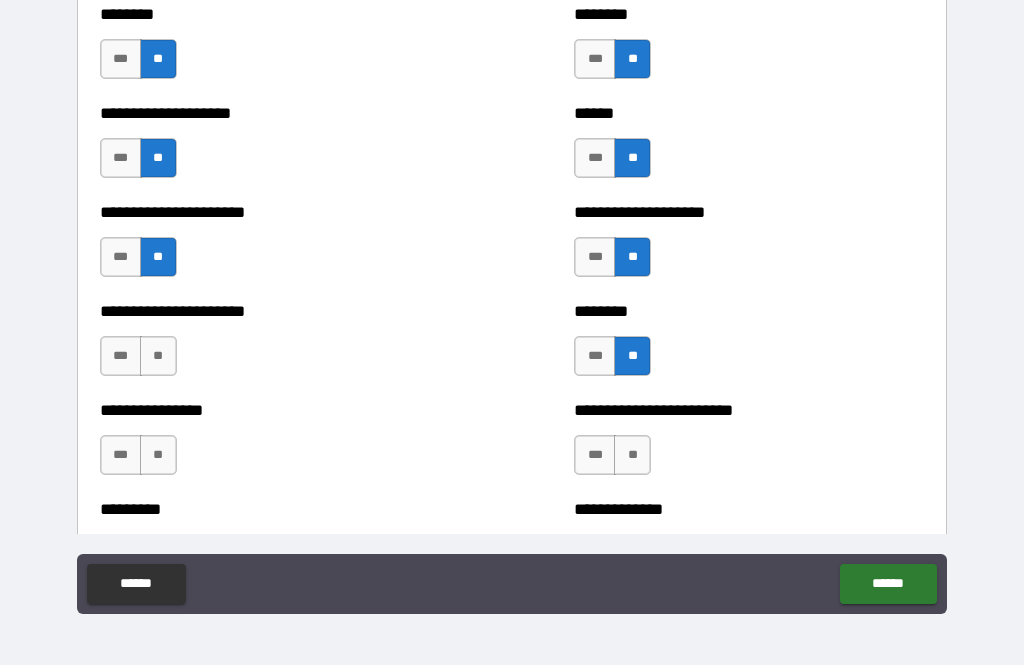 scroll, scrollTop: 2834, scrollLeft: 0, axis: vertical 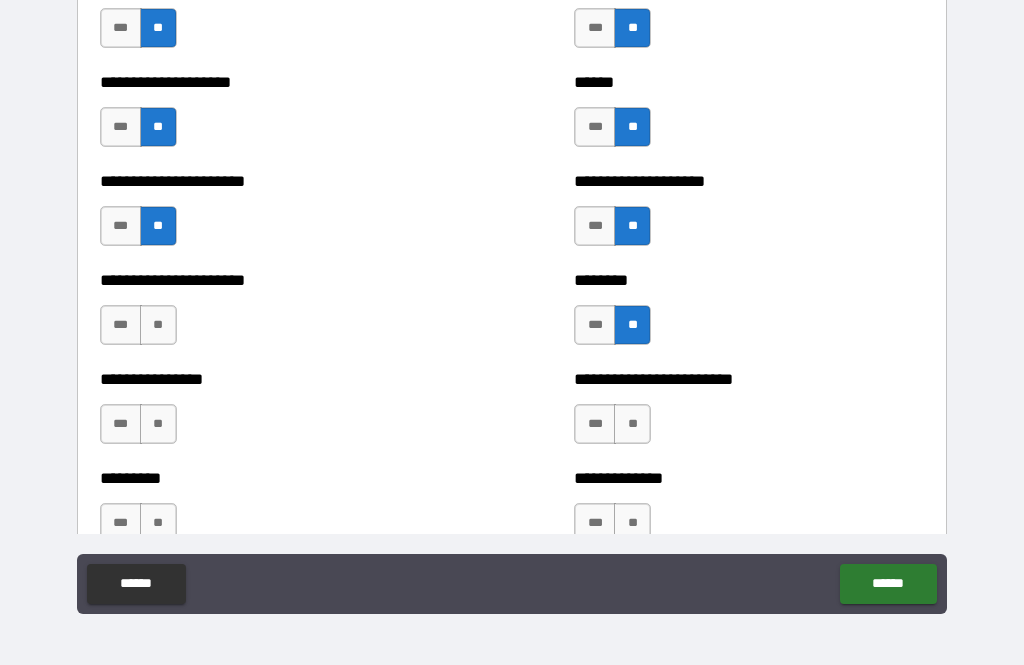click on "**" at bounding box center [158, 325] 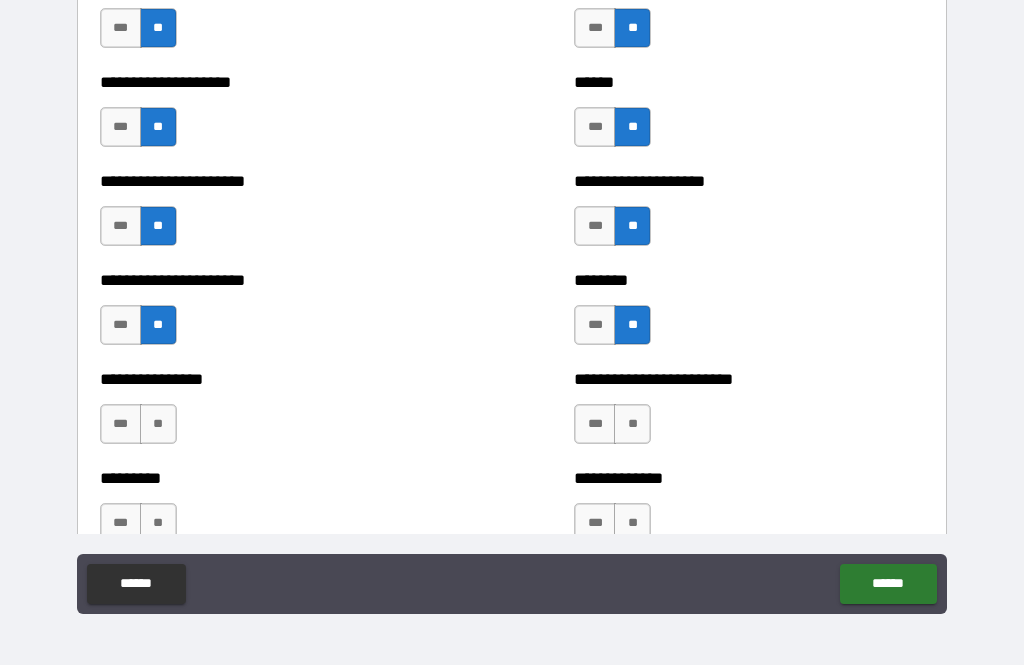 click on "**" at bounding box center [158, 424] 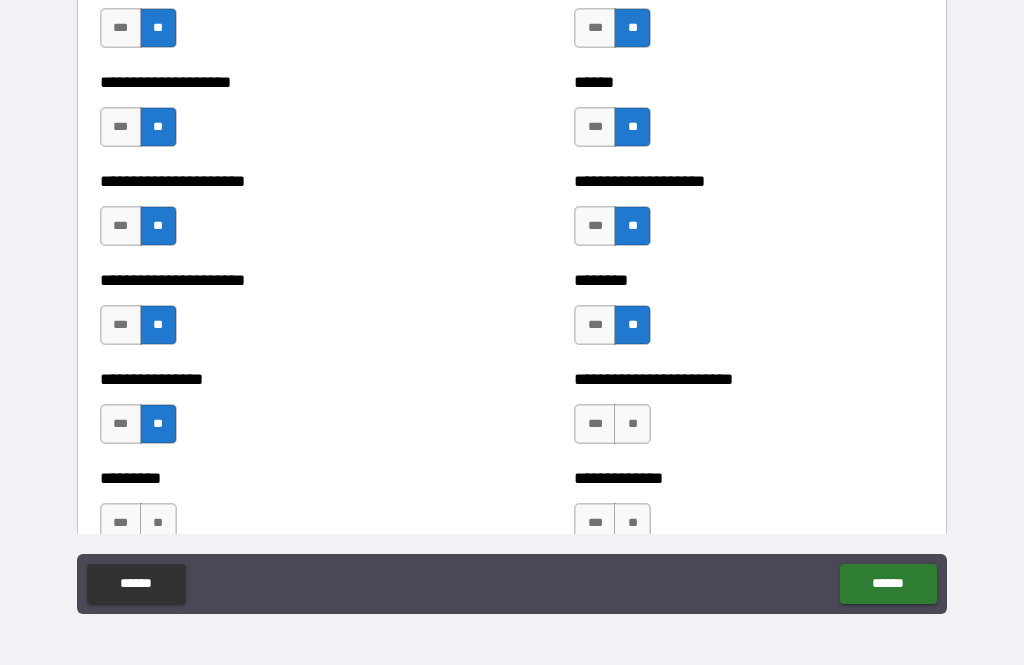 click on "**" at bounding box center [632, 424] 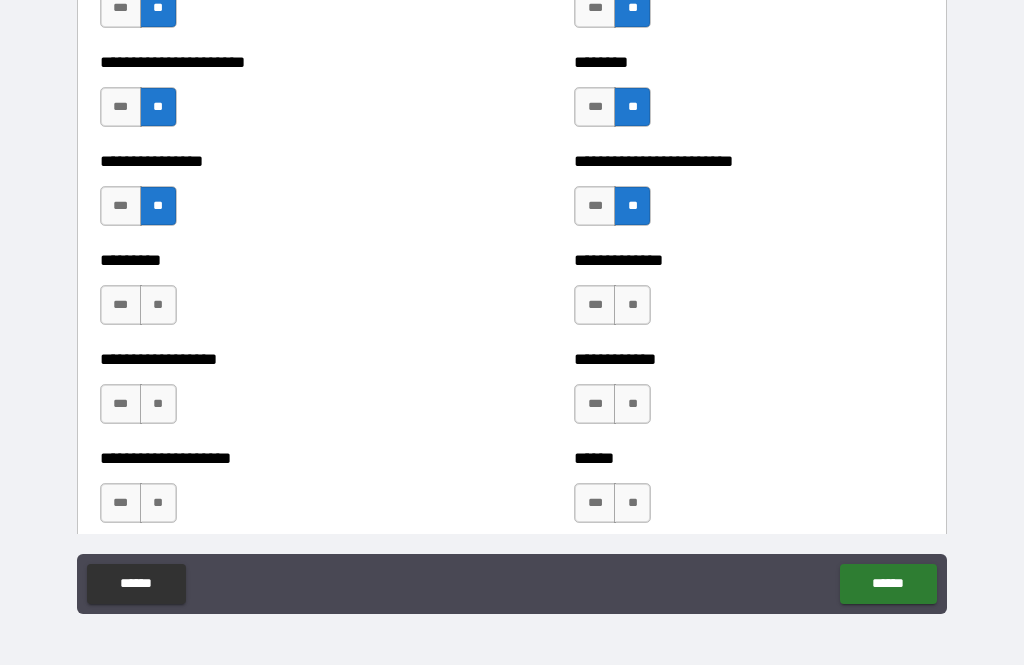scroll, scrollTop: 3052, scrollLeft: 0, axis: vertical 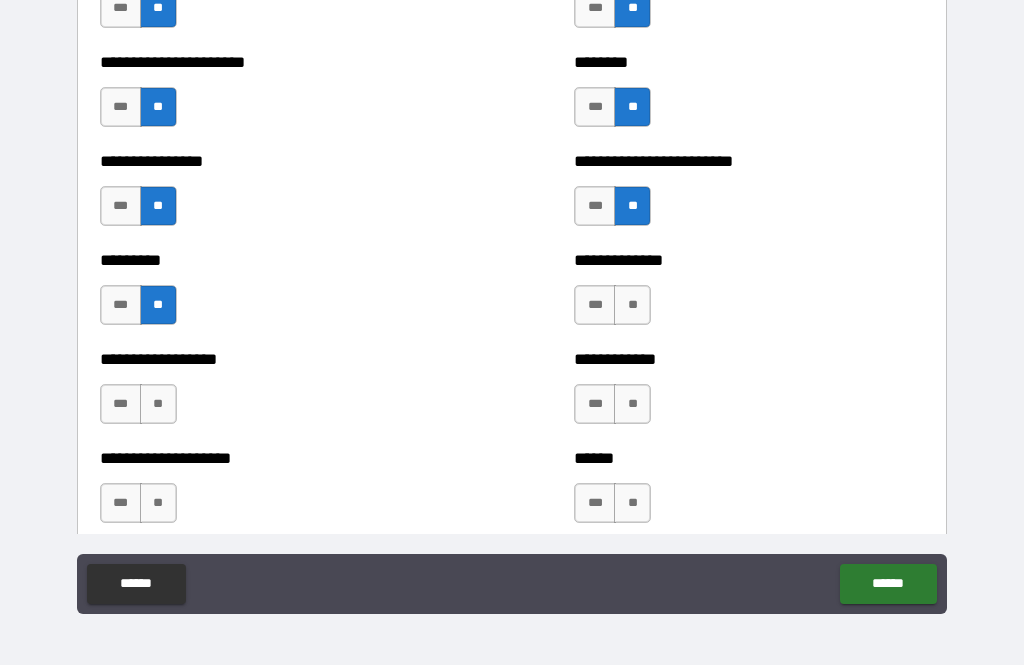 click on "**" at bounding box center (632, 305) 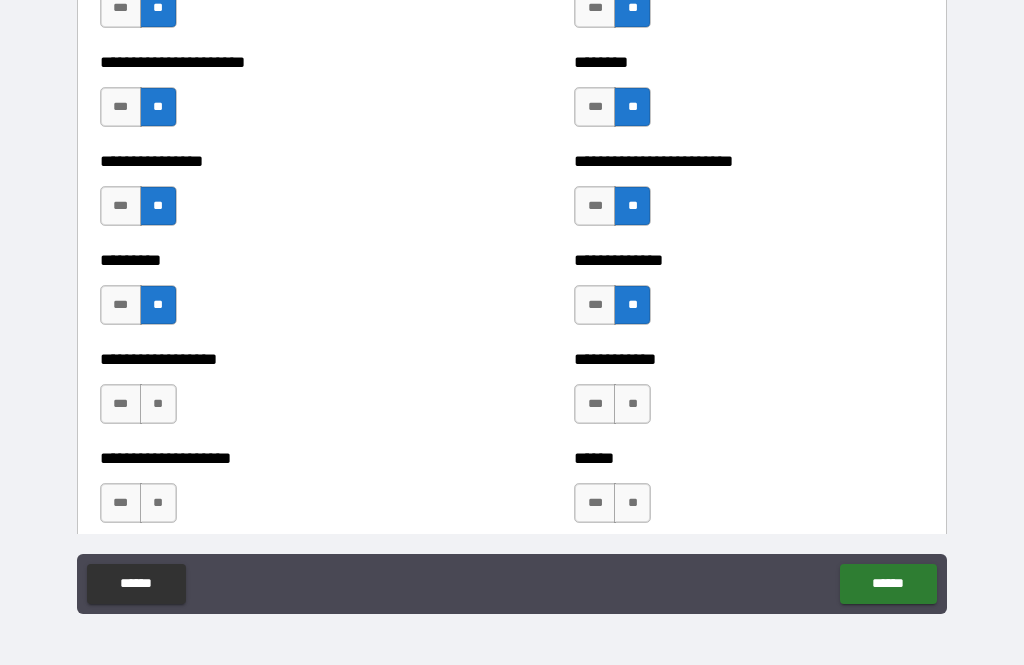 click on "**" at bounding box center (158, 404) 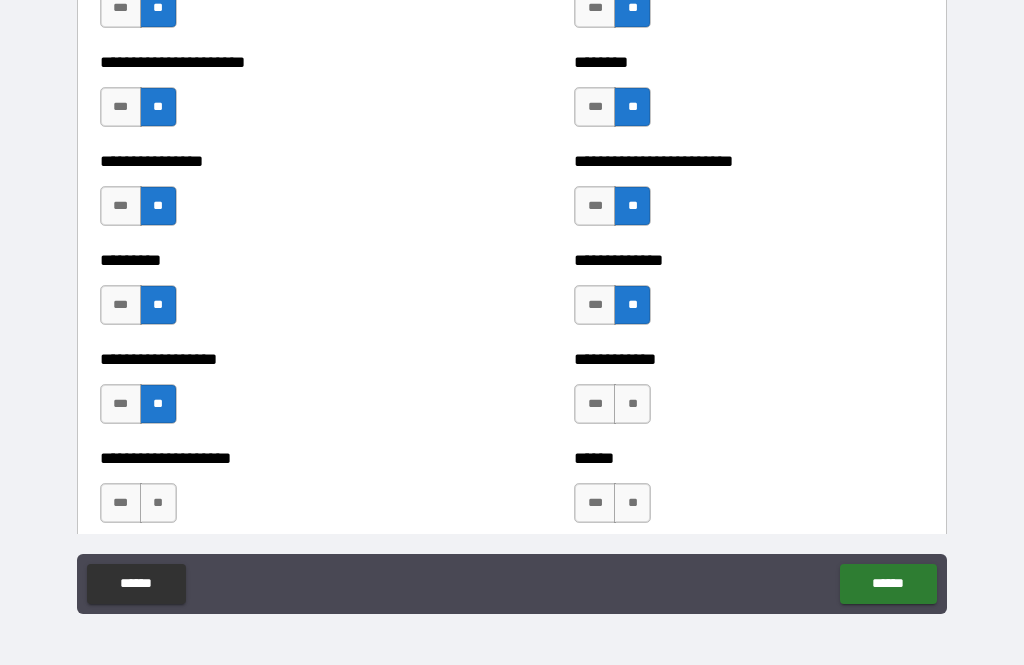 click on "**" at bounding box center (632, 404) 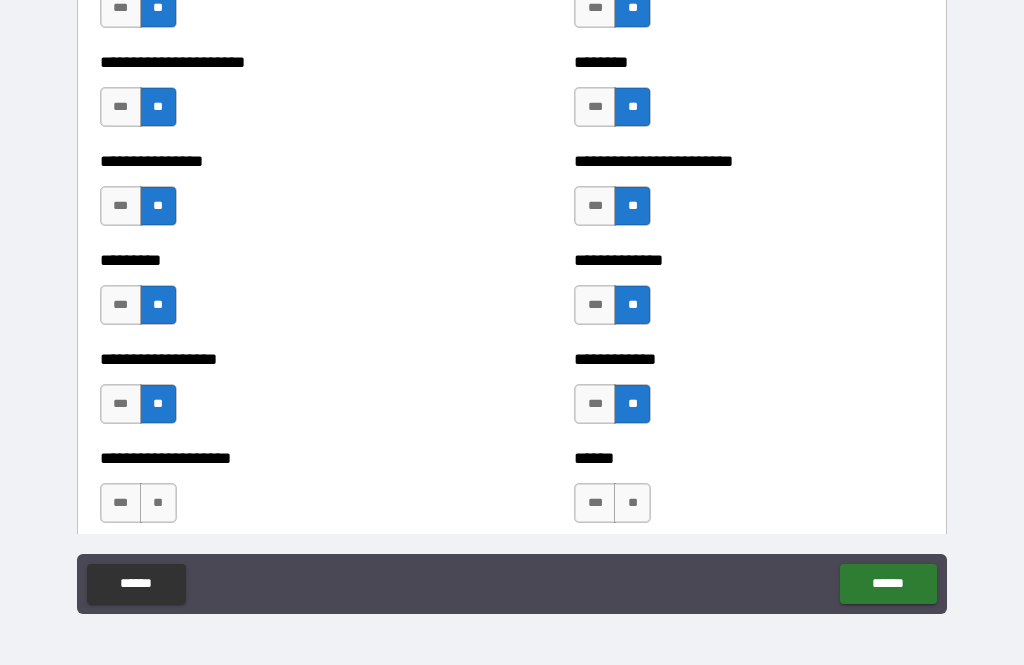 click on "**" at bounding box center [632, 503] 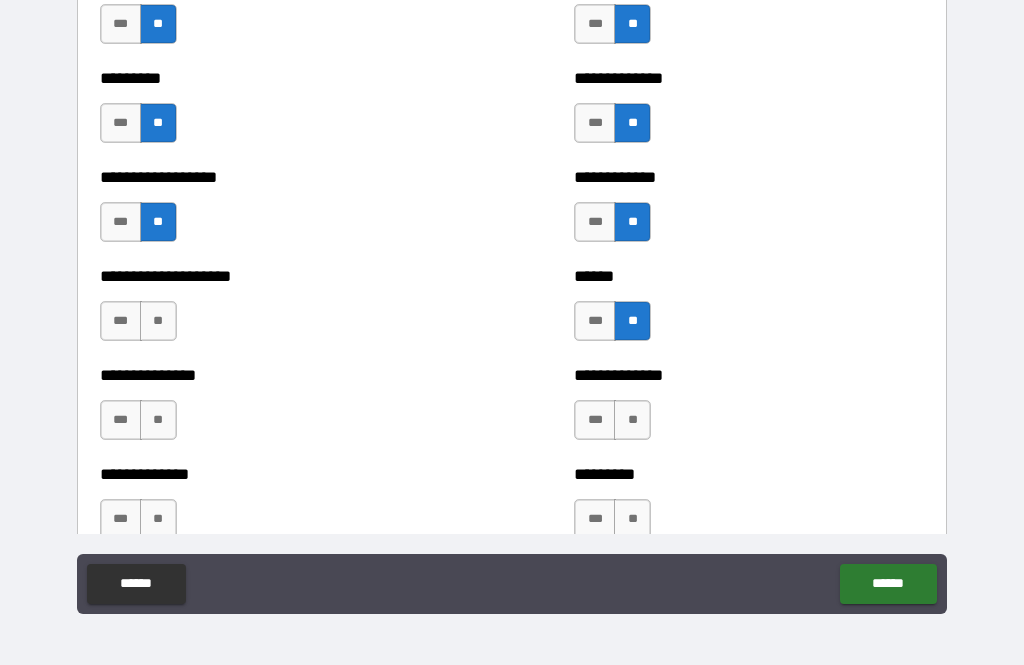 scroll, scrollTop: 3261, scrollLeft: 0, axis: vertical 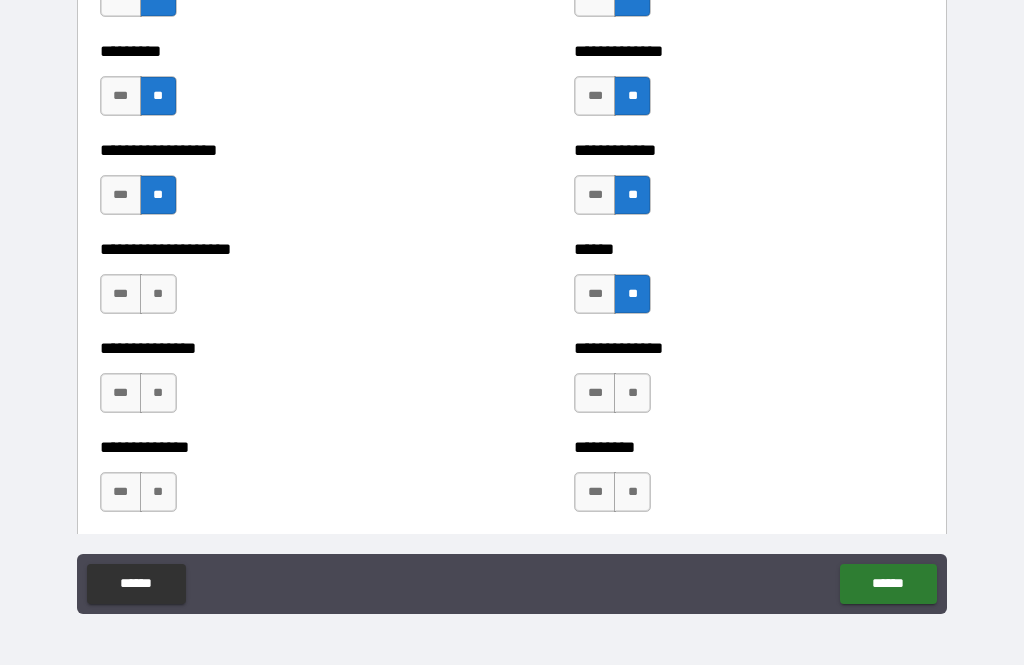 click on "**" at bounding box center [158, 294] 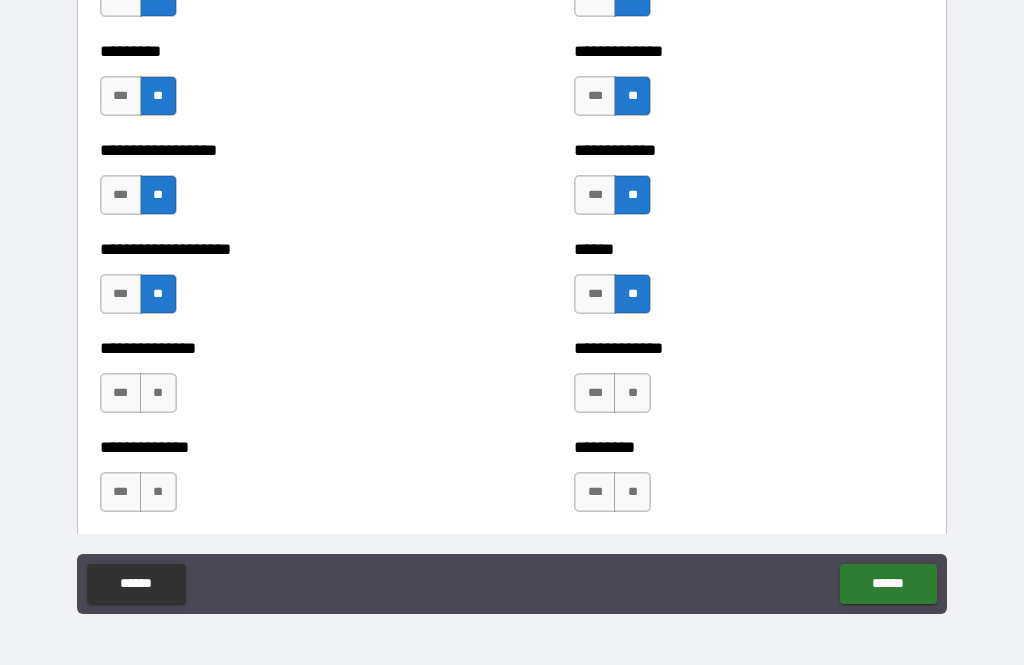 click on "**" at bounding box center [158, 393] 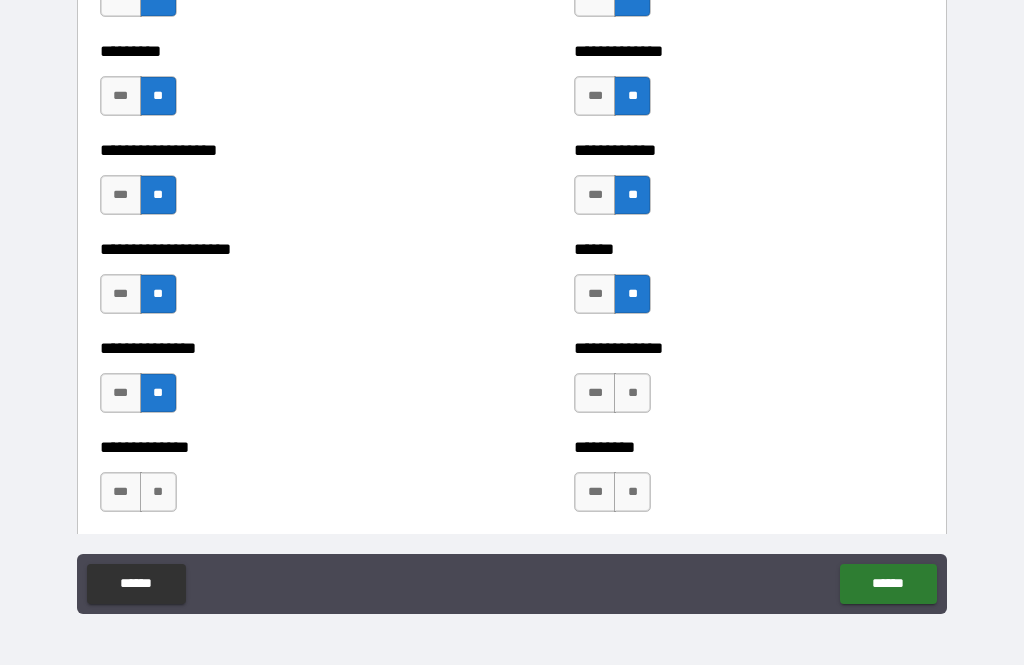 click on "**" at bounding box center [632, 393] 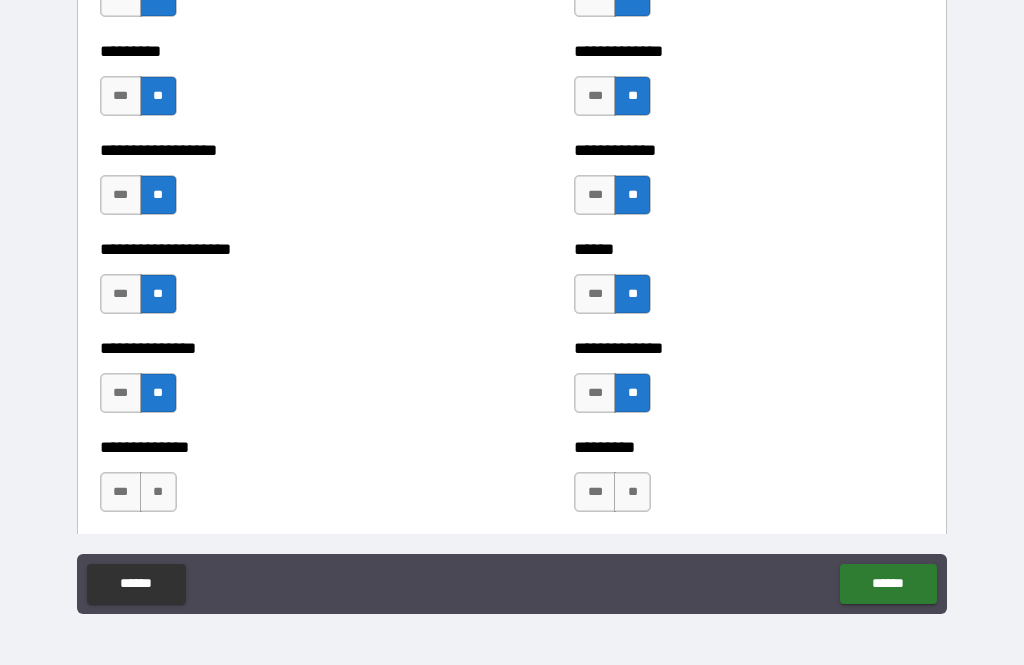 click on "**" at bounding box center (632, 492) 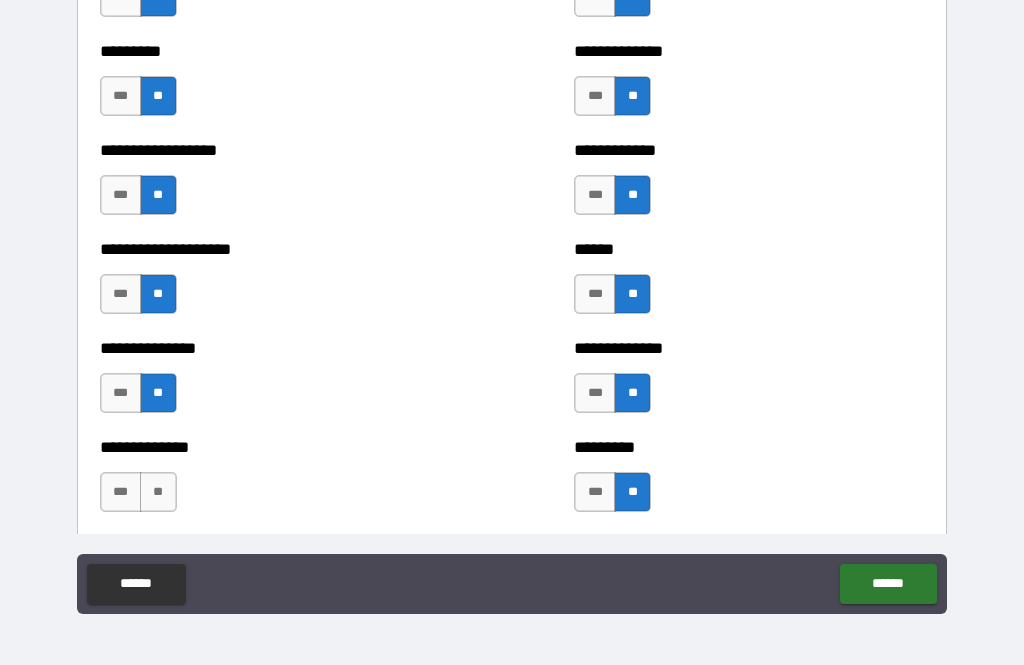 click on "**" at bounding box center [158, 492] 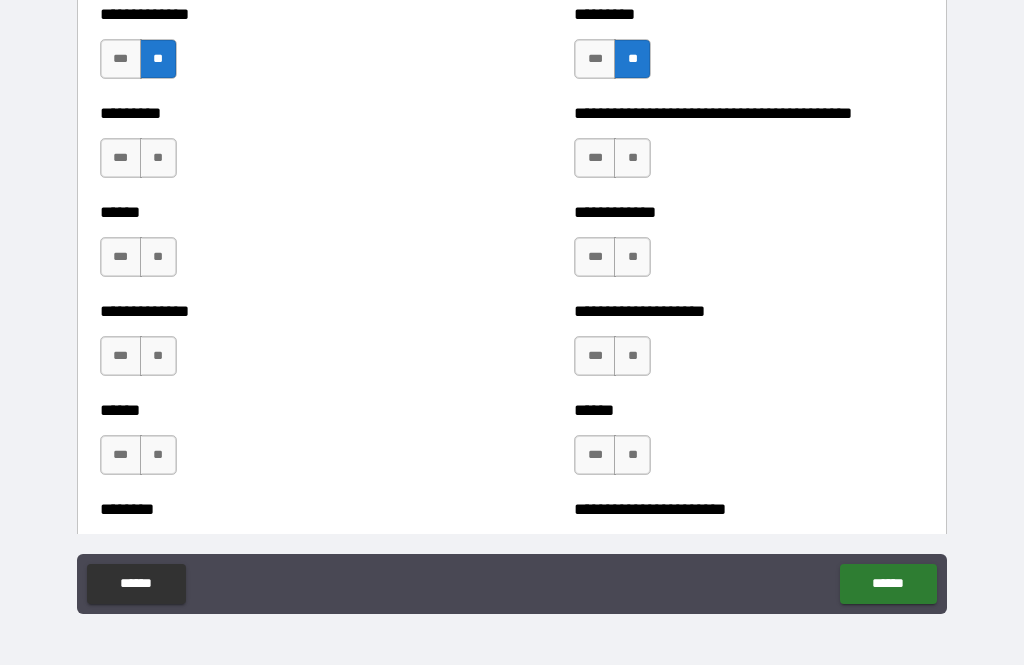 scroll, scrollTop: 3693, scrollLeft: 0, axis: vertical 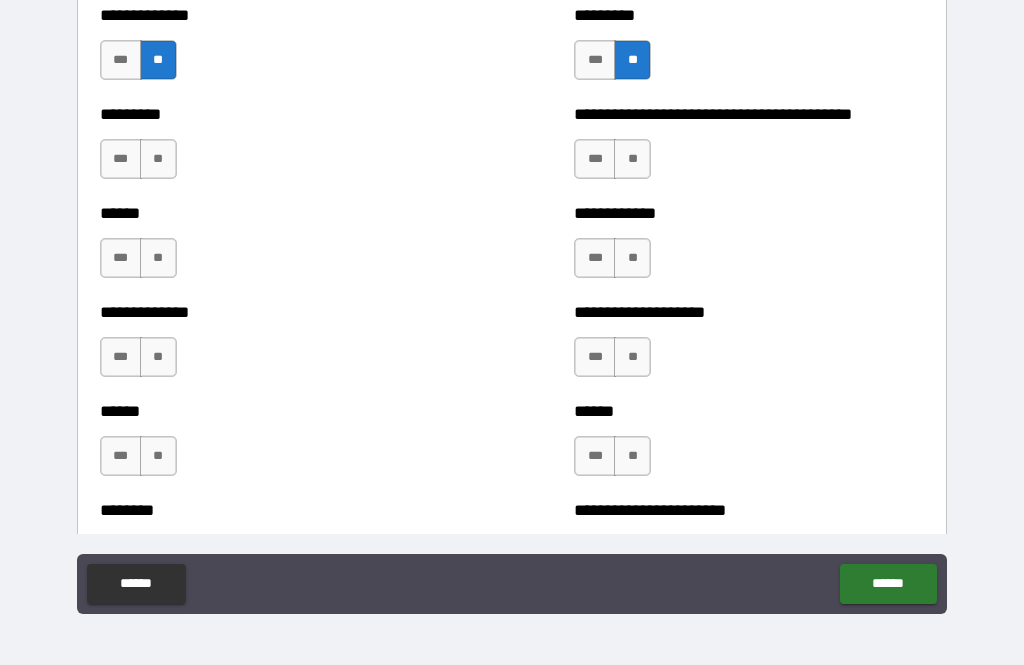 click on "**" at bounding box center (158, 159) 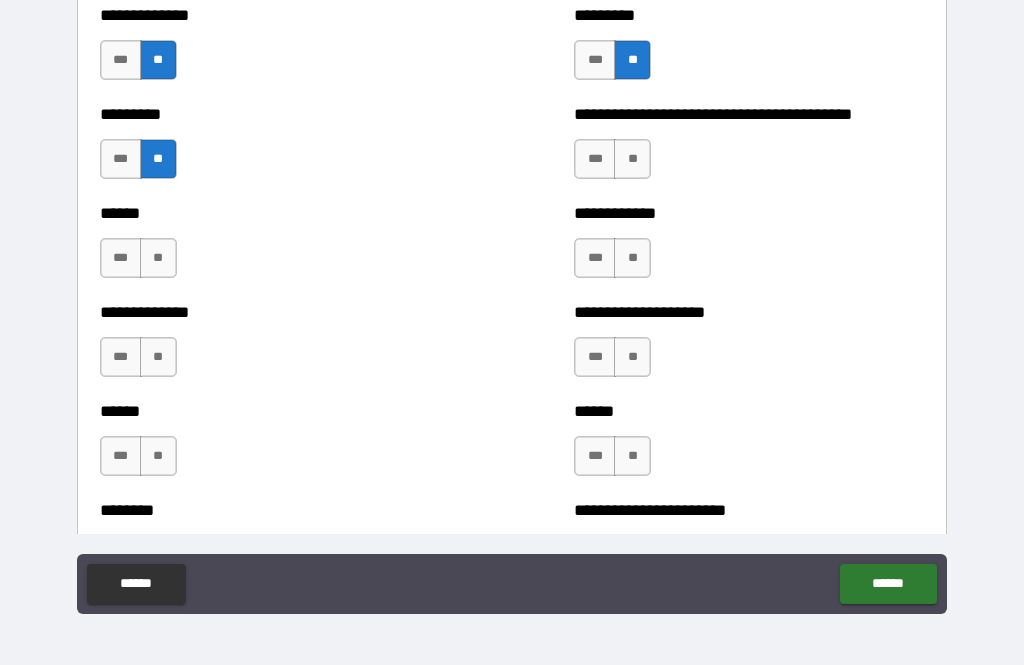 click on "**" at bounding box center [632, 159] 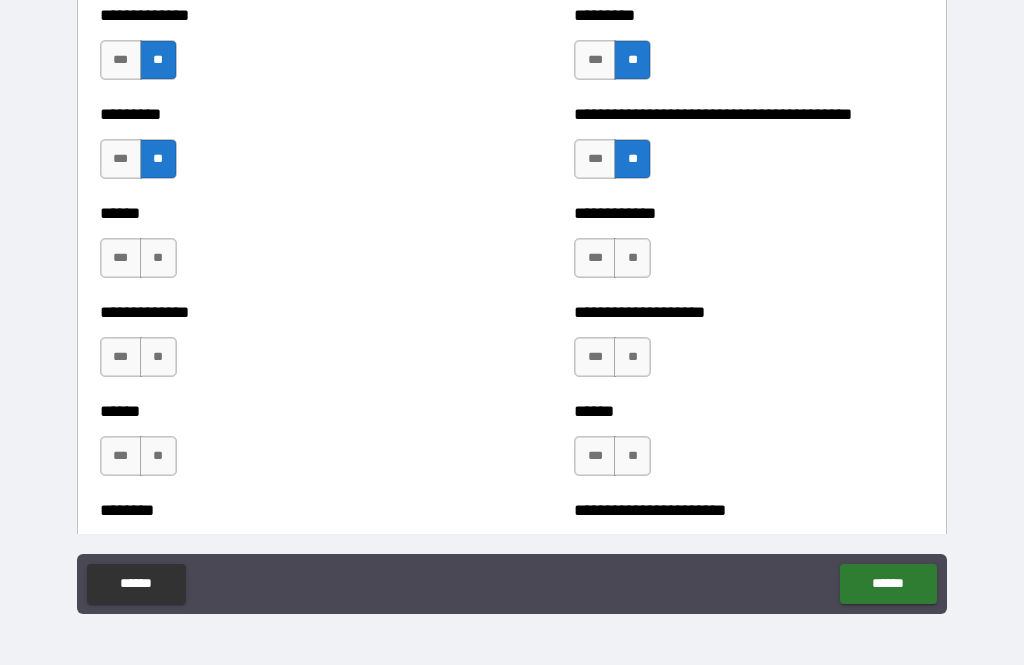 click on "**" at bounding box center (632, 258) 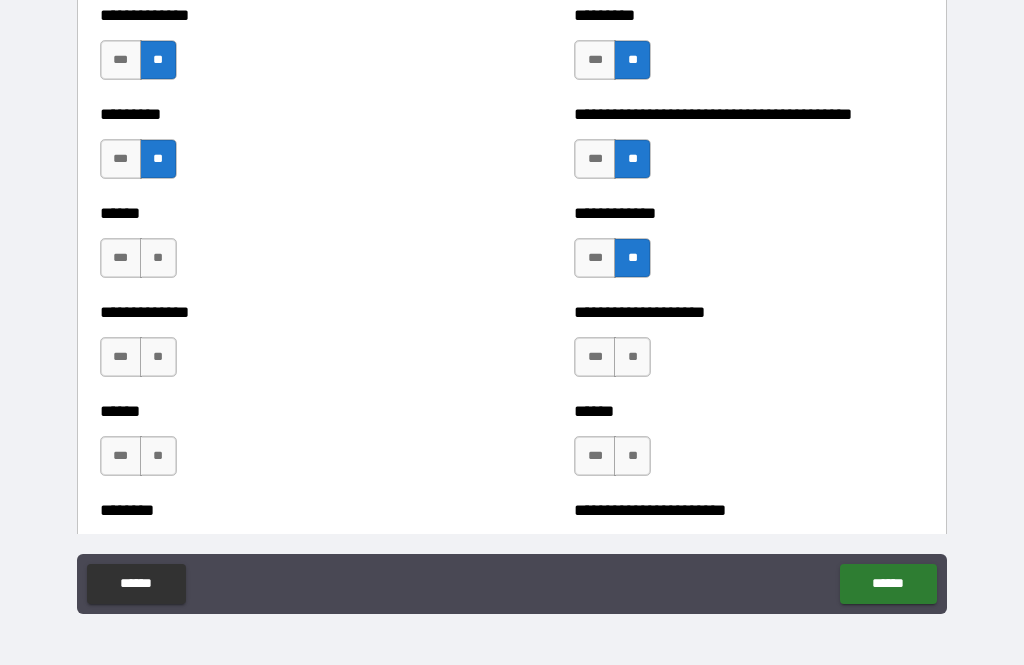 click on "**" at bounding box center (158, 258) 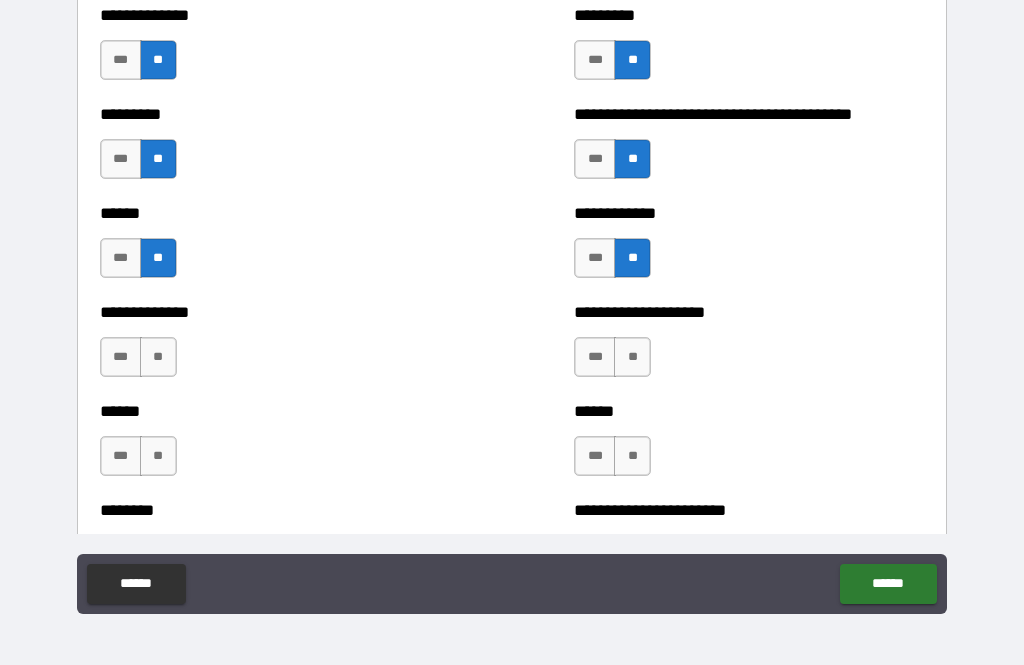 click on "**" at bounding box center (158, 357) 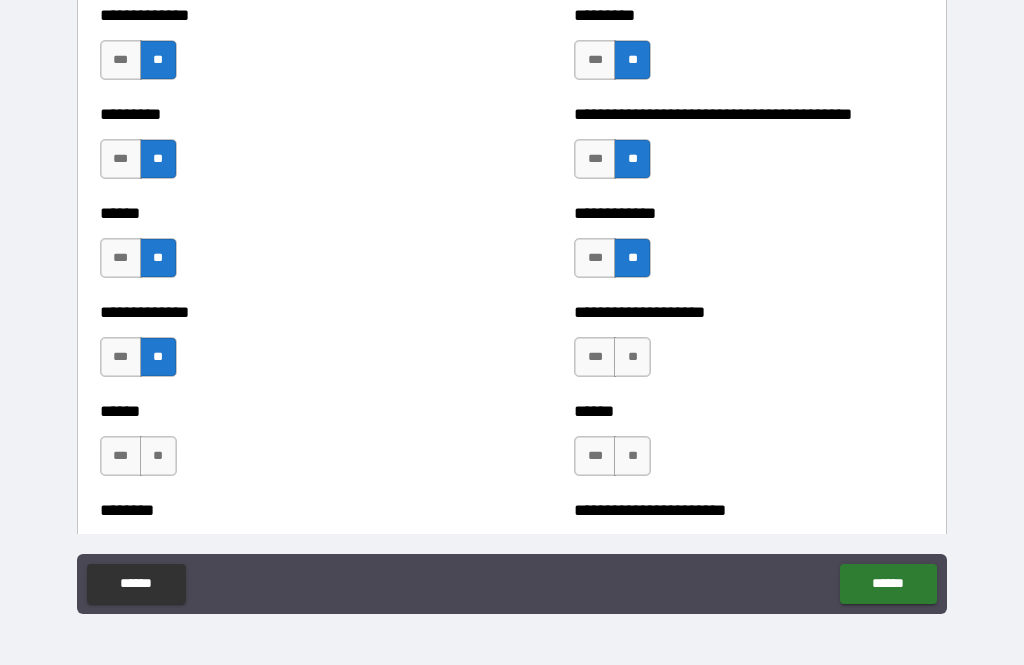 click on "**" at bounding box center [632, 357] 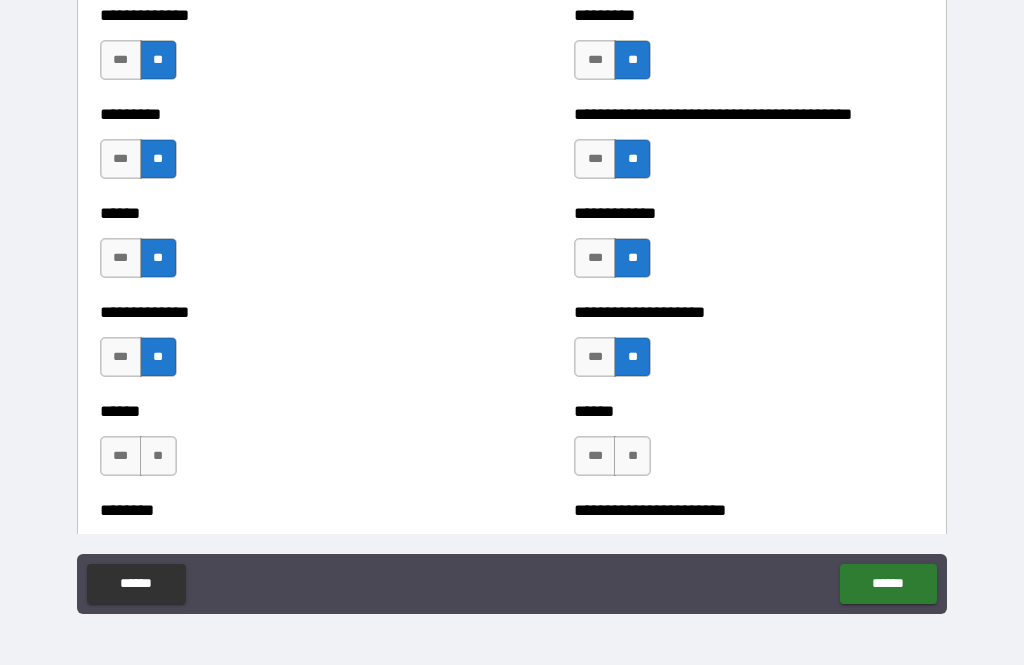 click on "**" at bounding box center (632, 456) 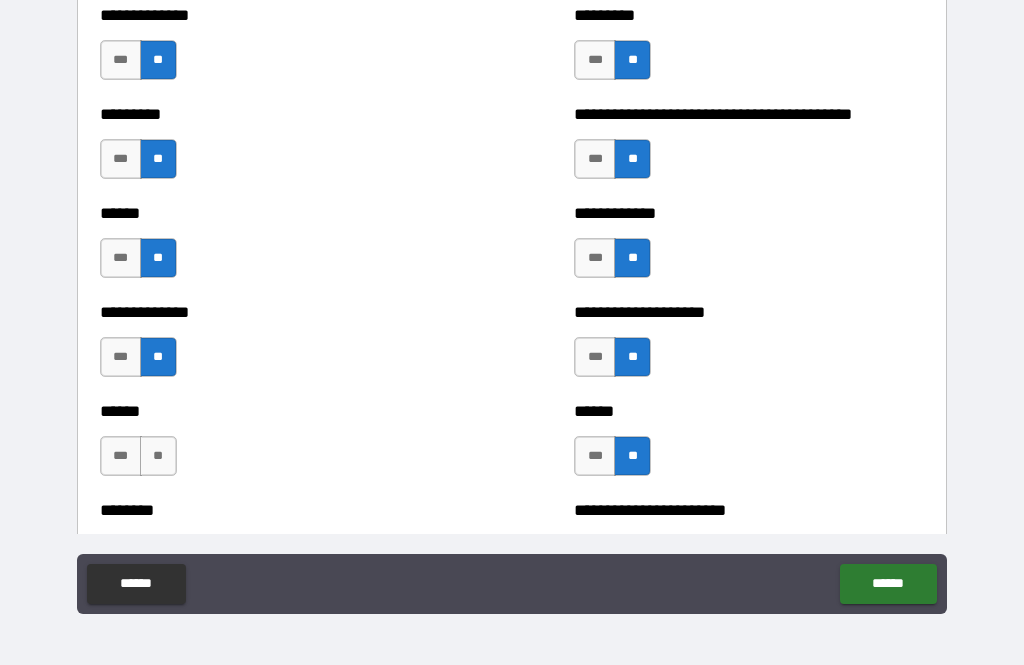 click on "**" at bounding box center (158, 456) 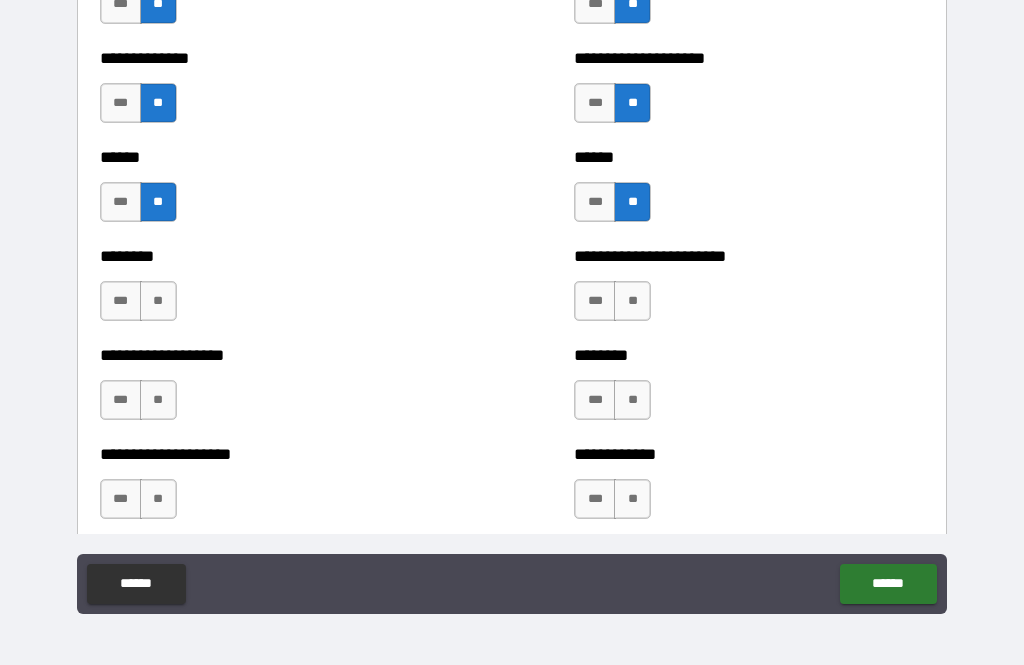 scroll, scrollTop: 3967, scrollLeft: 0, axis: vertical 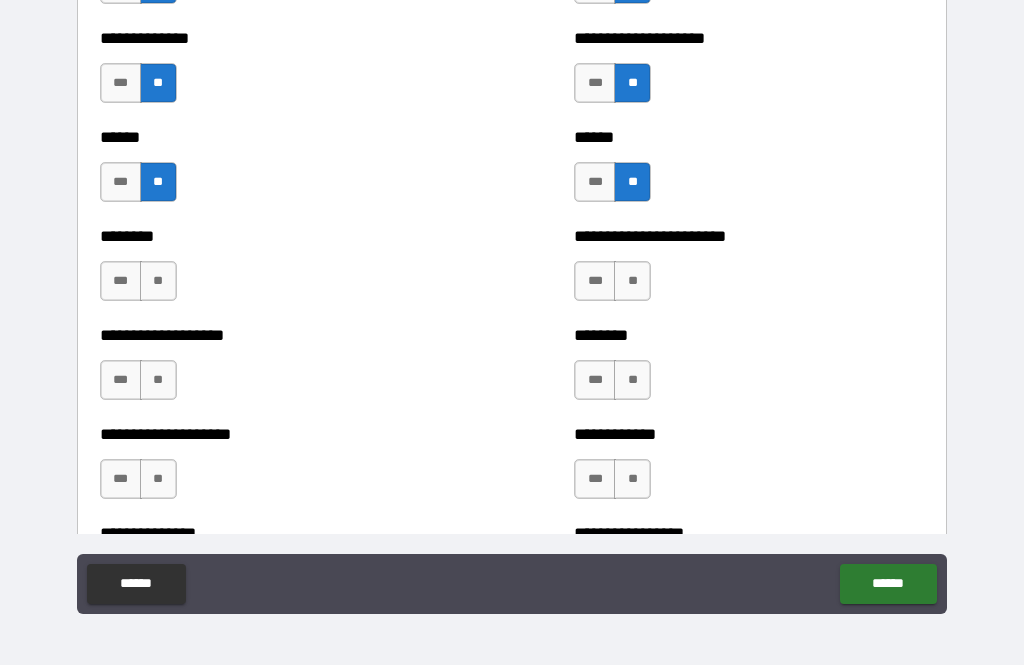 click on "**" at bounding box center [158, 281] 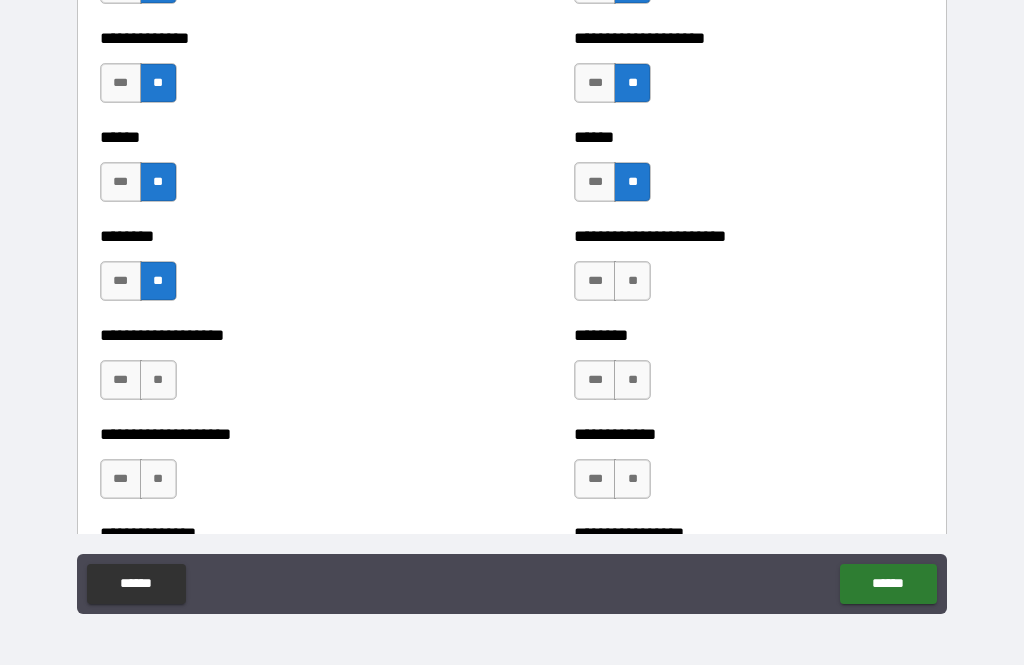 click on "**" at bounding box center [632, 281] 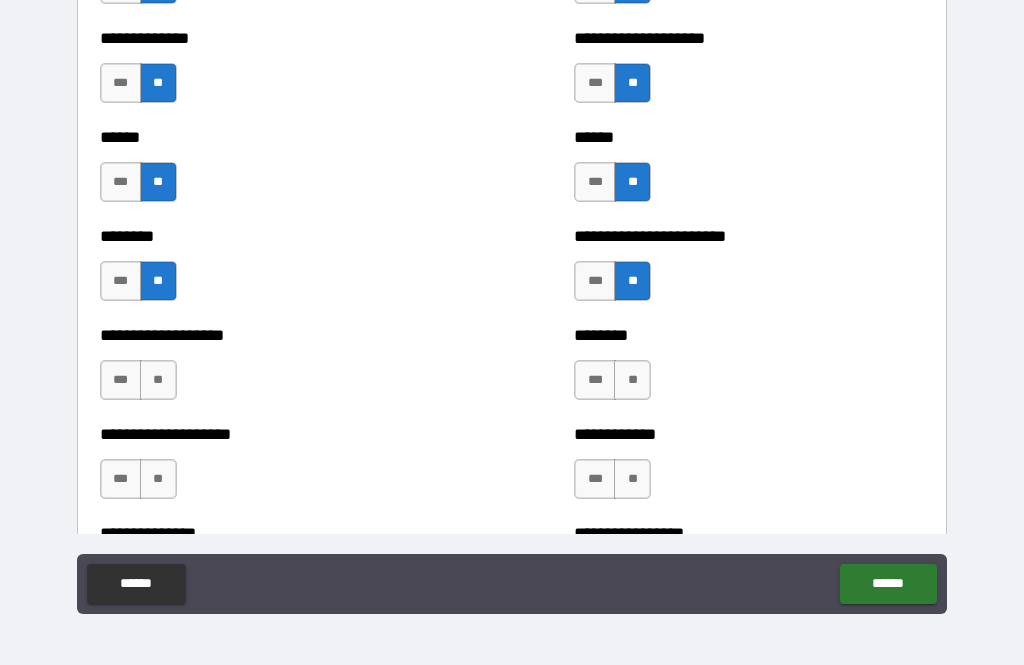 click on "**" at bounding box center (632, 380) 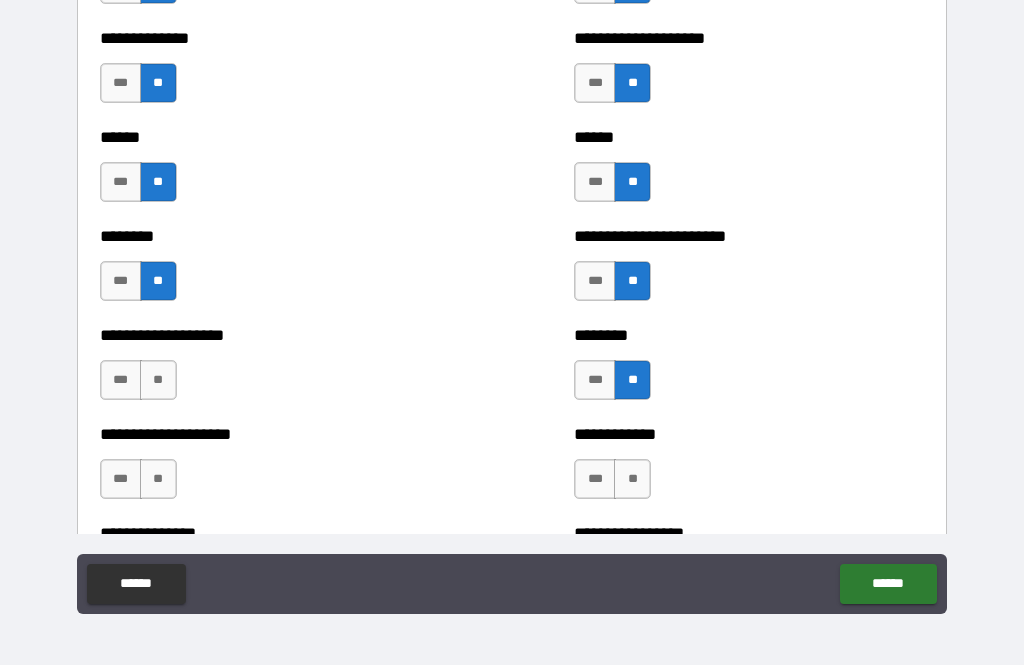 click on "**" at bounding box center [158, 380] 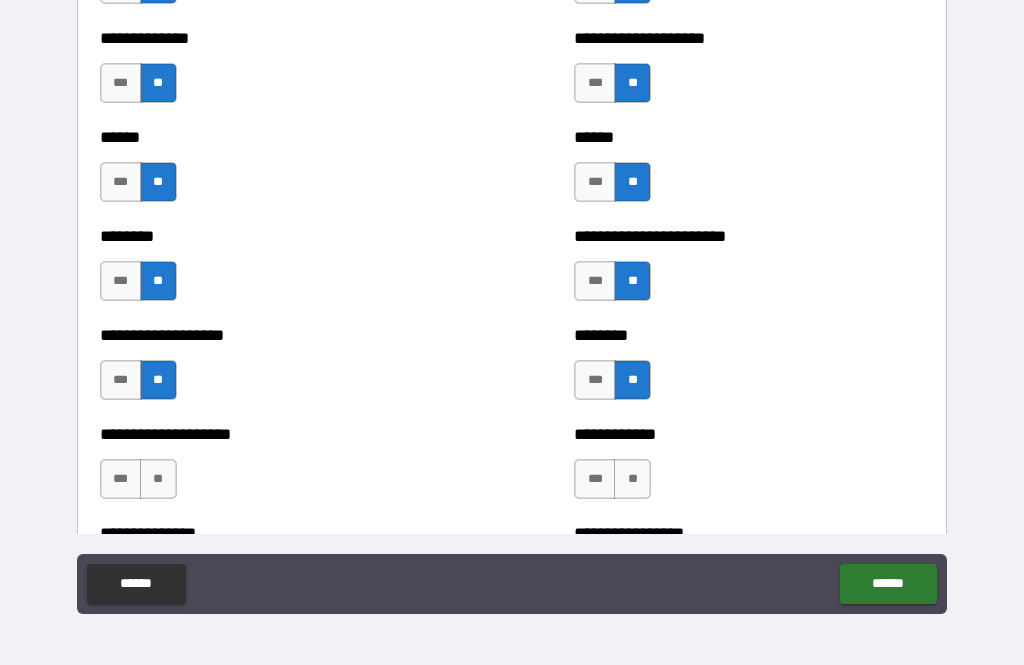 click on "**" at bounding box center (158, 479) 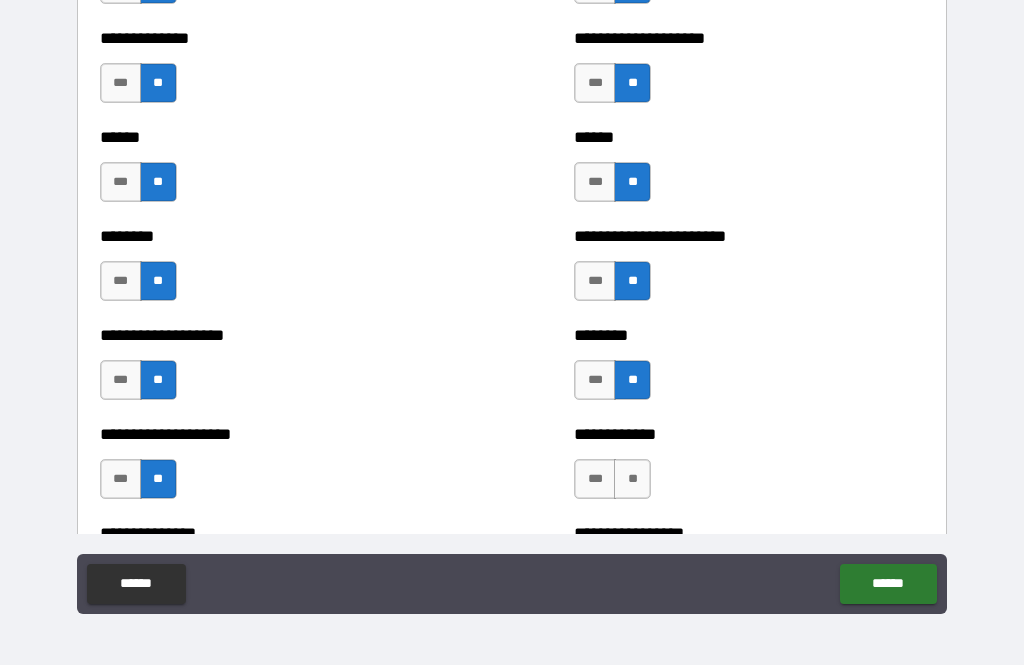 click on "**" at bounding box center (632, 479) 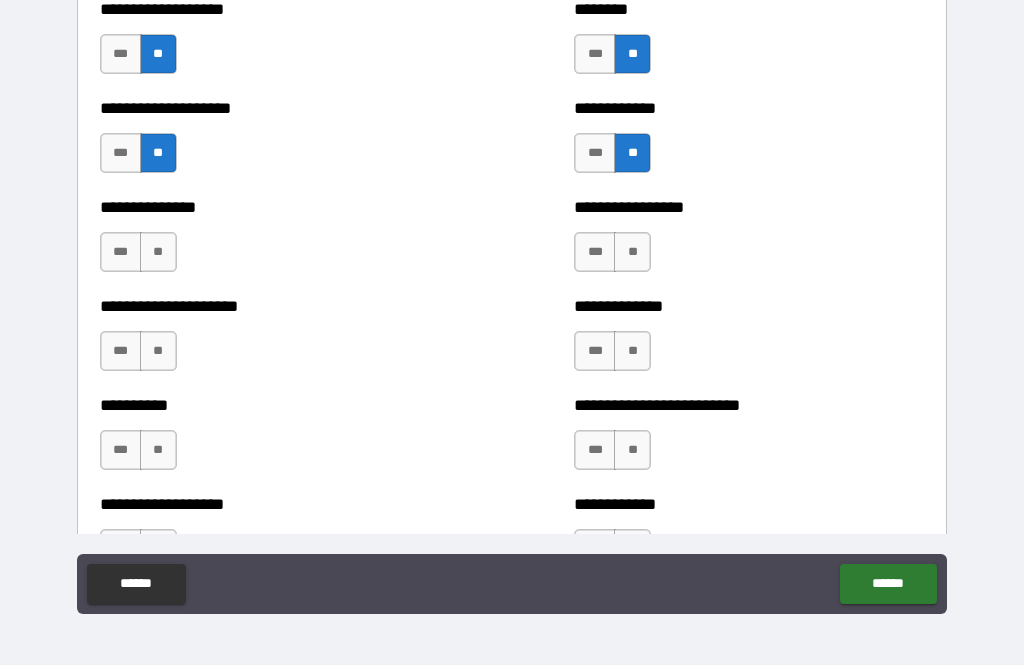 scroll, scrollTop: 4296, scrollLeft: 0, axis: vertical 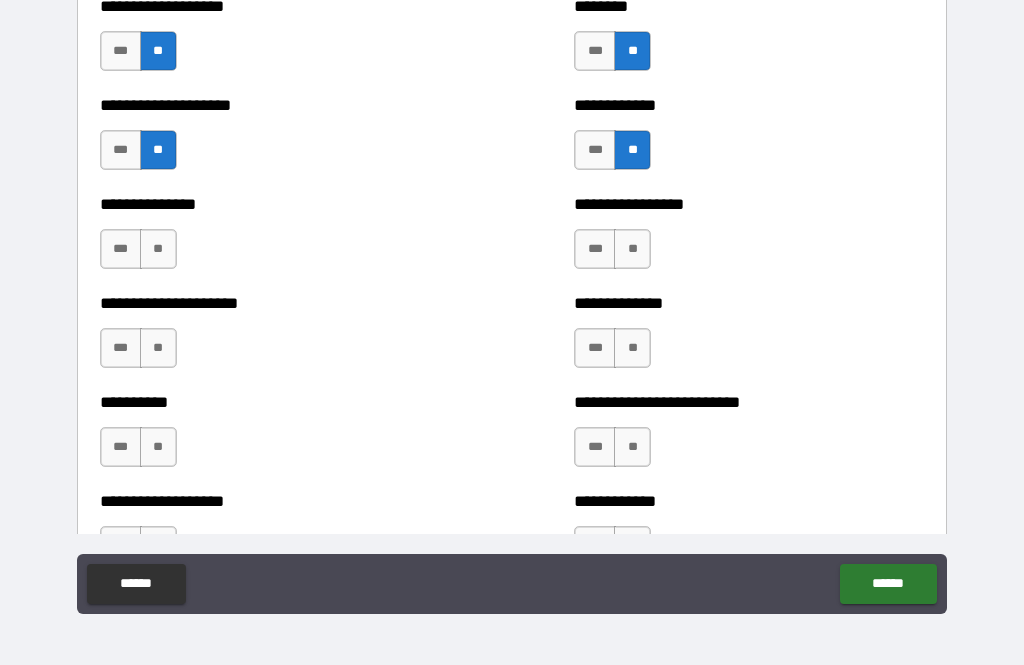 click on "**" at bounding box center [632, 249] 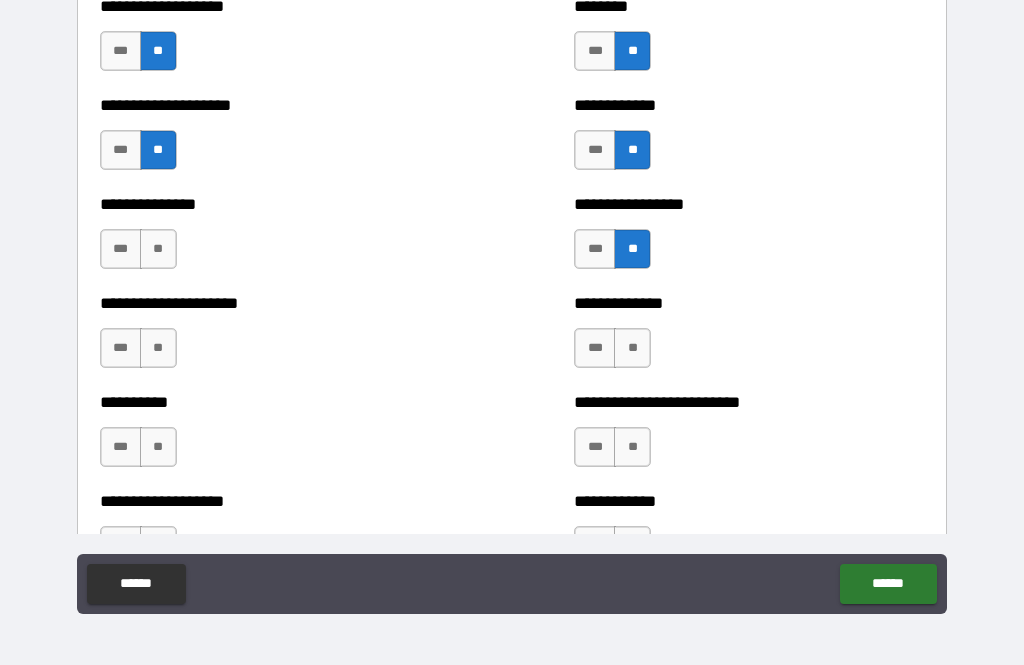 click on "**" at bounding box center (158, 249) 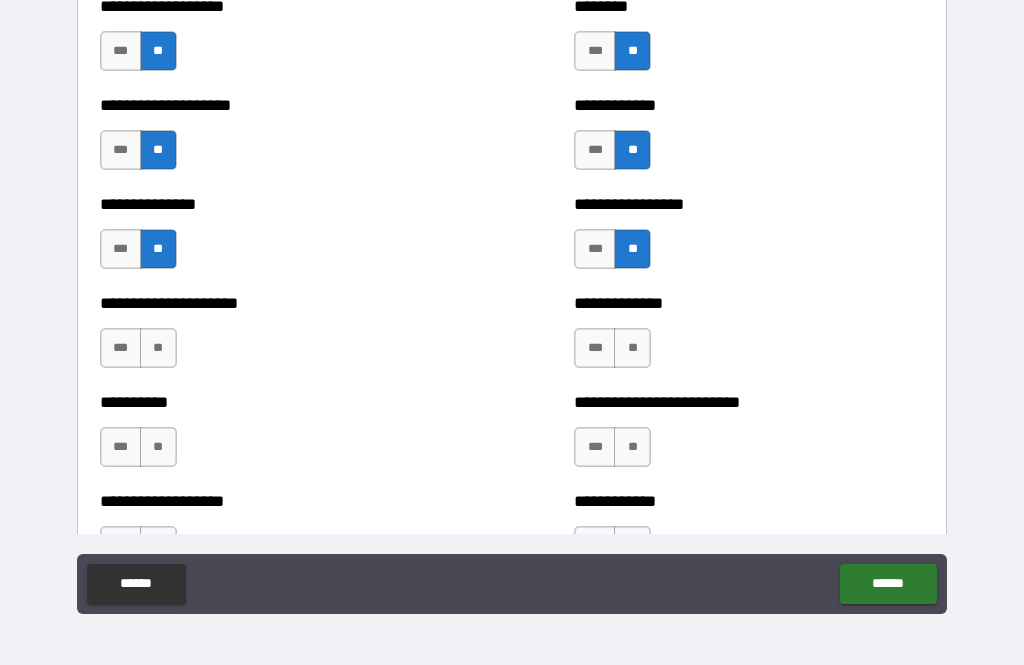 click on "**********" at bounding box center [275, 338] 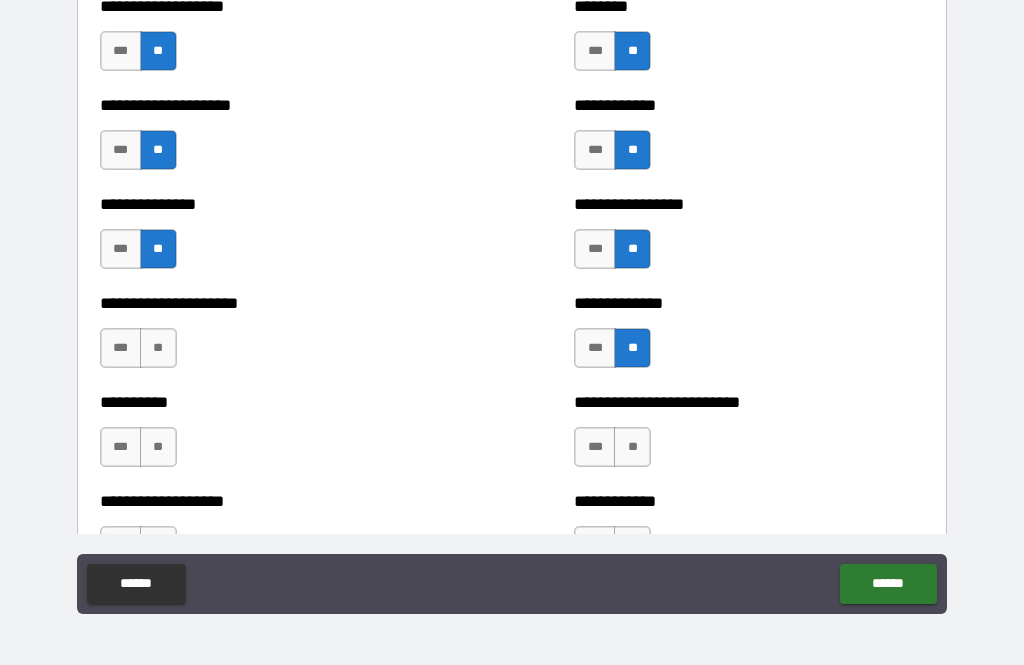 click on "**" at bounding box center (158, 348) 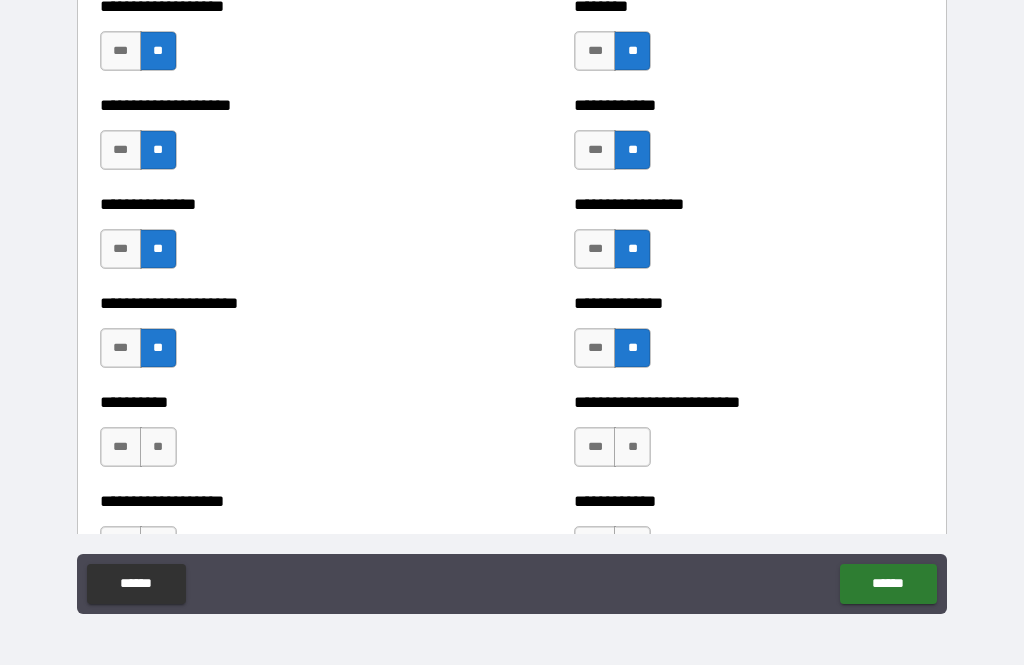 click on "*** **" at bounding box center [138, 447] 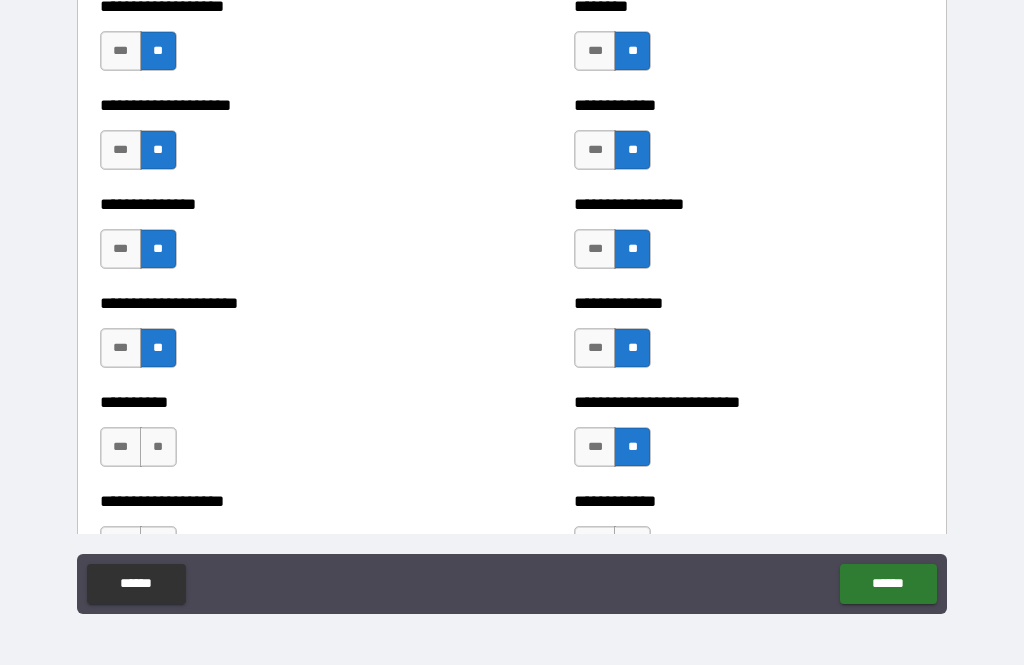 click on "**" at bounding box center [158, 447] 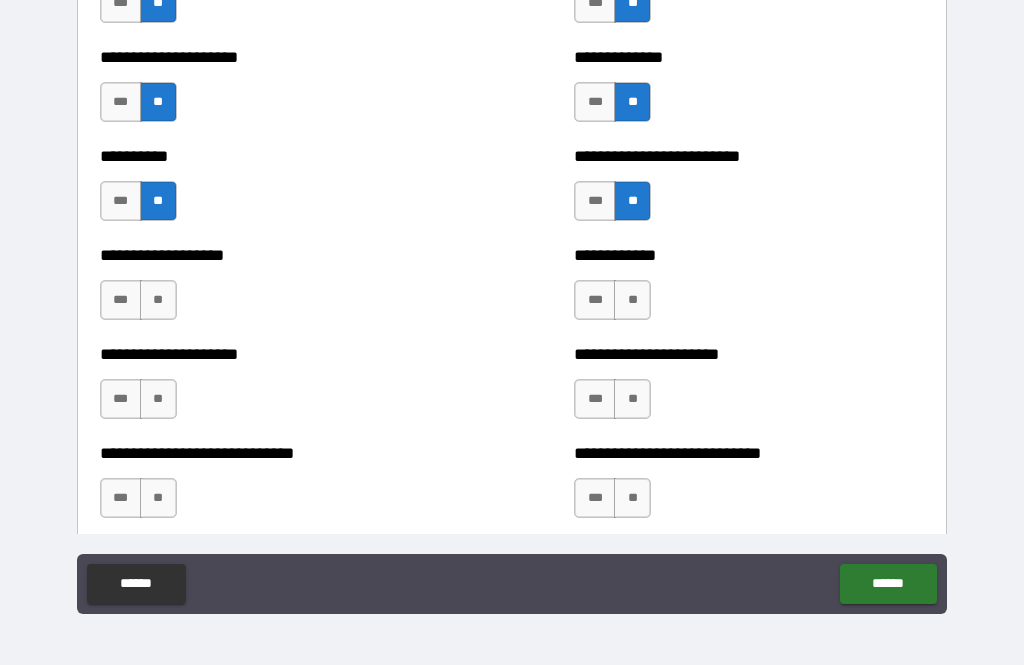 scroll, scrollTop: 4551, scrollLeft: 0, axis: vertical 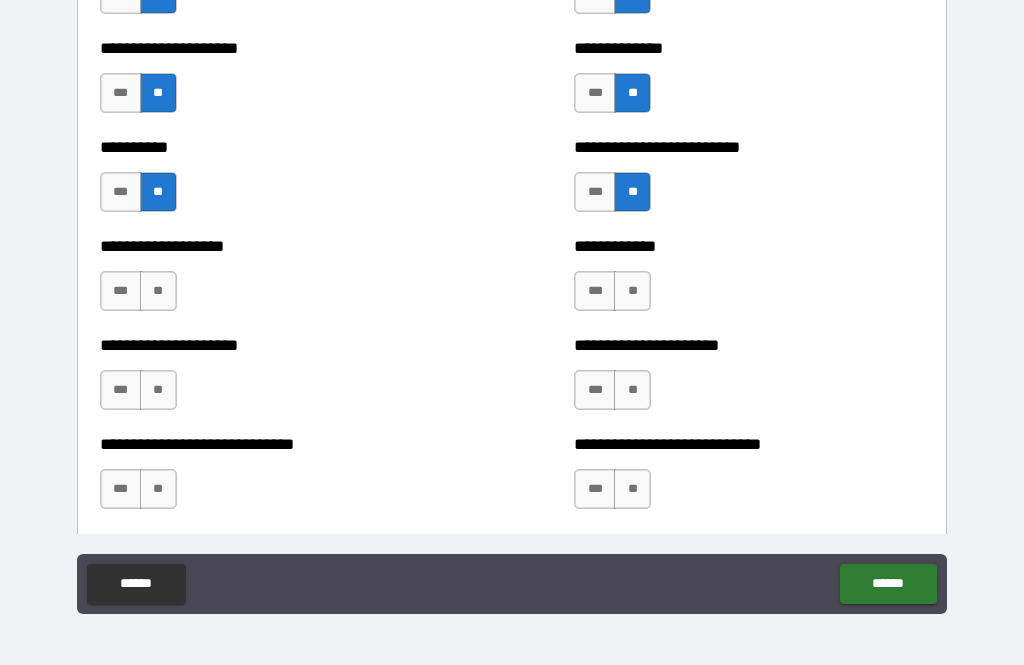 click on "**" at bounding box center [158, 291] 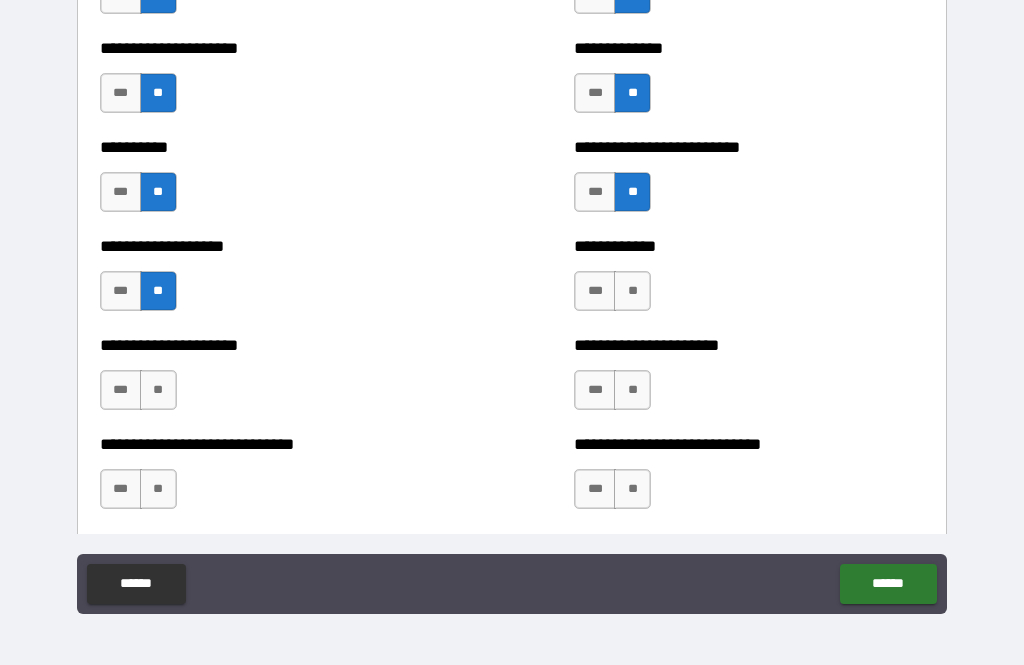 click on "**" at bounding box center (632, 291) 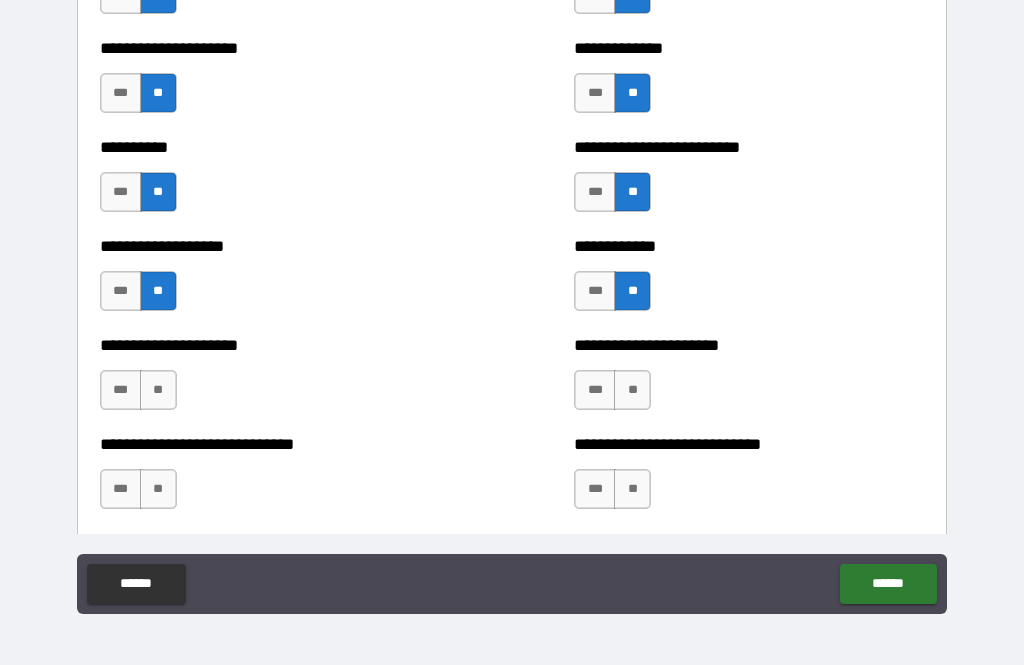 click on "**" at bounding box center [632, 390] 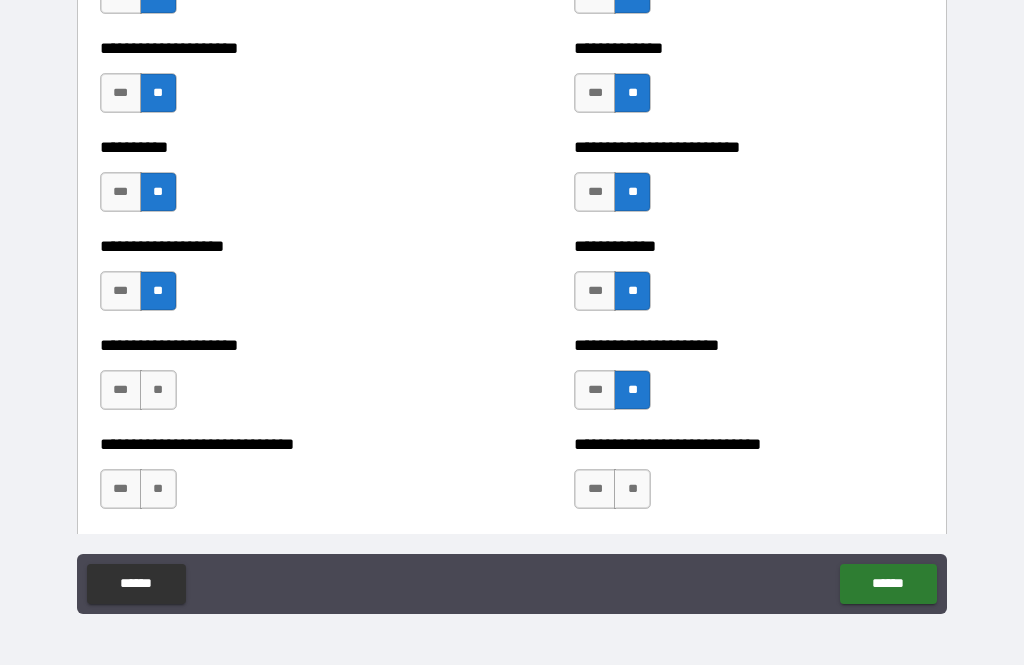 click on "**" at bounding box center [158, 390] 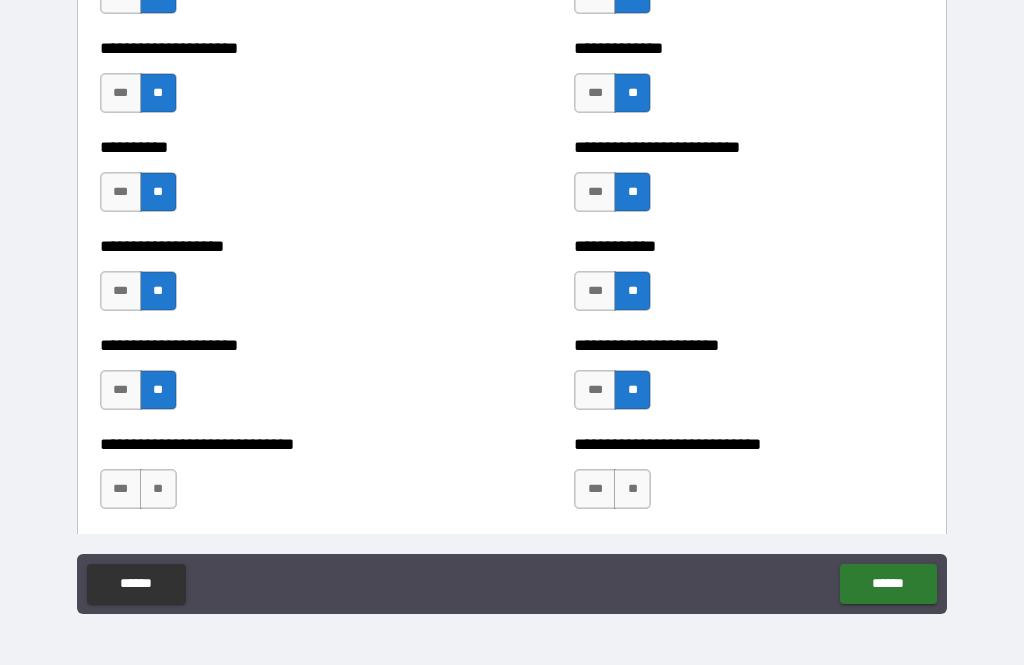 click on "**" at bounding box center (158, 489) 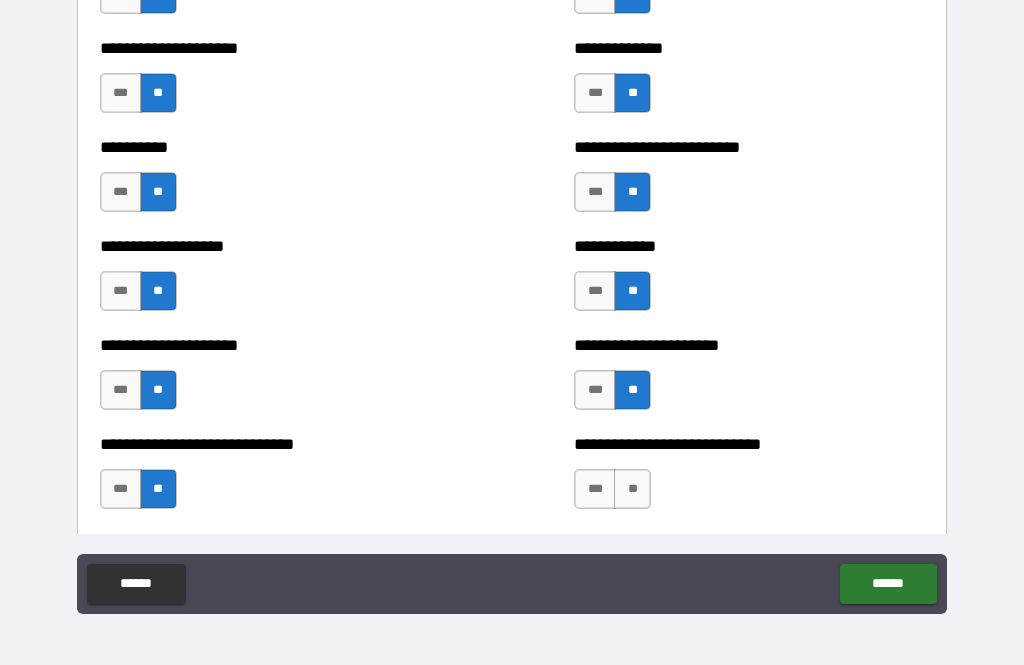 click on "**" at bounding box center (632, 489) 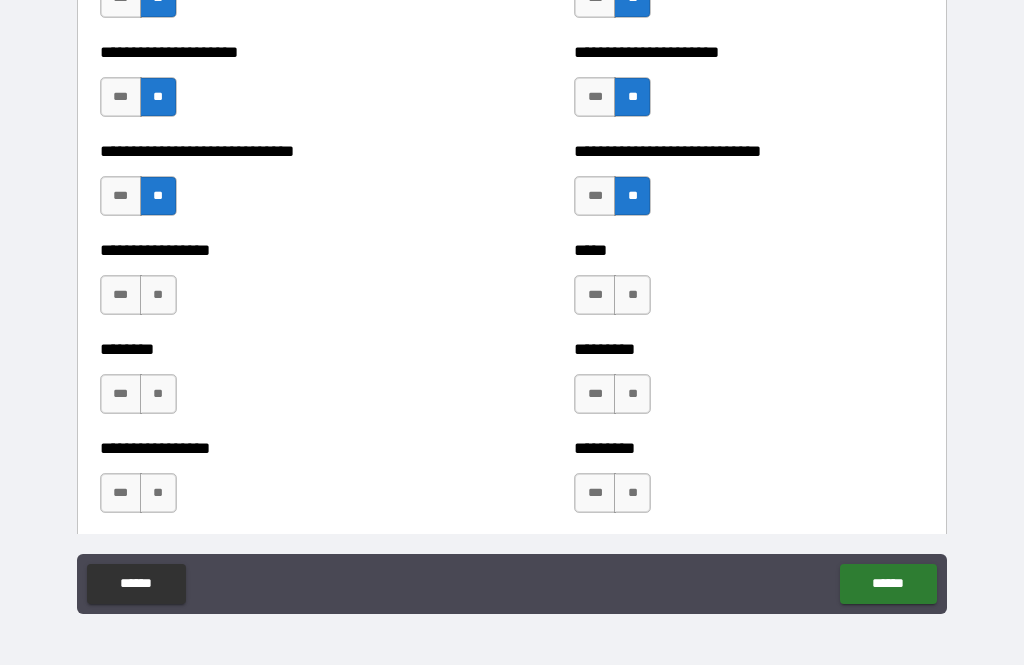 scroll, scrollTop: 4852, scrollLeft: 0, axis: vertical 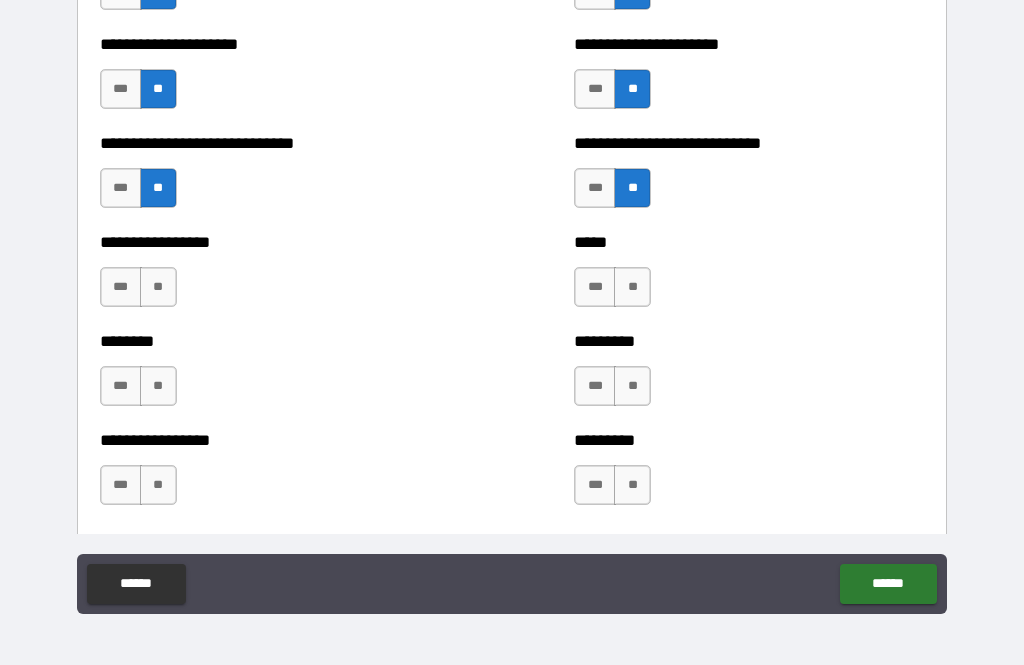 click on "**" at bounding box center [158, 287] 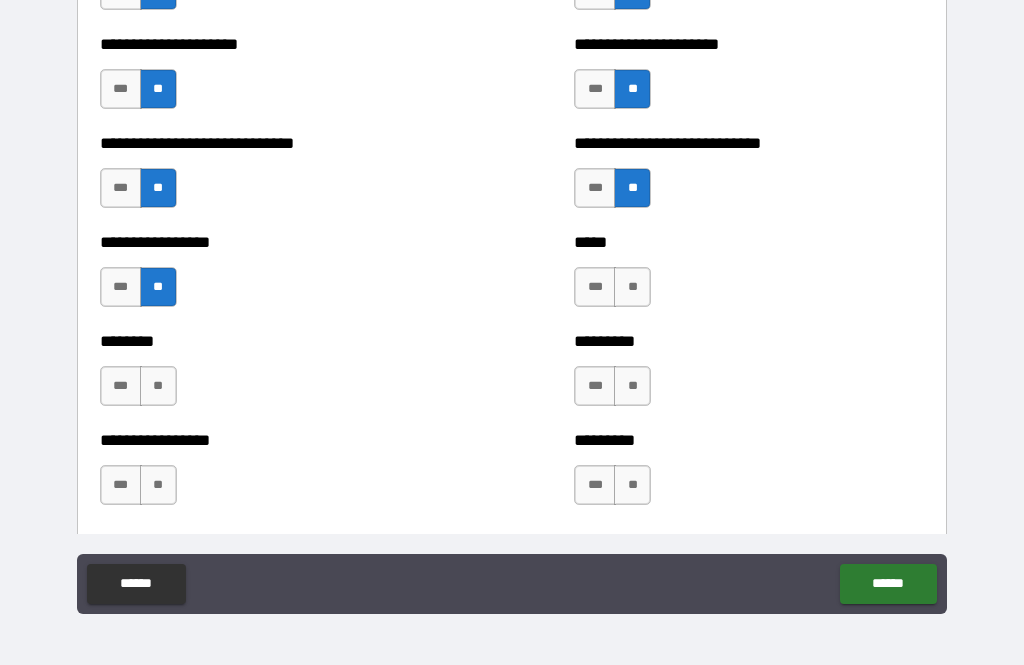 click on "**" at bounding box center (632, 287) 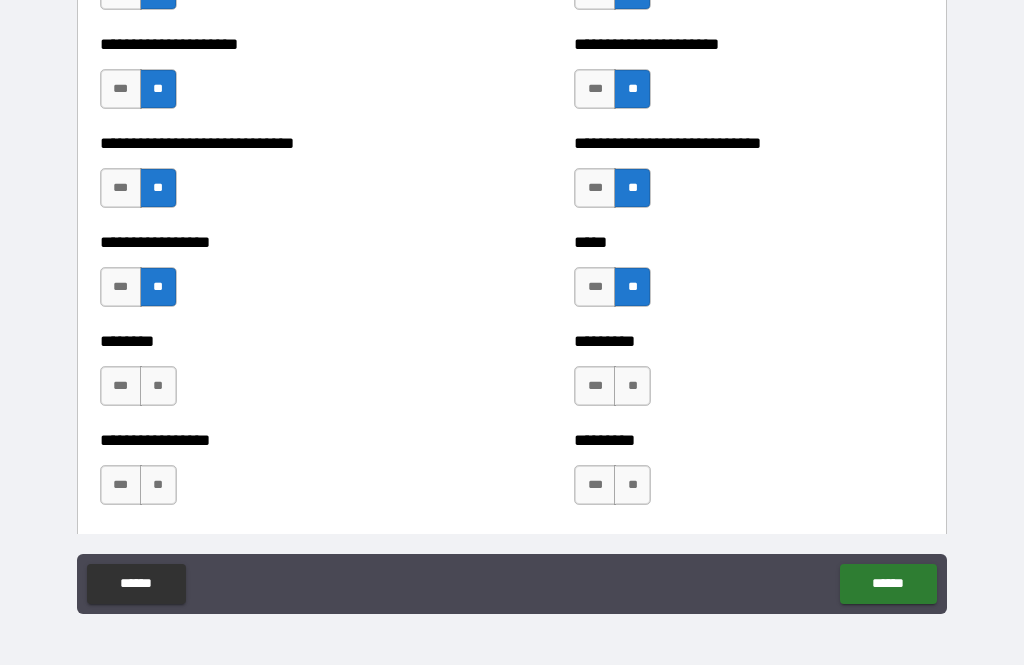 click on "**" at bounding box center [632, 386] 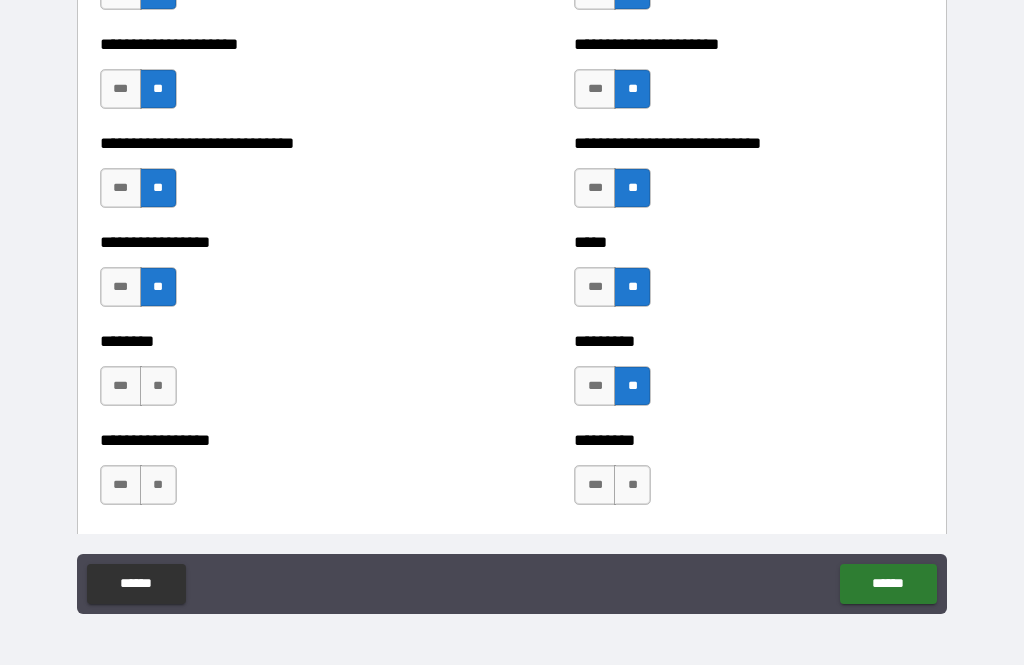 click on "**" at bounding box center (158, 386) 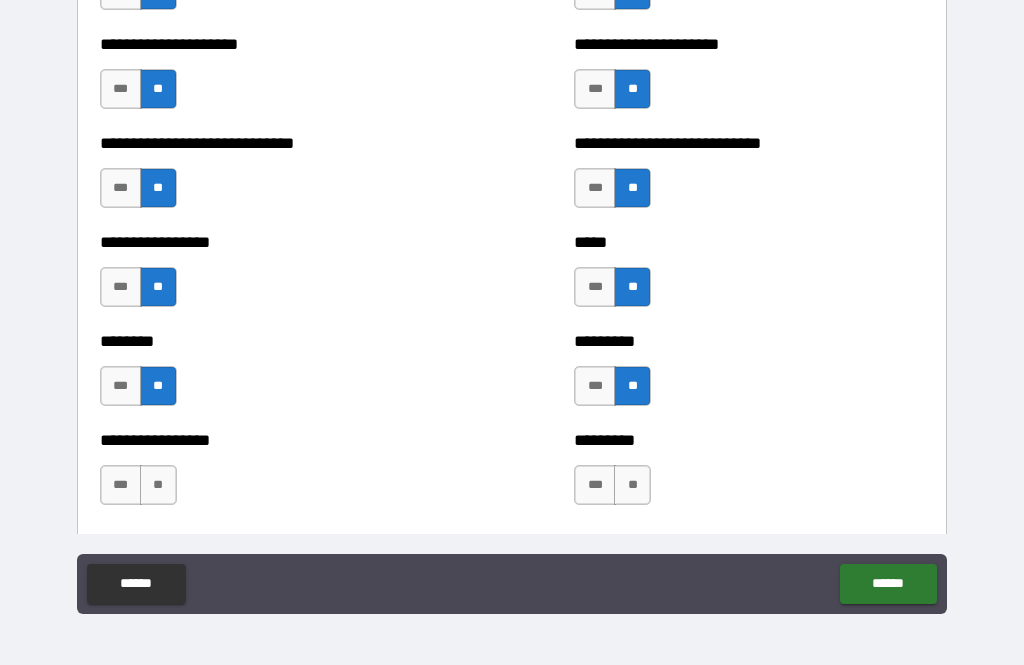 click on "***" at bounding box center [121, 386] 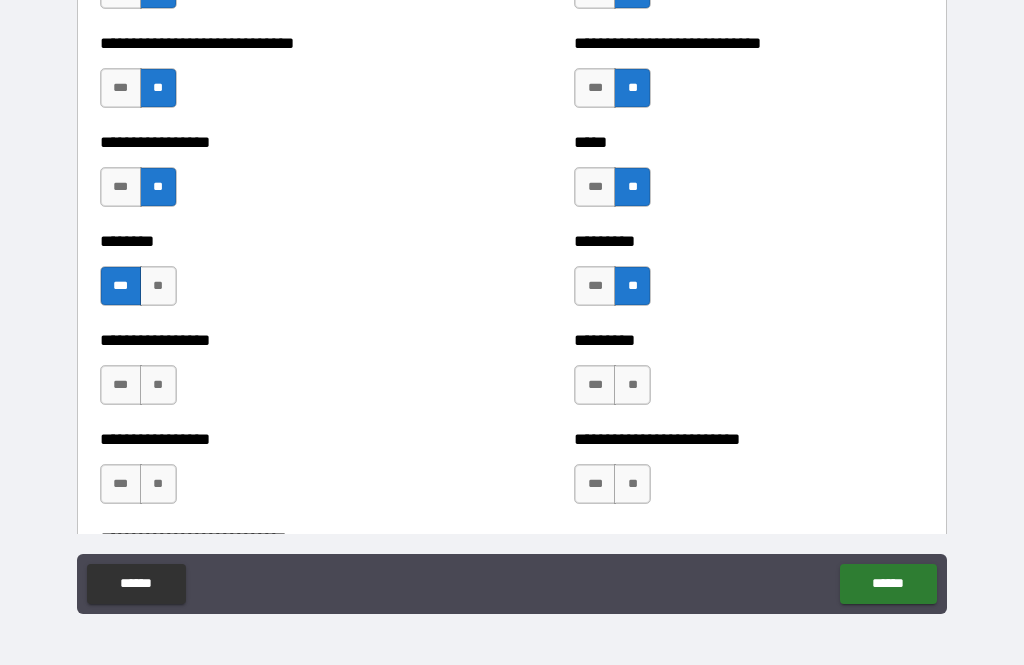 scroll, scrollTop: 4958, scrollLeft: 0, axis: vertical 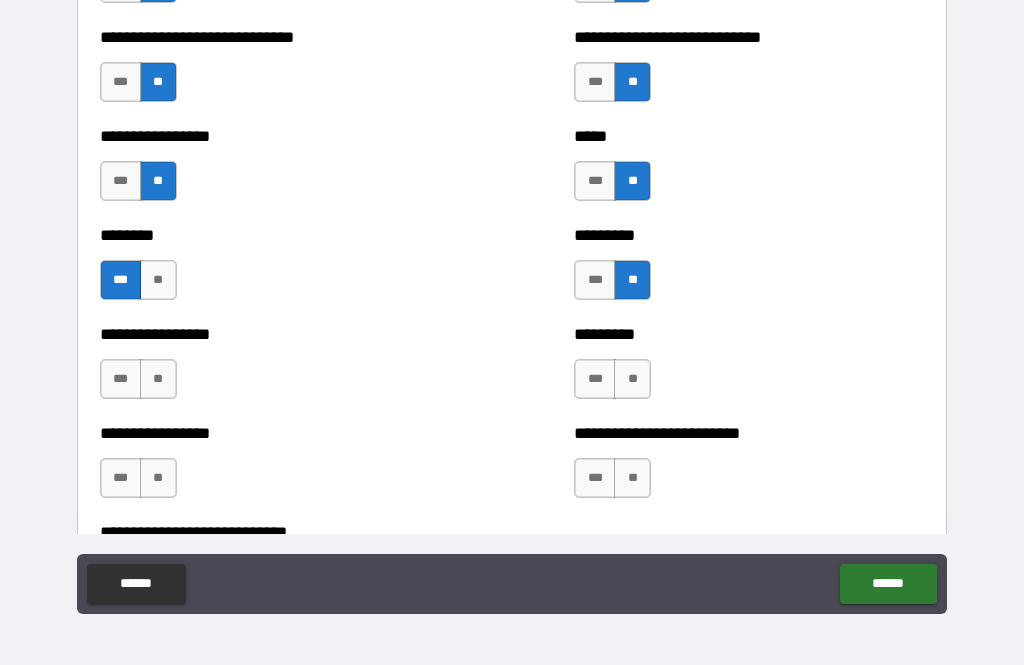 click on "**" at bounding box center [158, 379] 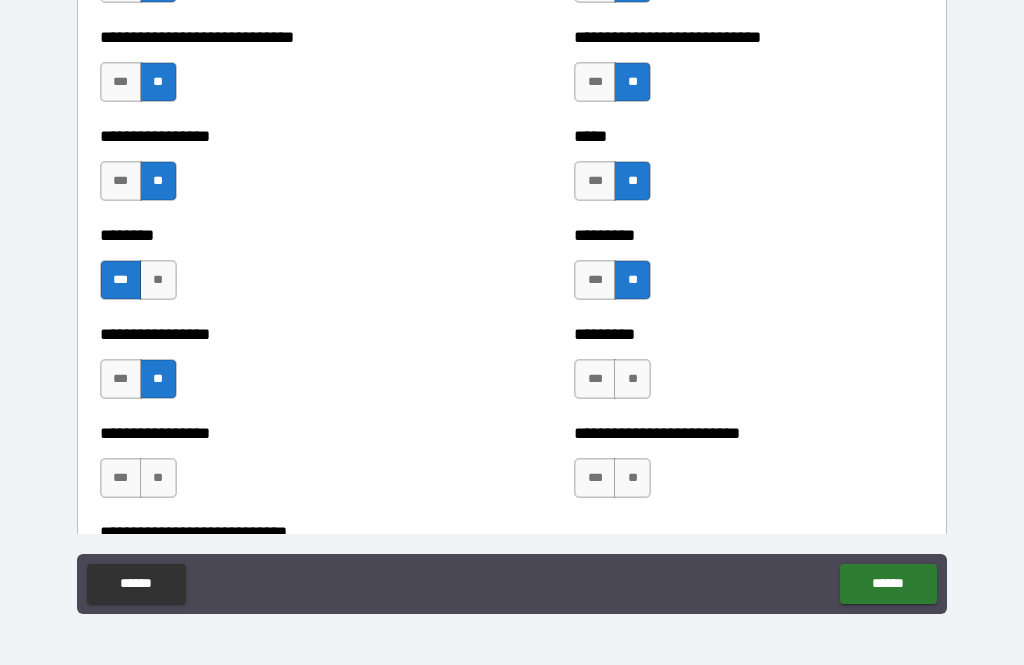 click on "**" at bounding box center (632, 379) 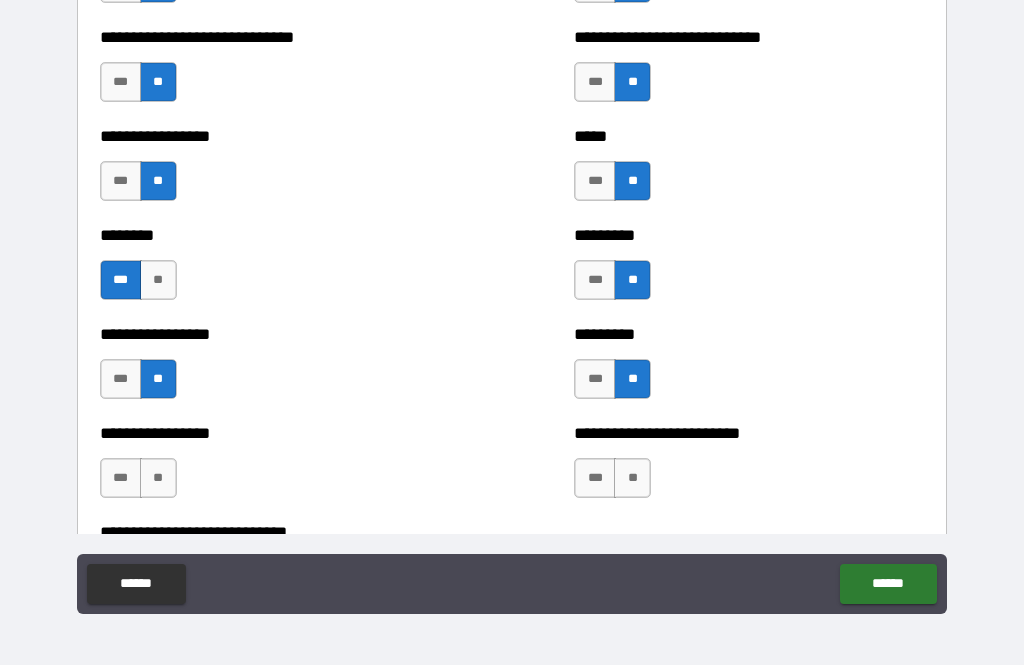 click on "**" at bounding box center (632, 478) 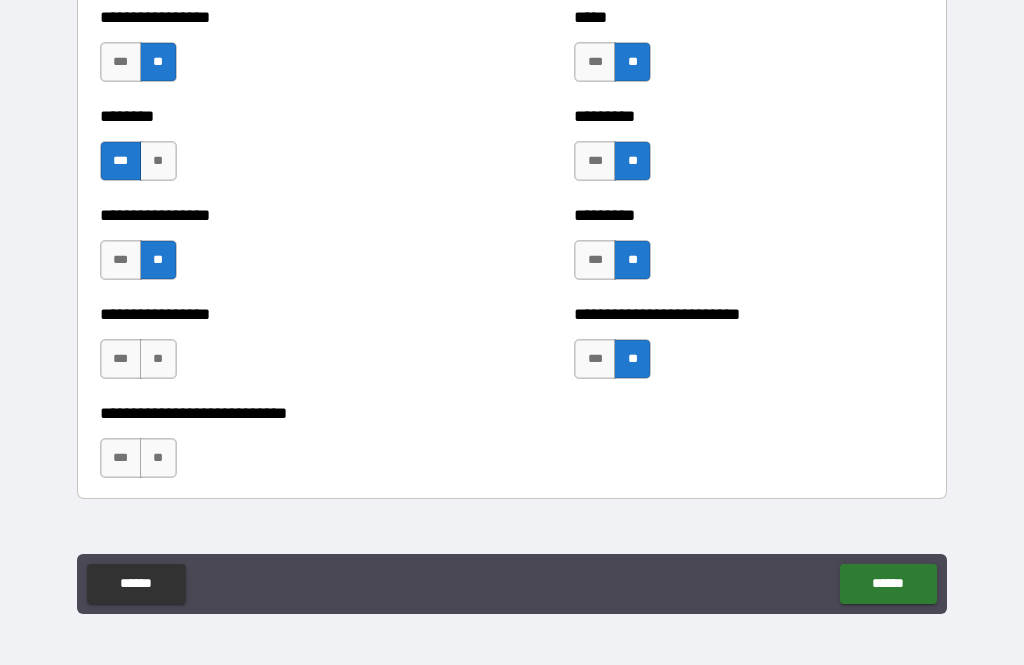 scroll, scrollTop: 5077, scrollLeft: 0, axis: vertical 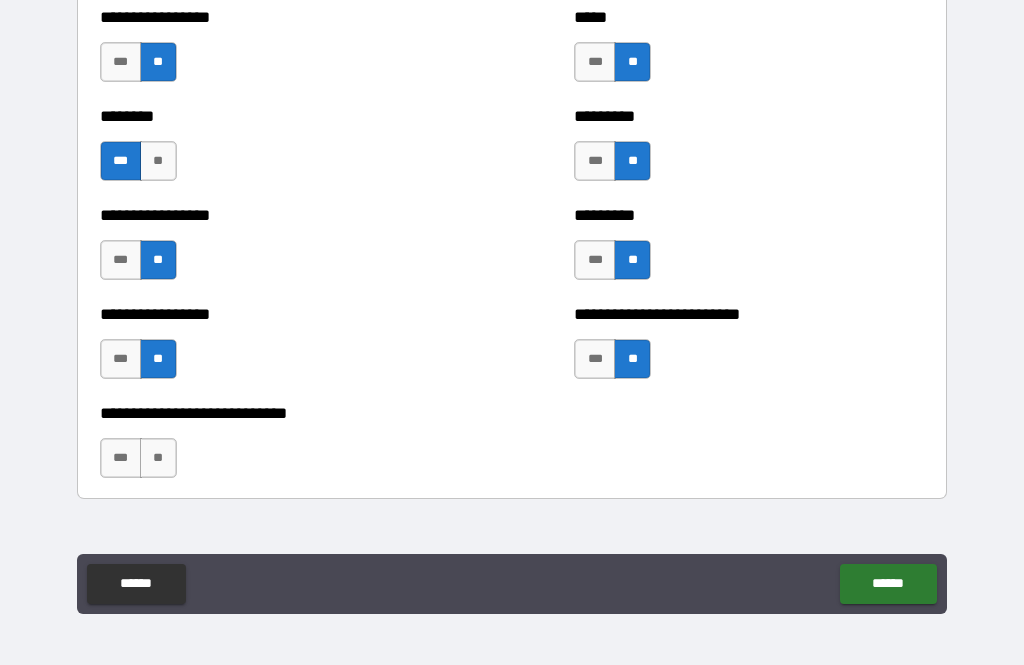 click on "**" at bounding box center (158, 458) 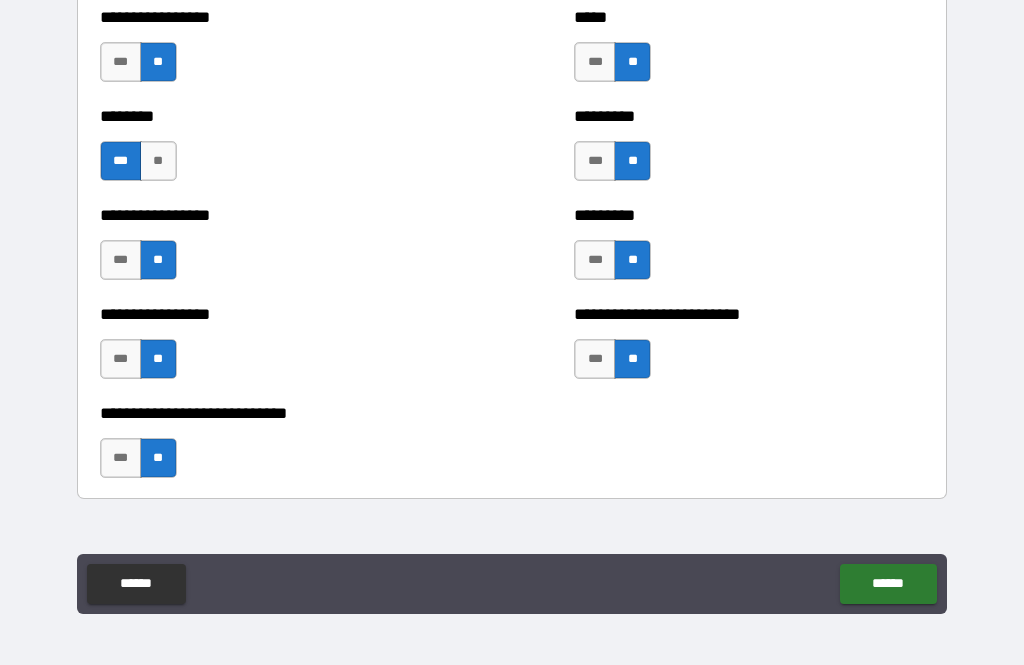 click on "******" at bounding box center (888, 584) 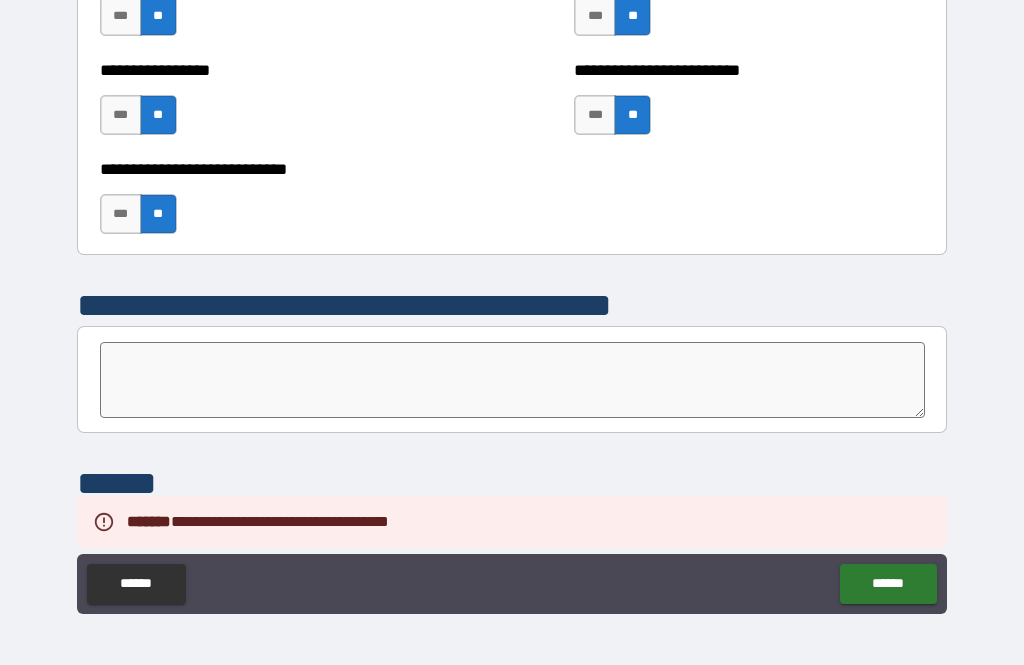 scroll, scrollTop: 5420, scrollLeft: 0, axis: vertical 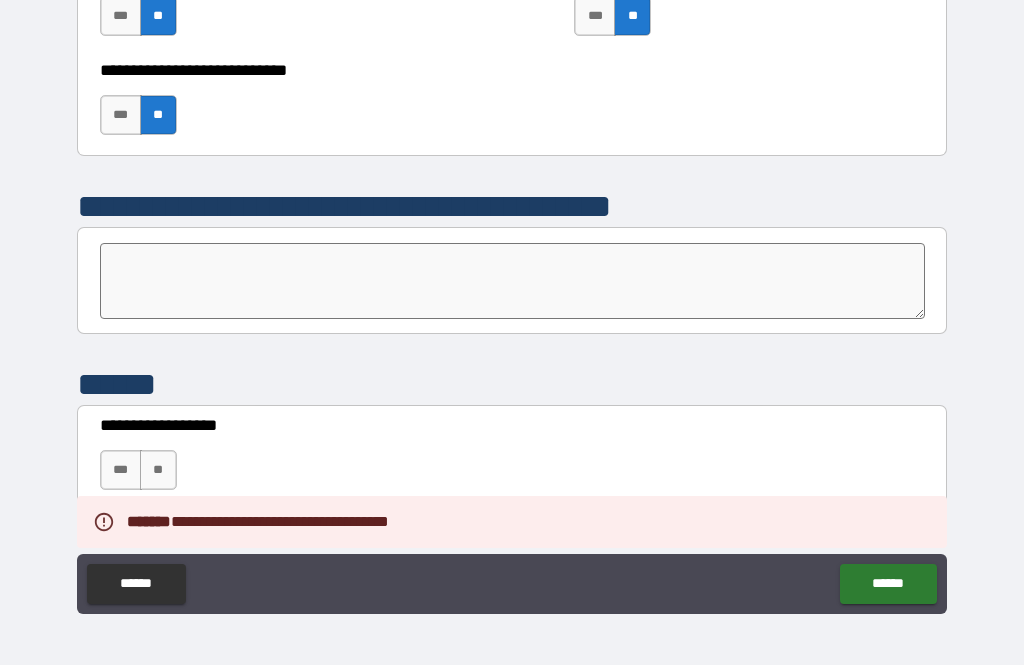 click at bounding box center [513, 281] 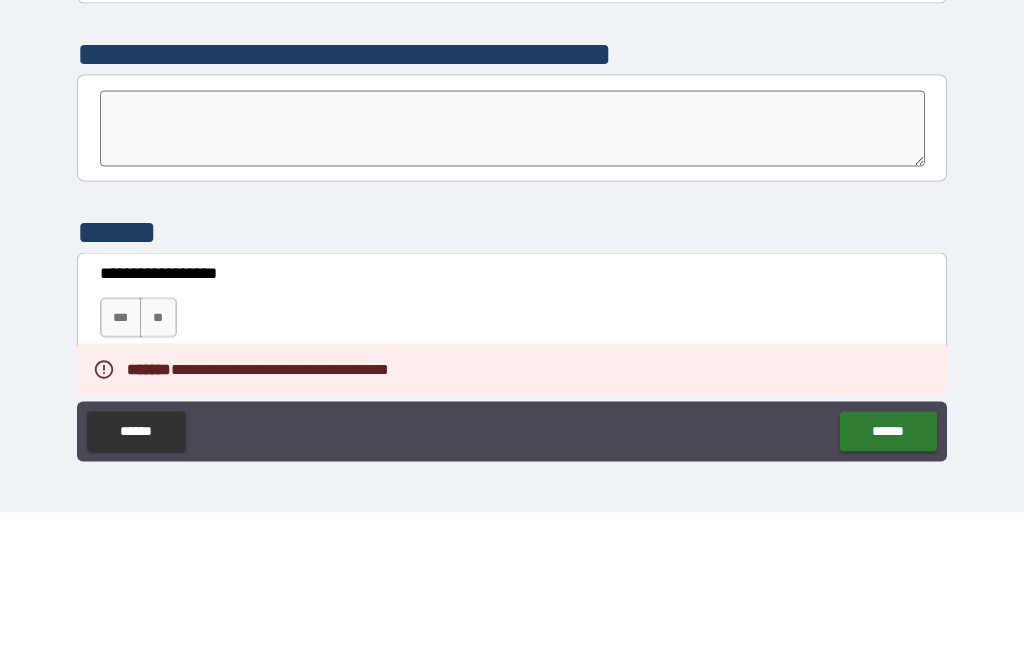type on "*" 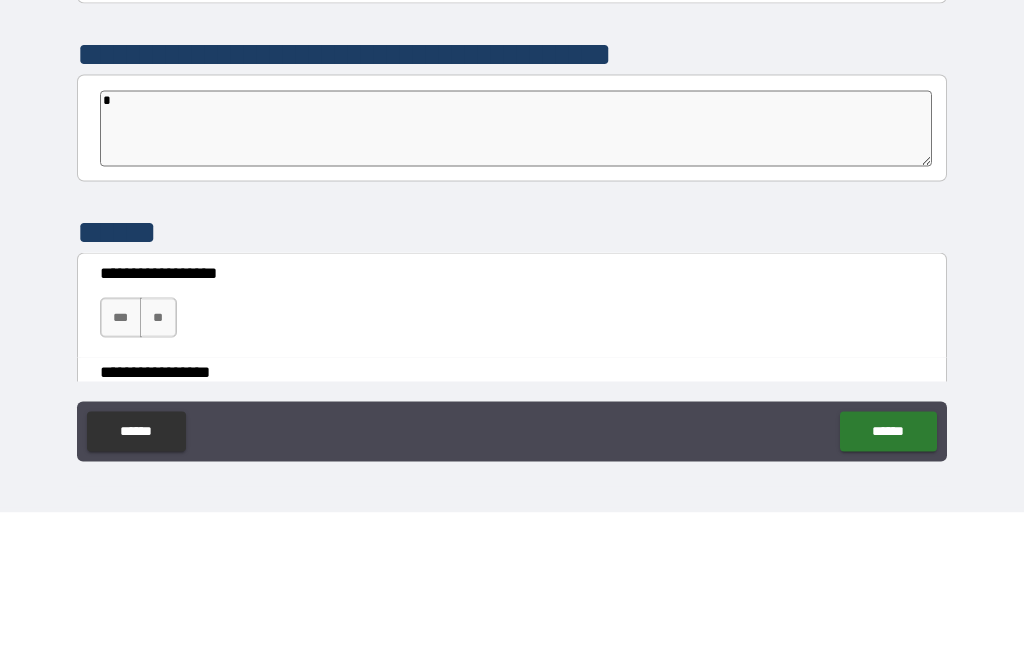 type on "**" 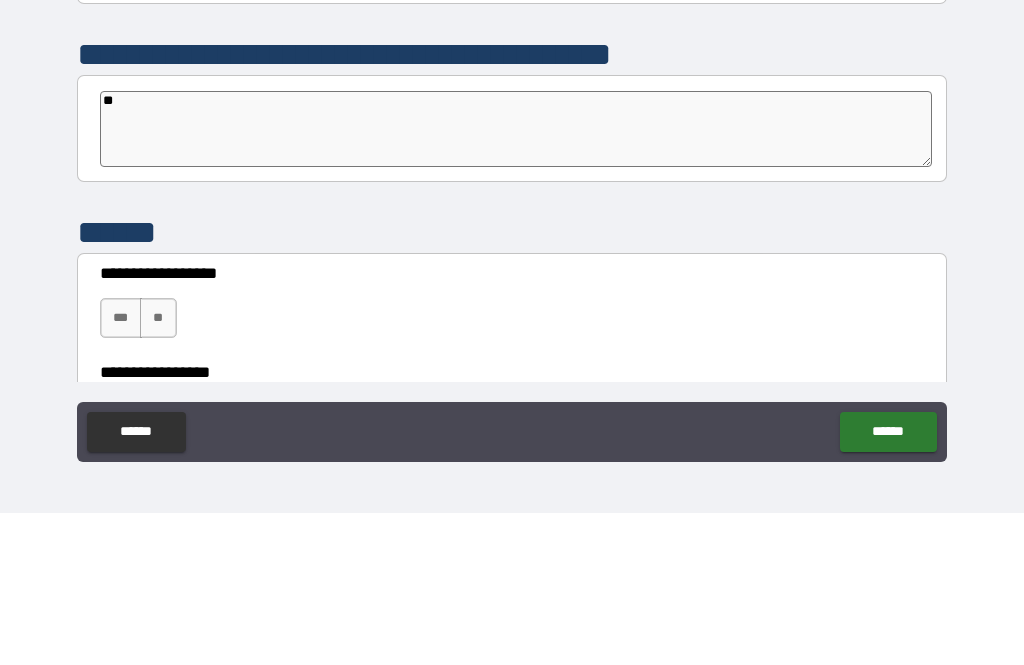 type on "*" 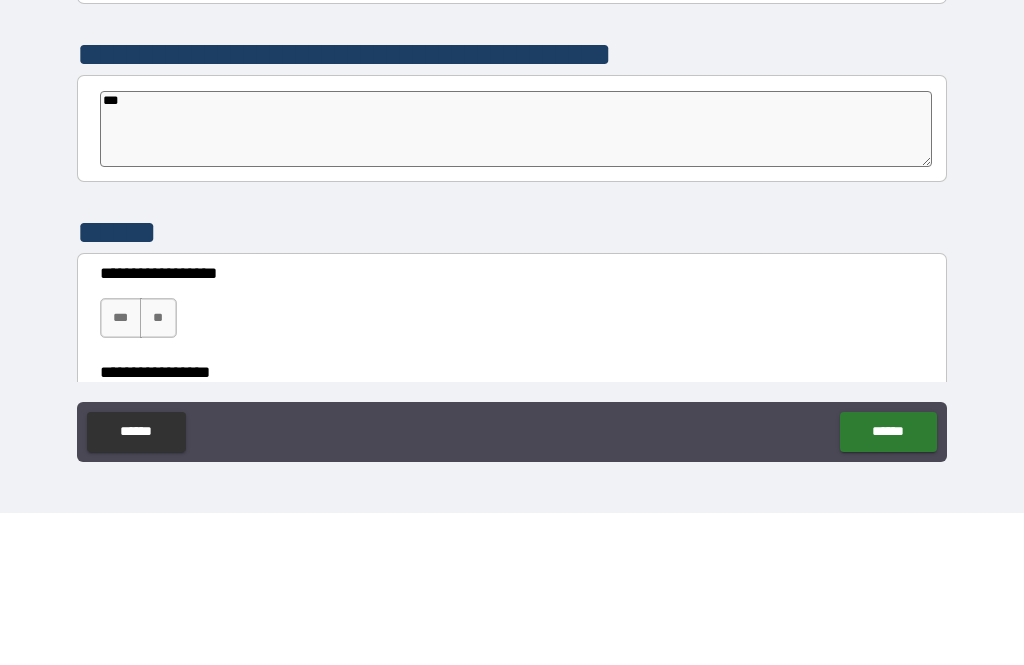 type on "*" 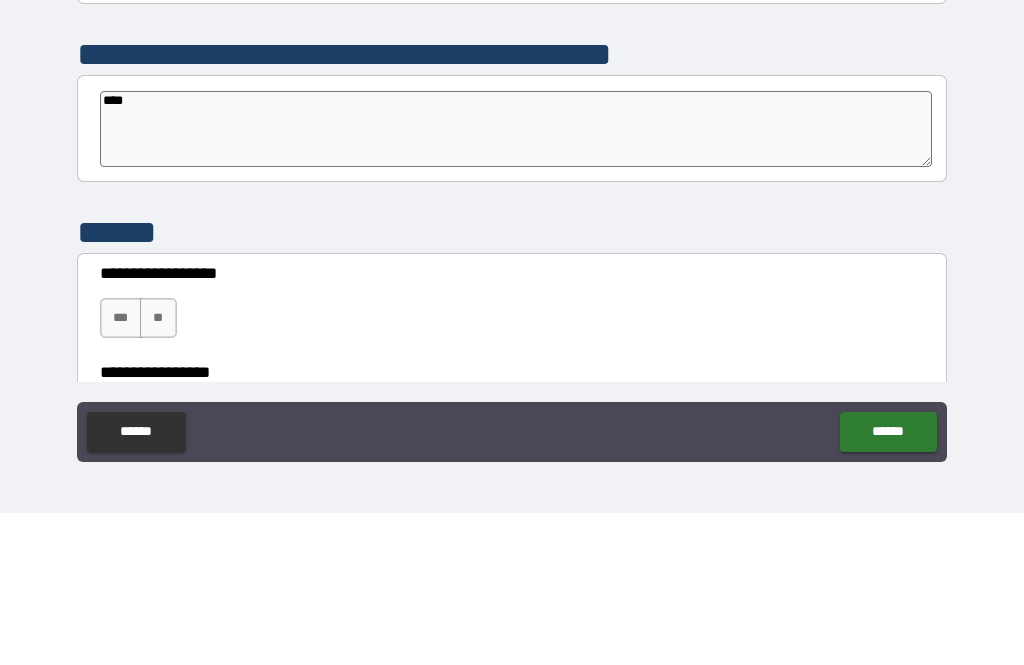 type on "*" 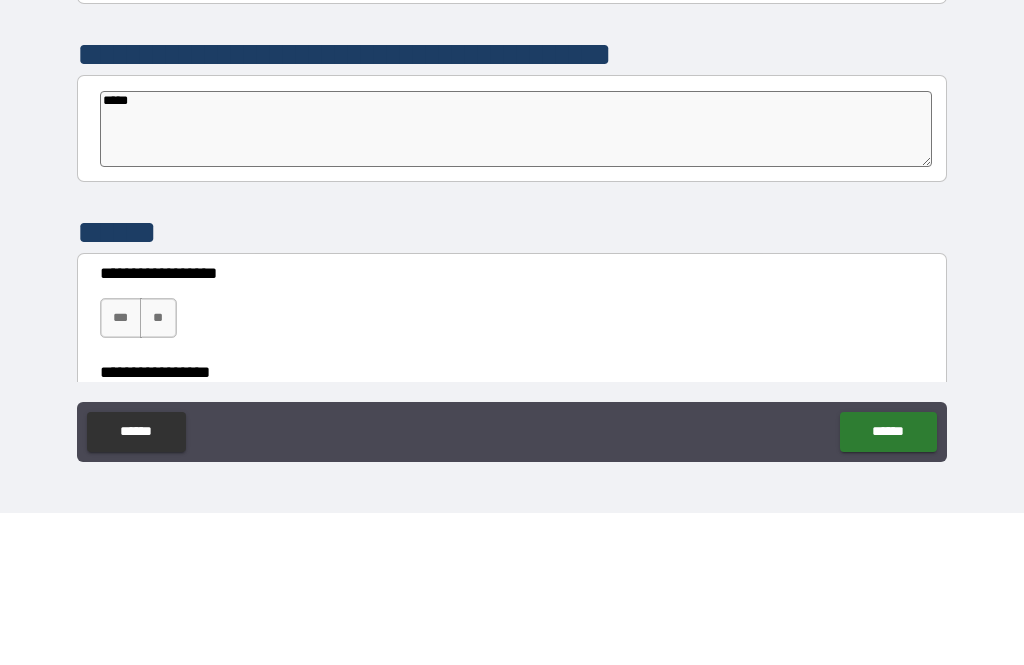 type on "*" 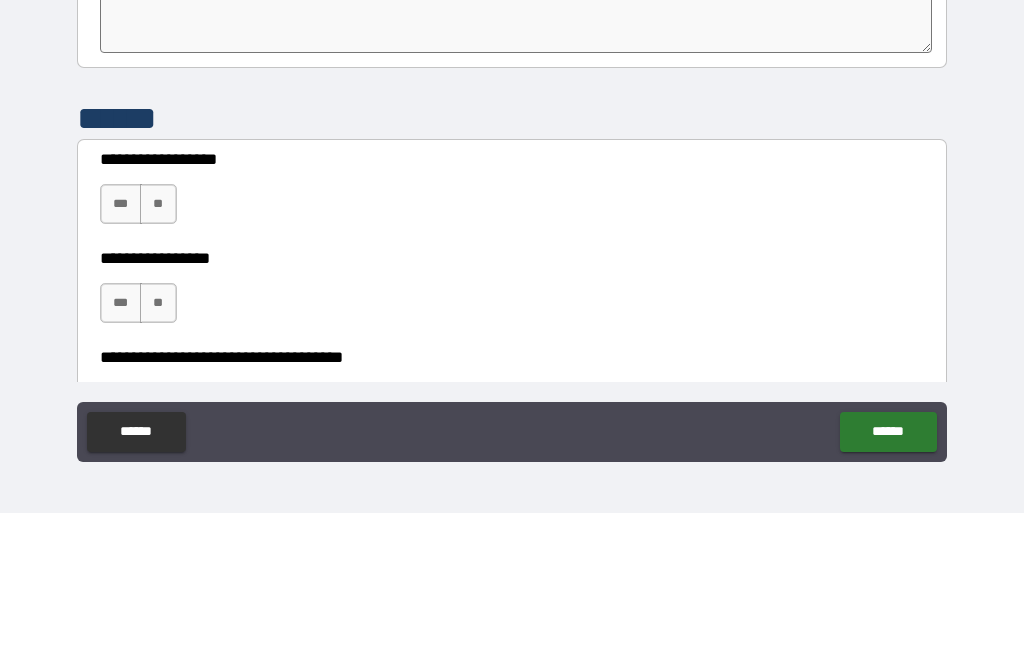 scroll, scrollTop: 5555, scrollLeft: 0, axis: vertical 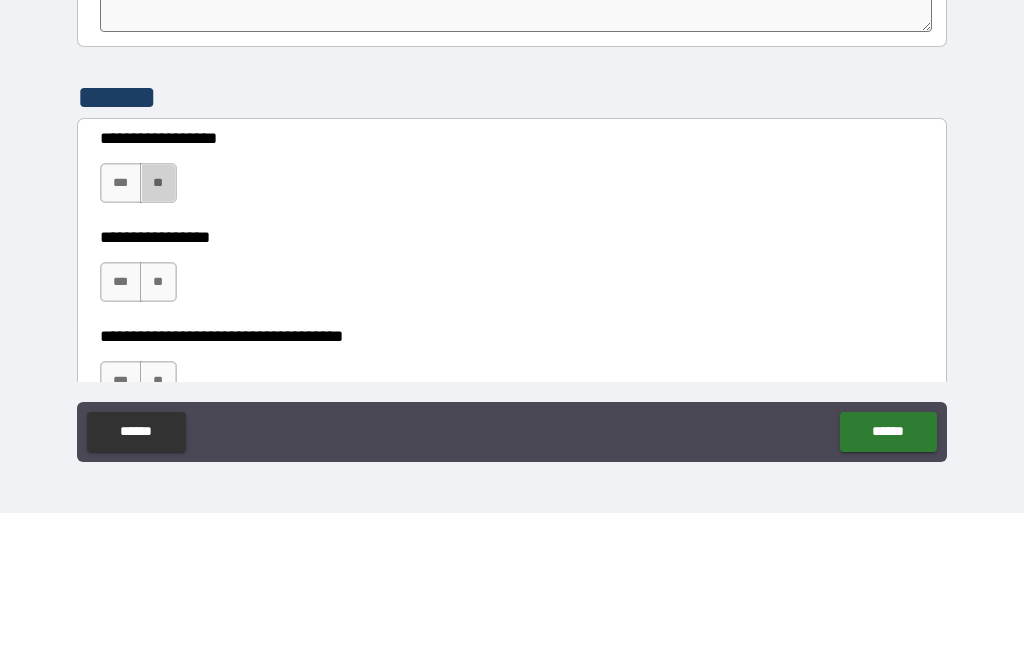 type on "****" 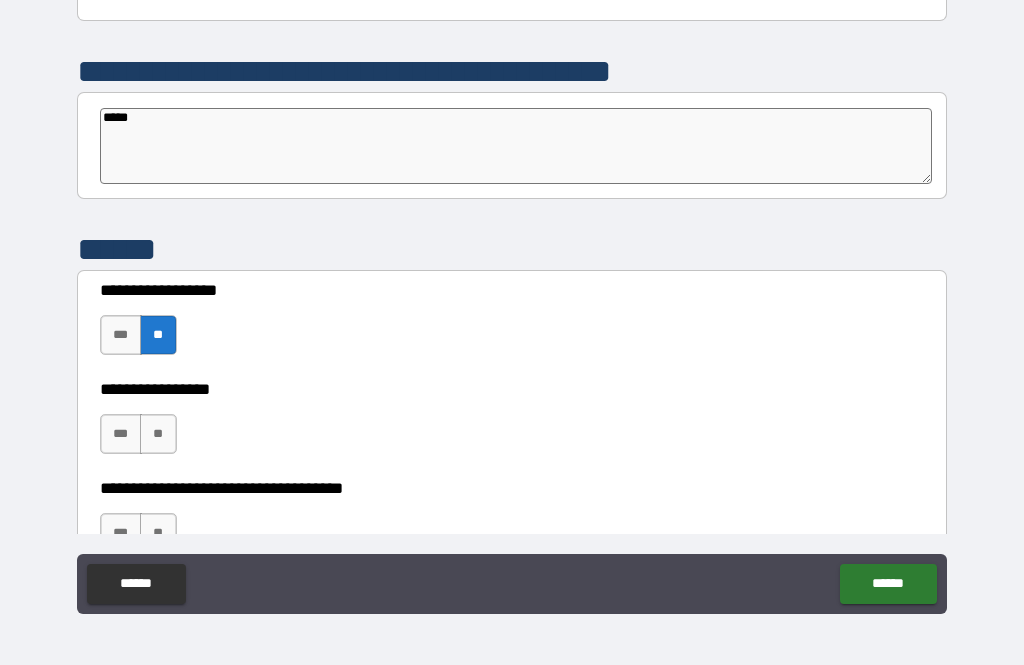 click on "**" at bounding box center [158, 434] 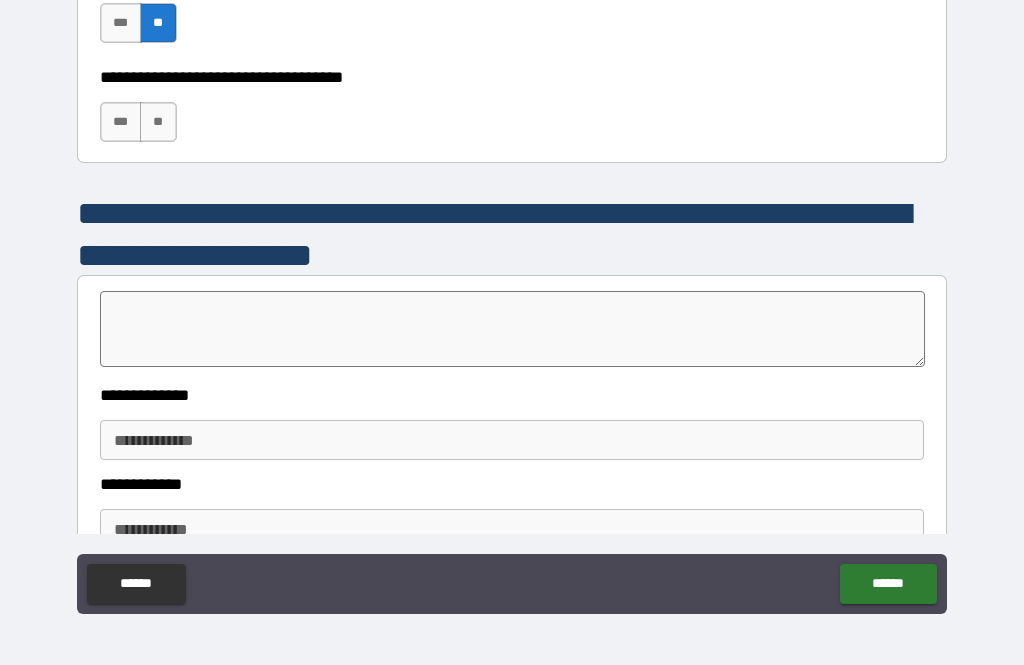 scroll, scrollTop: 5964, scrollLeft: 0, axis: vertical 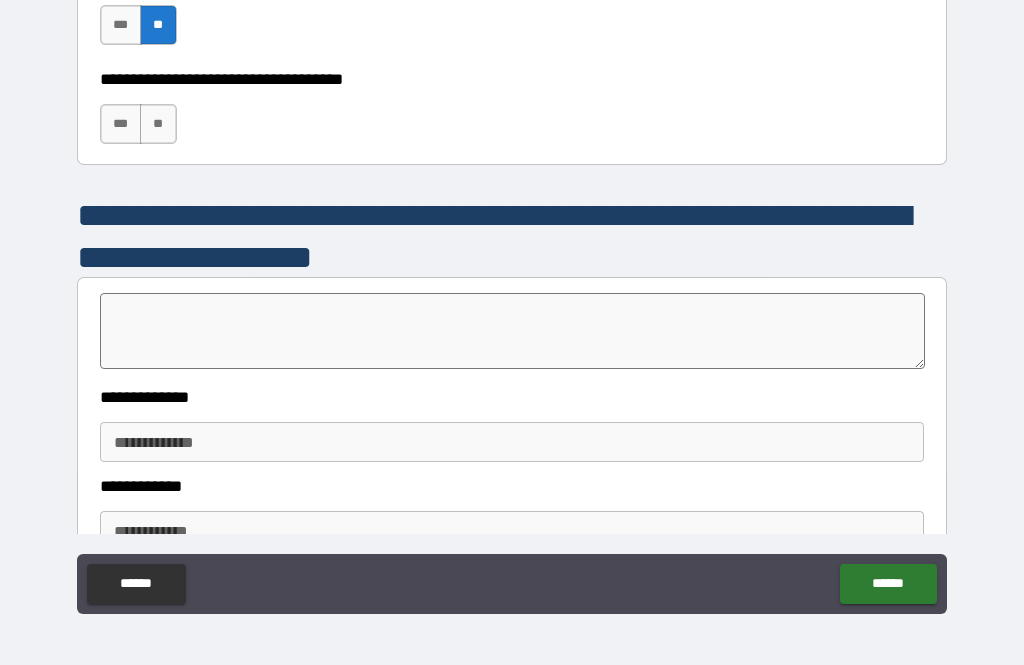 click on "**" at bounding box center (158, 124) 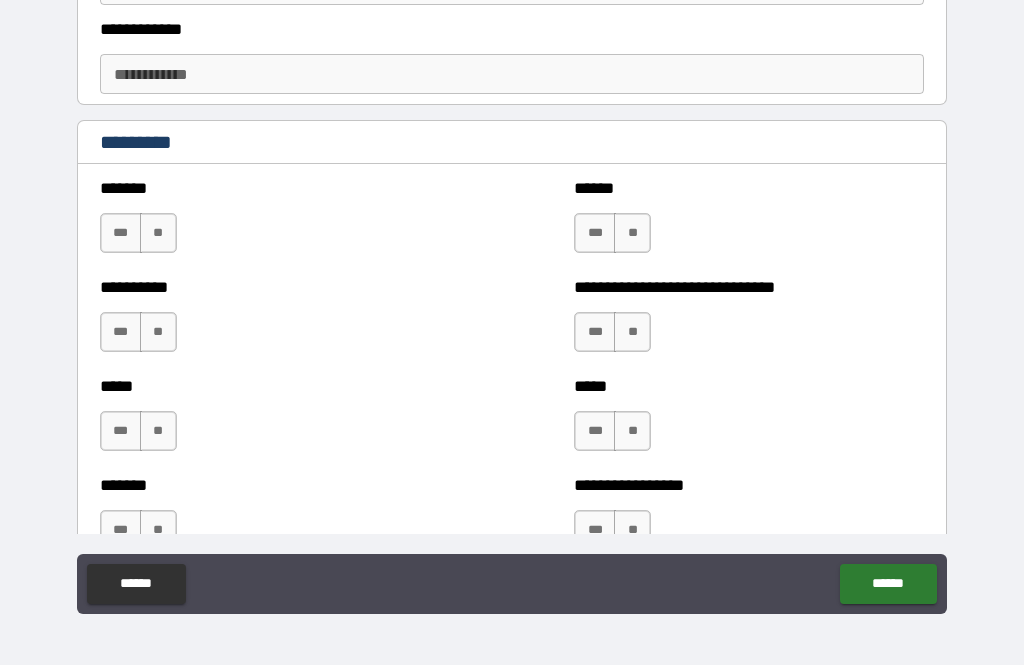 scroll, scrollTop: 6422, scrollLeft: 0, axis: vertical 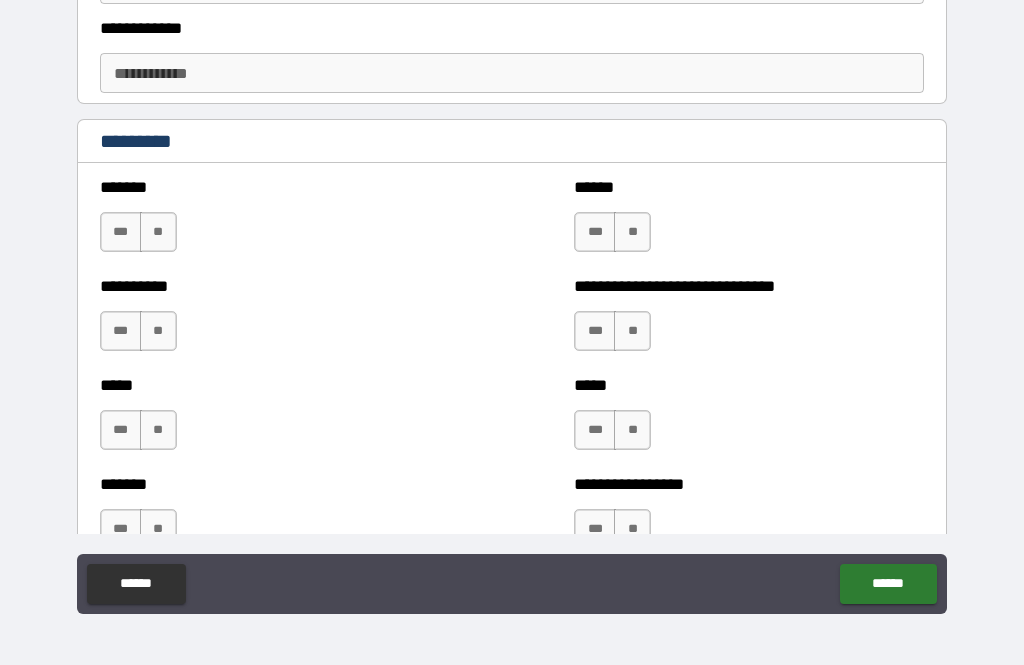 click on "**" at bounding box center [158, 232] 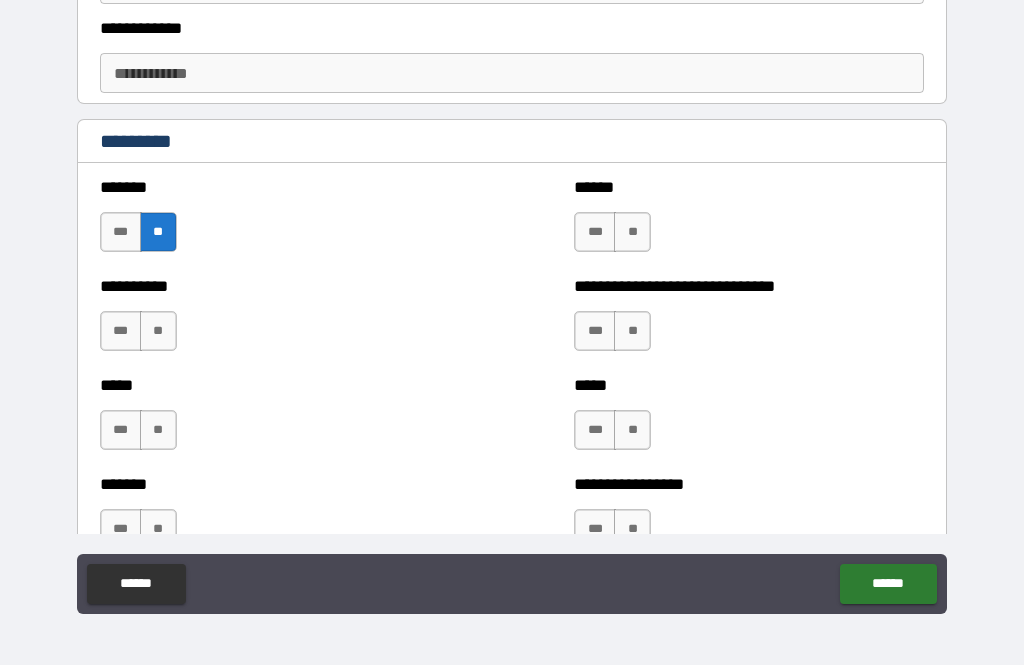 click on "**" at bounding box center [632, 232] 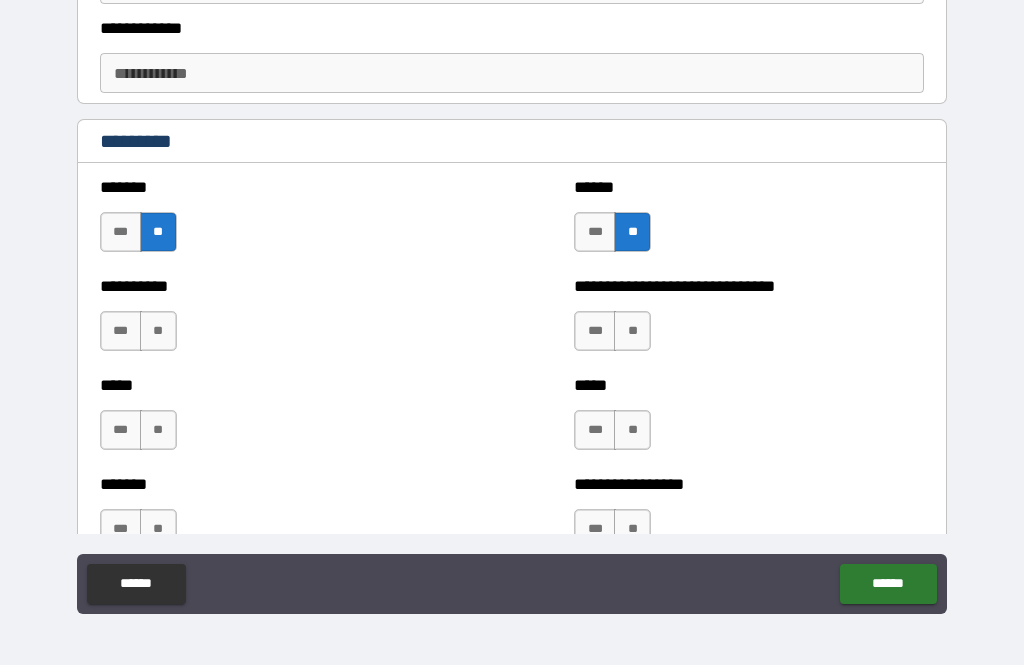 click on "**" at bounding box center (632, 331) 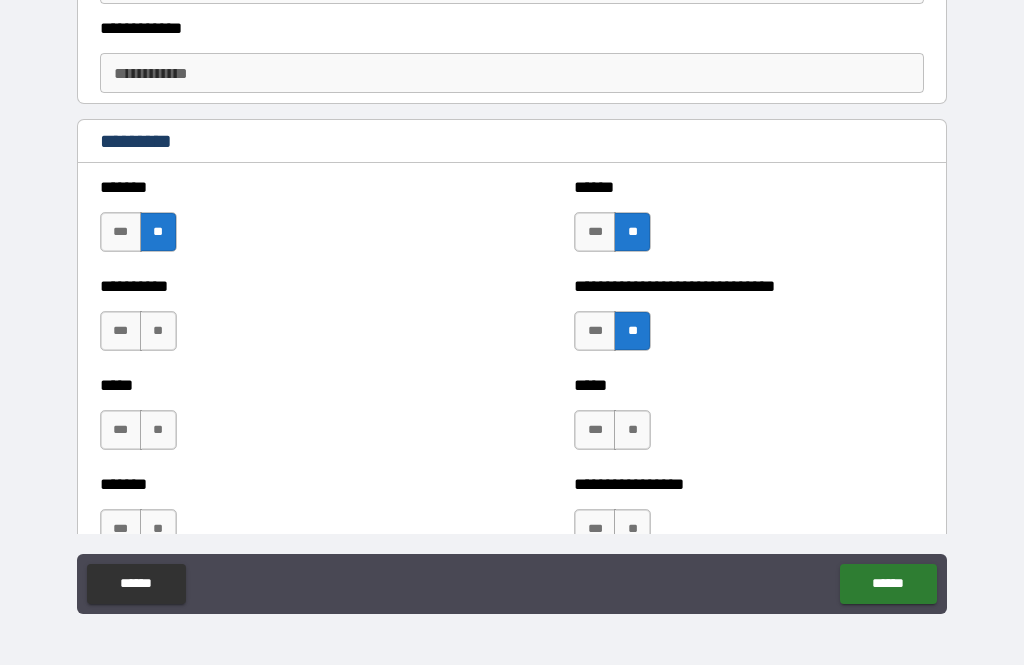 click on "**" at bounding box center [158, 331] 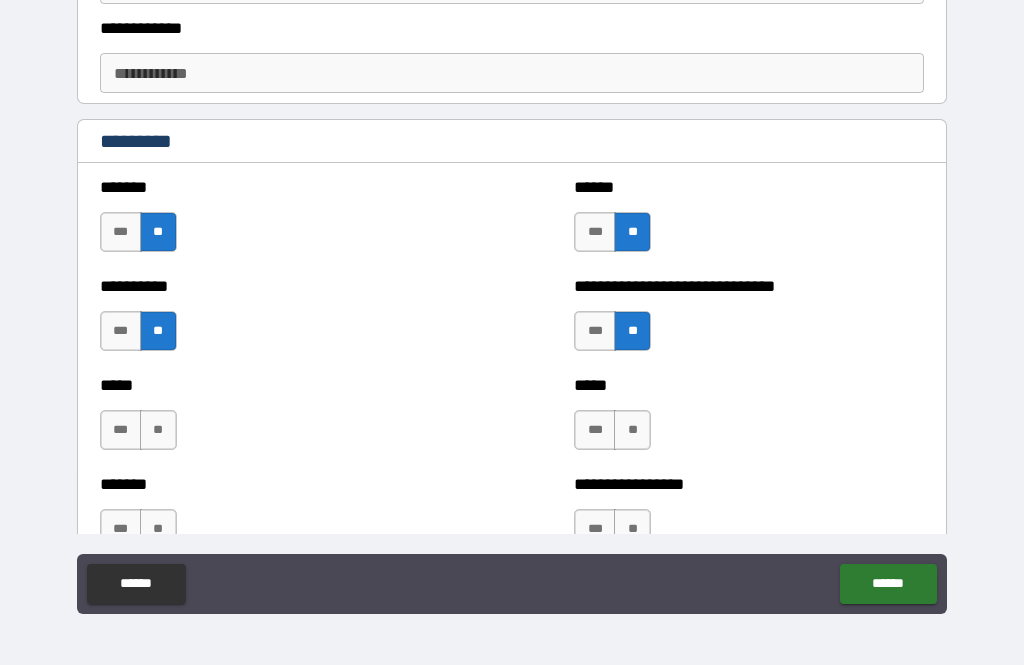 click on "**" at bounding box center (158, 430) 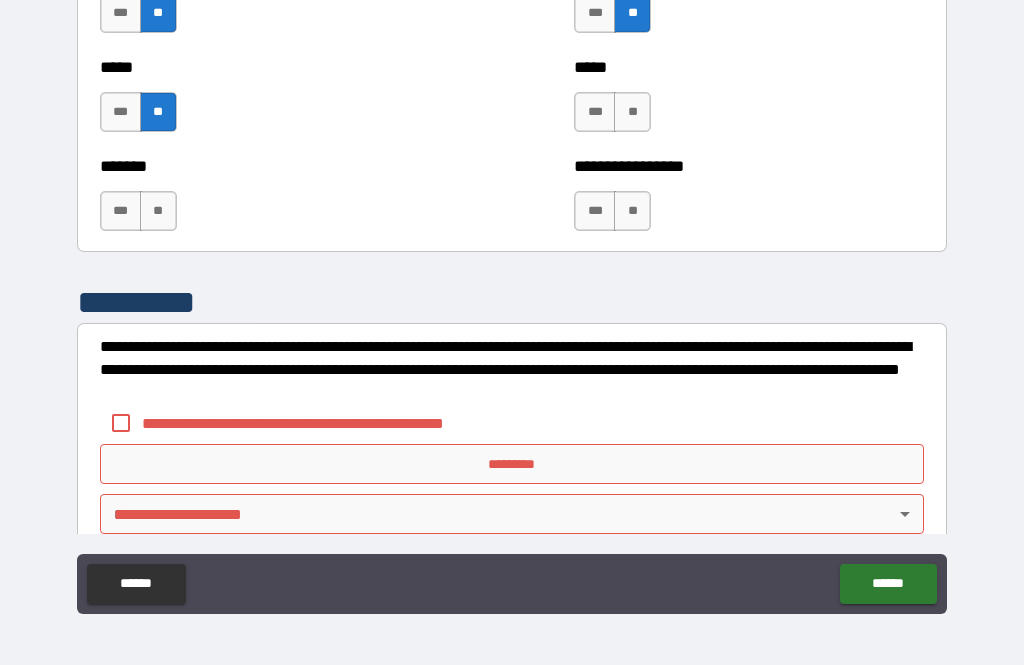 scroll, scrollTop: 6762, scrollLeft: 0, axis: vertical 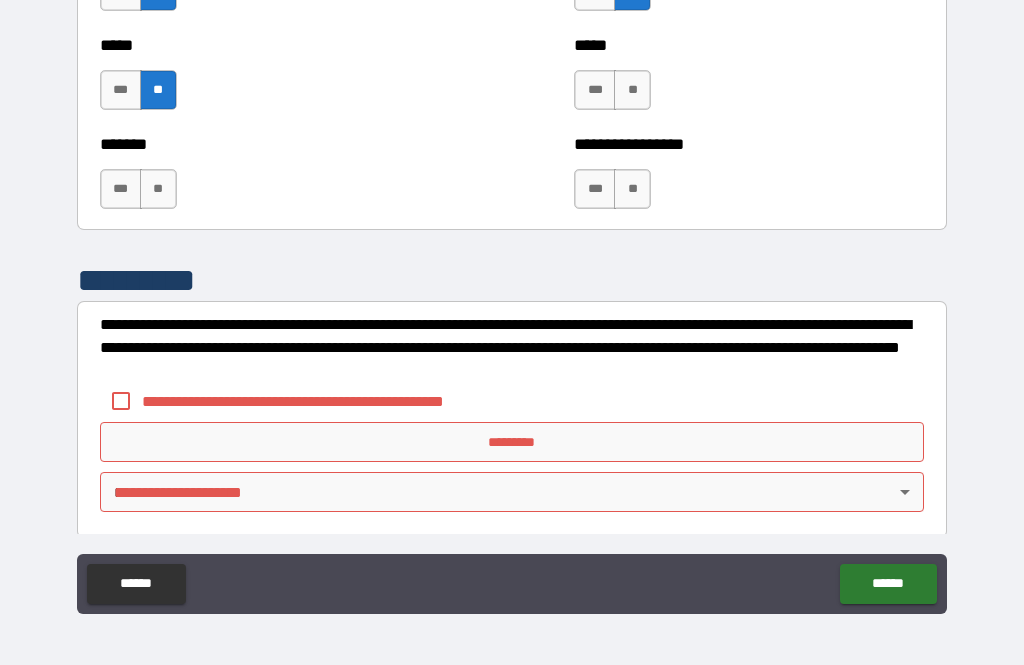 click on "**" at bounding box center [632, 90] 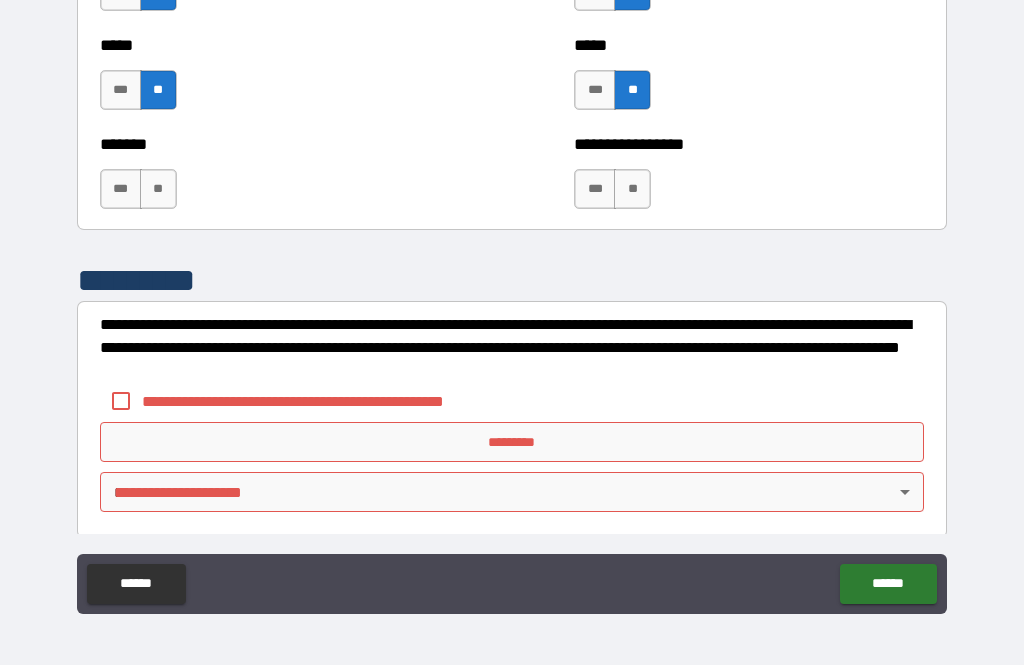 click on "**" at bounding box center (632, 189) 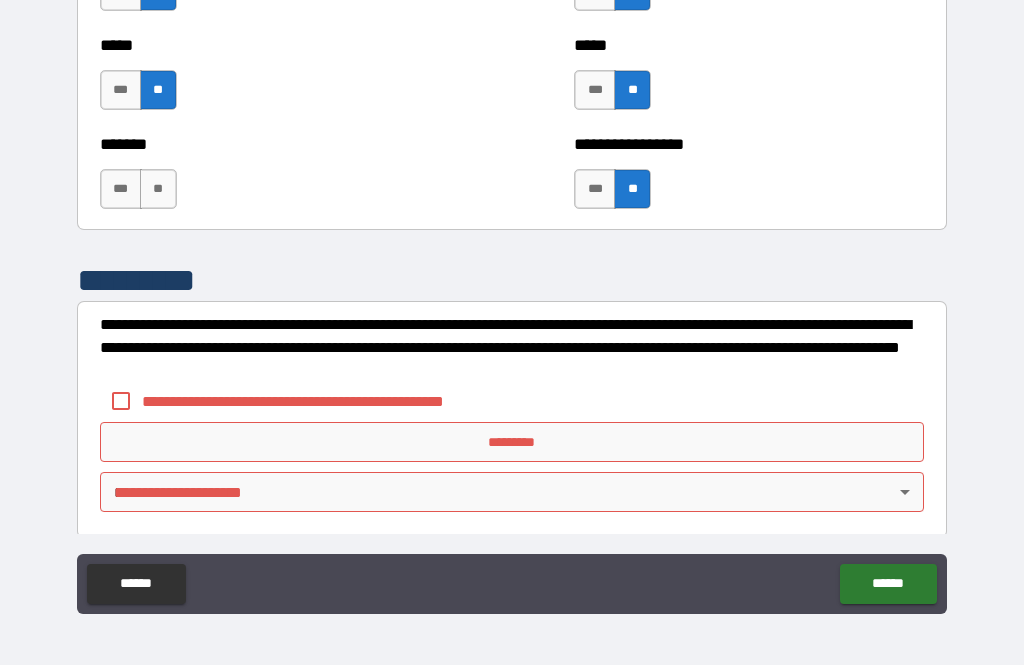 click on "**" at bounding box center [158, 189] 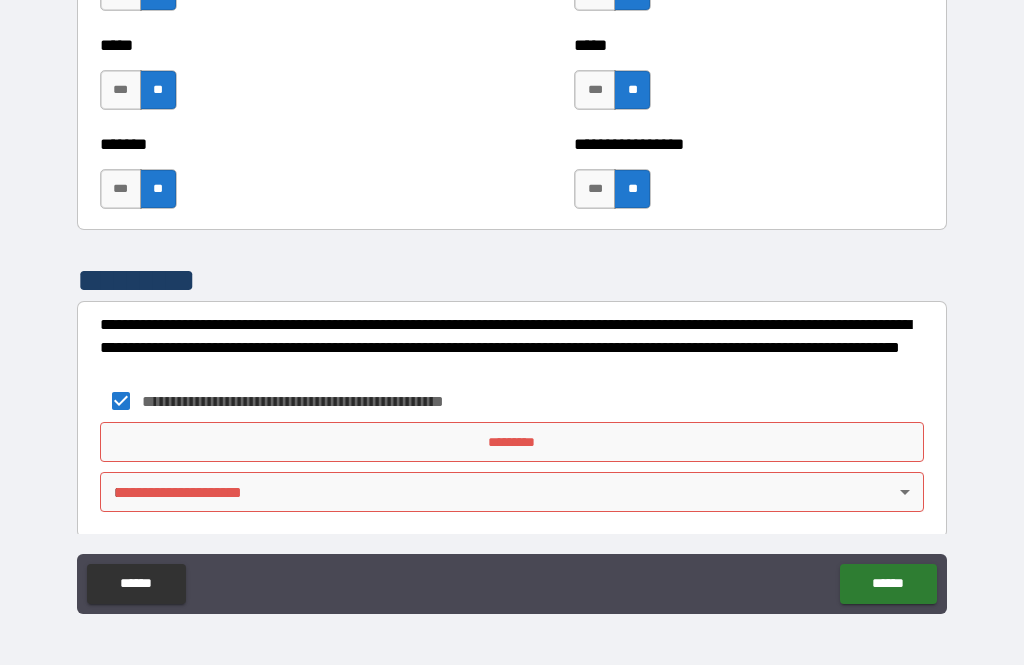 click on "*********" at bounding box center (512, 442) 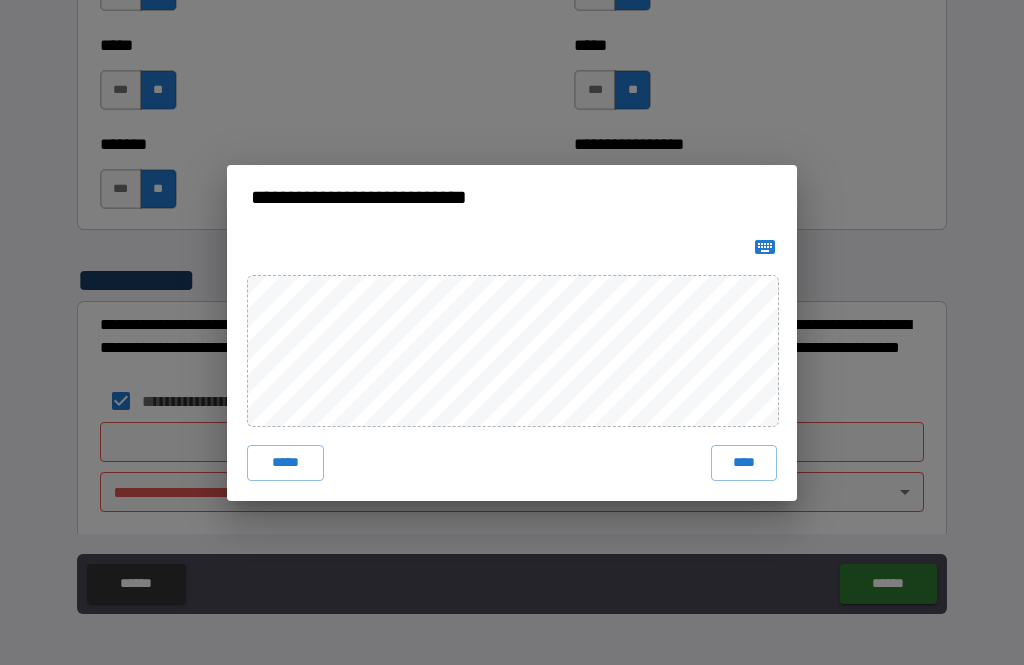 click on "****" at bounding box center [744, 463] 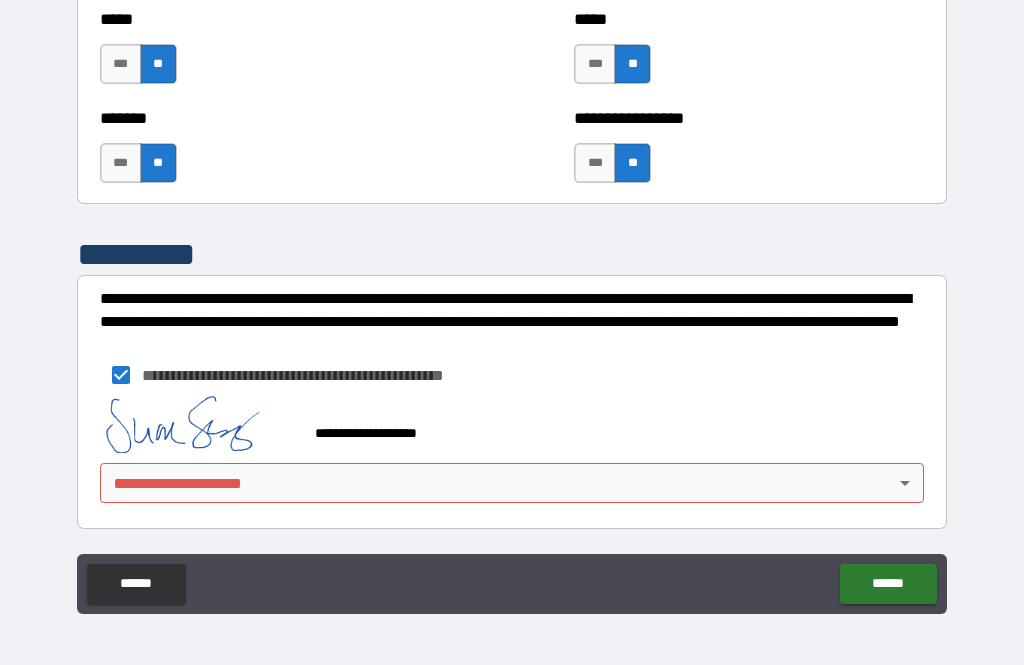 scroll, scrollTop: 6788, scrollLeft: 0, axis: vertical 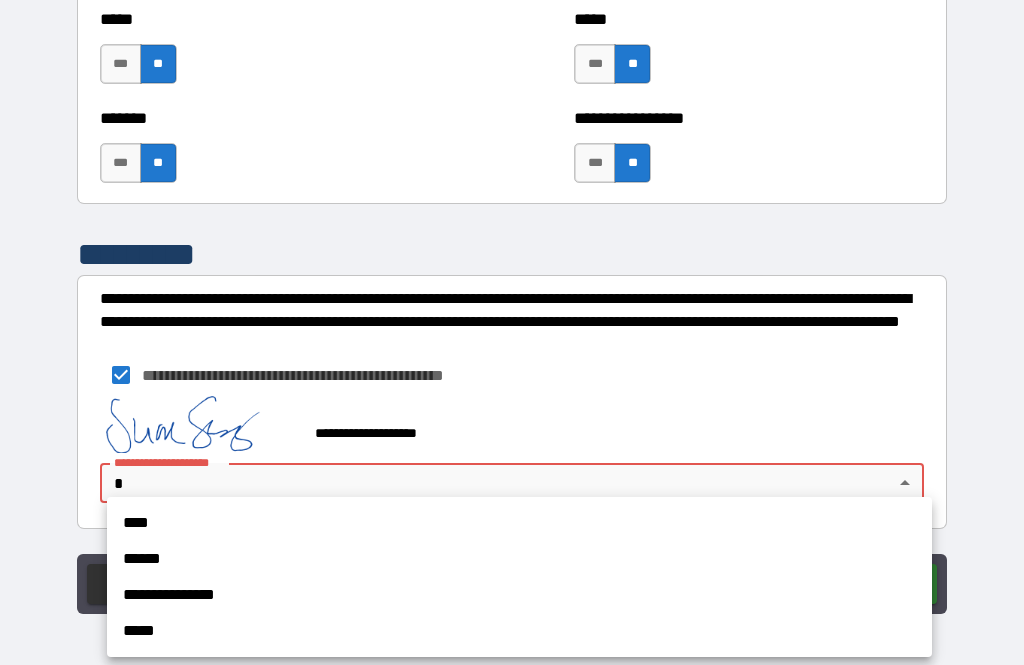 click on "****" at bounding box center (519, 523) 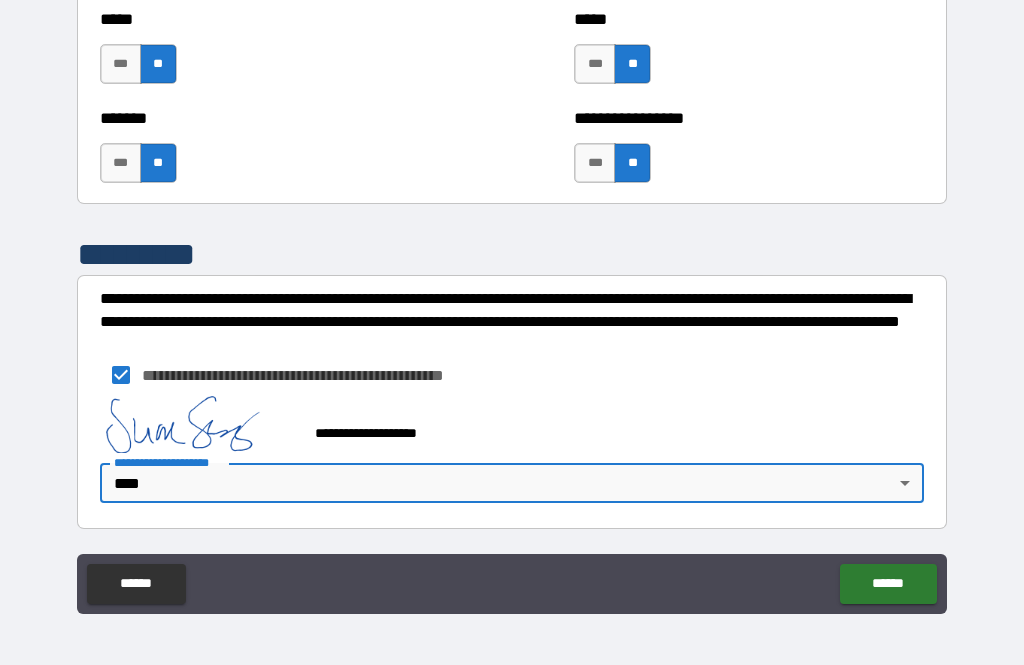 type on "*" 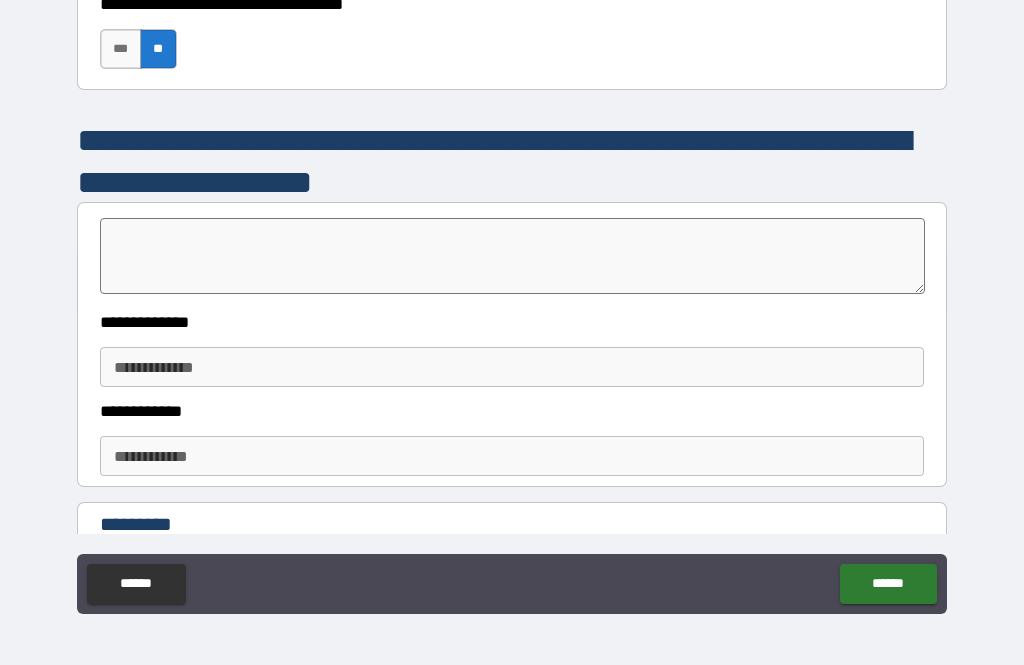 scroll, scrollTop: 6030, scrollLeft: 0, axis: vertical 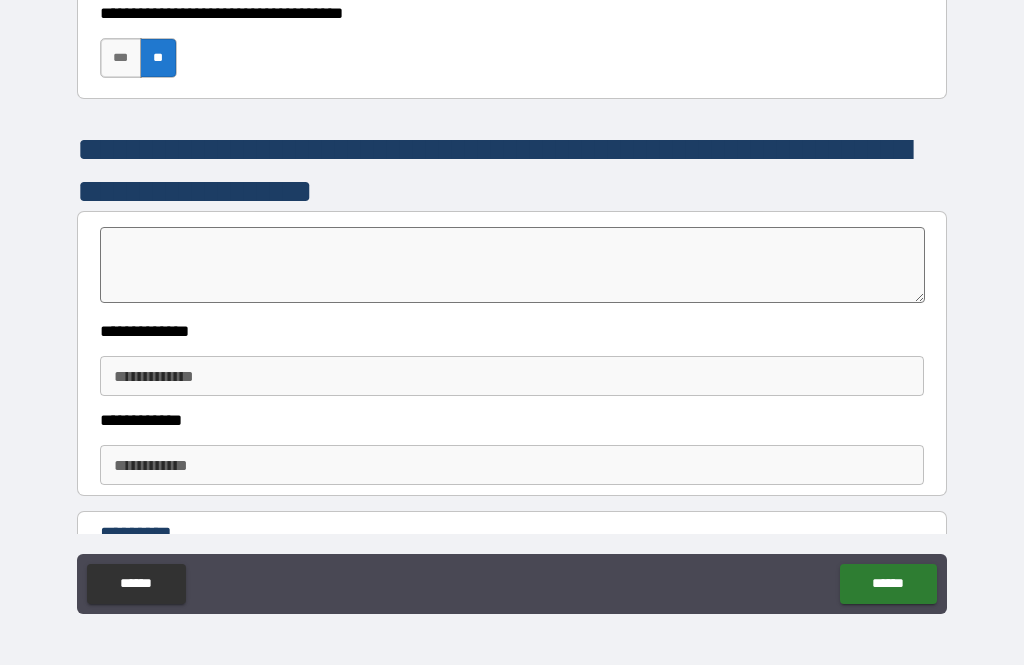 click at bounding box center (513, 265) 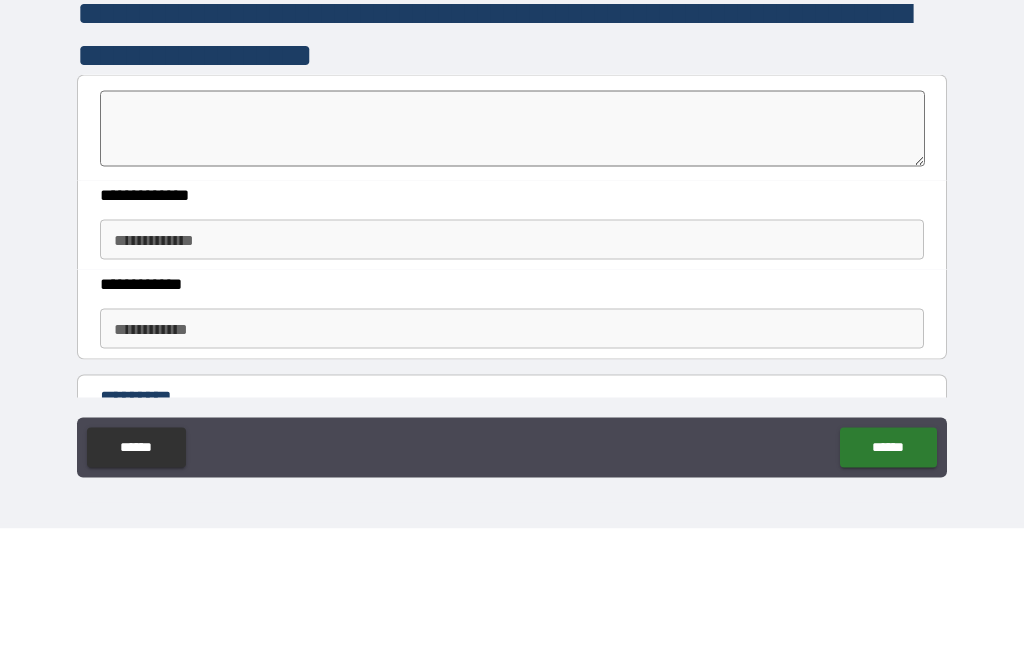 type on "*" 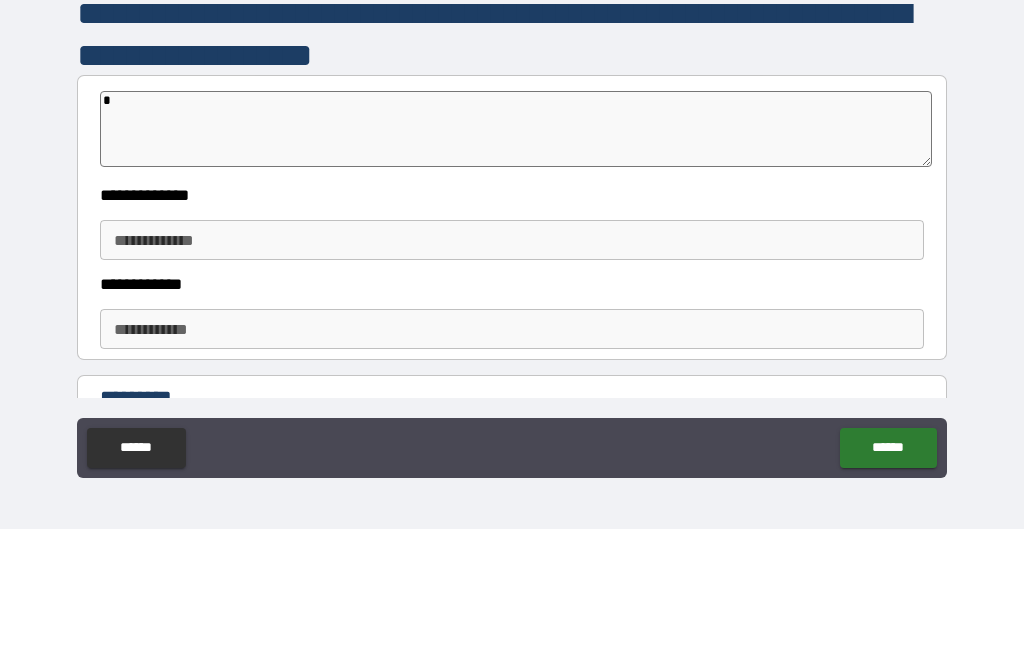 type on "*" 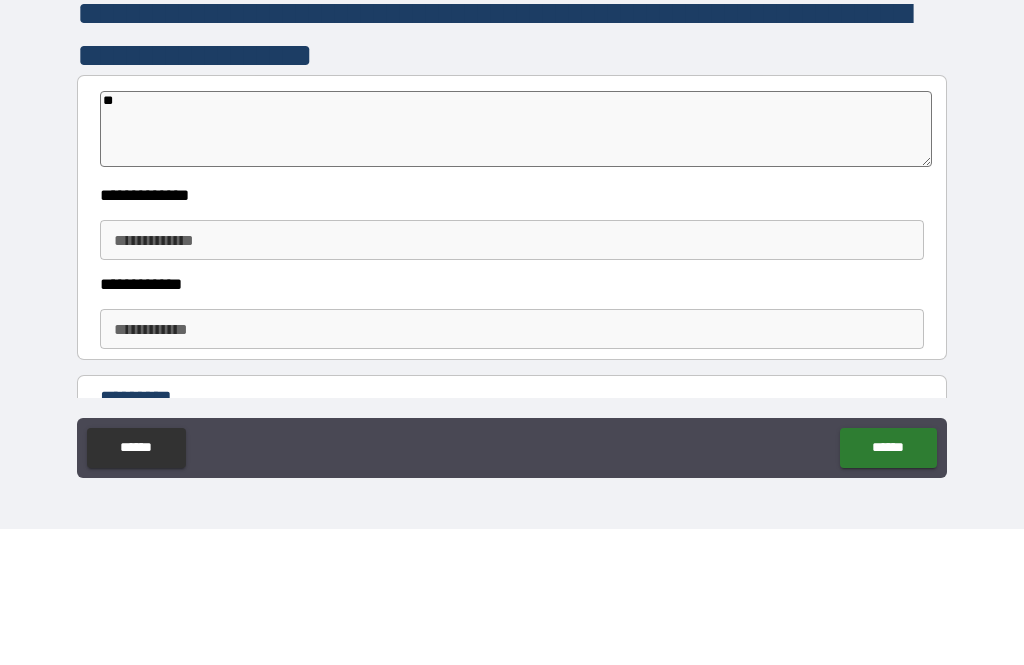 type on "*" 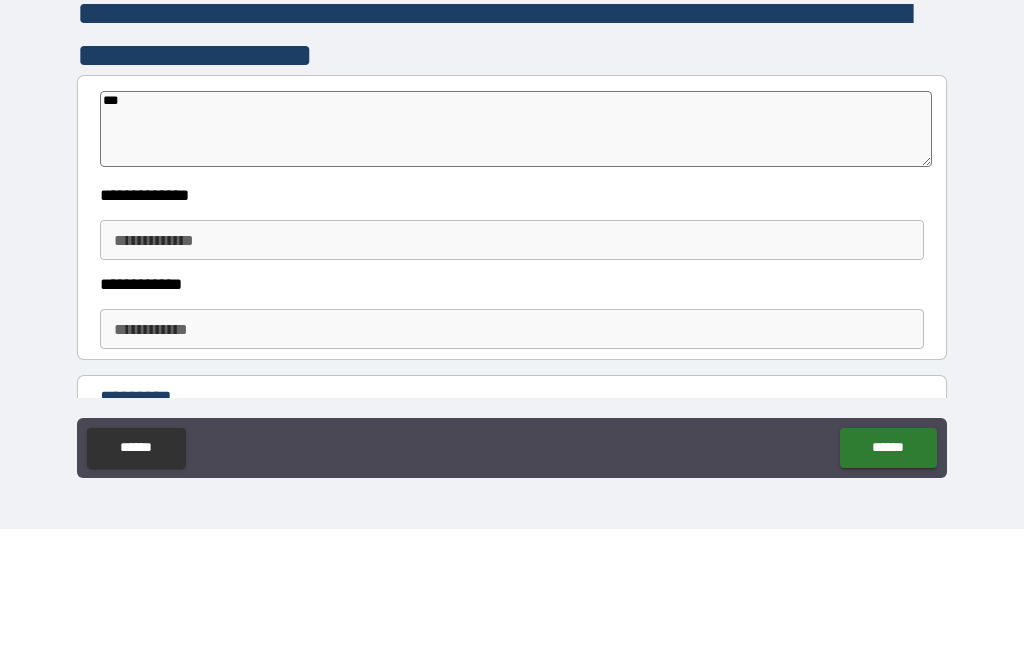 type on "*" 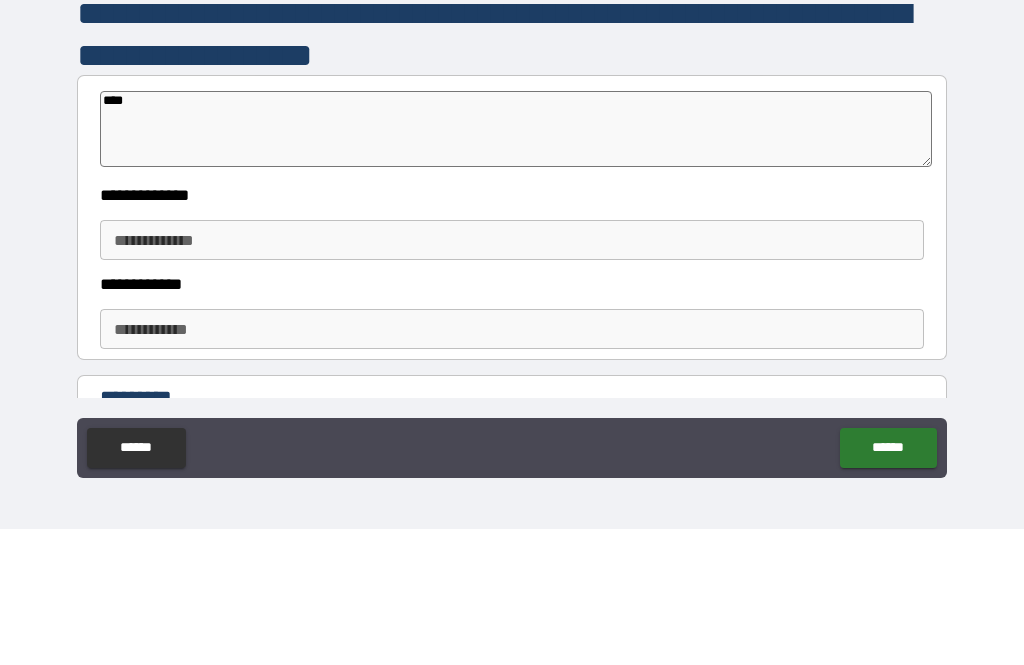 type on "*" 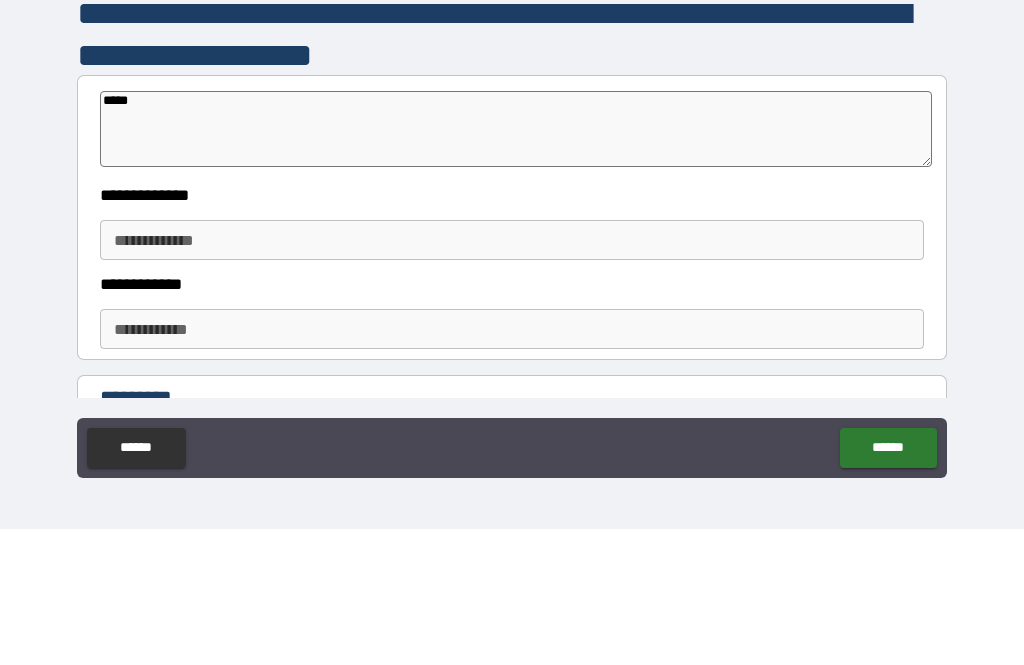 type on "*" 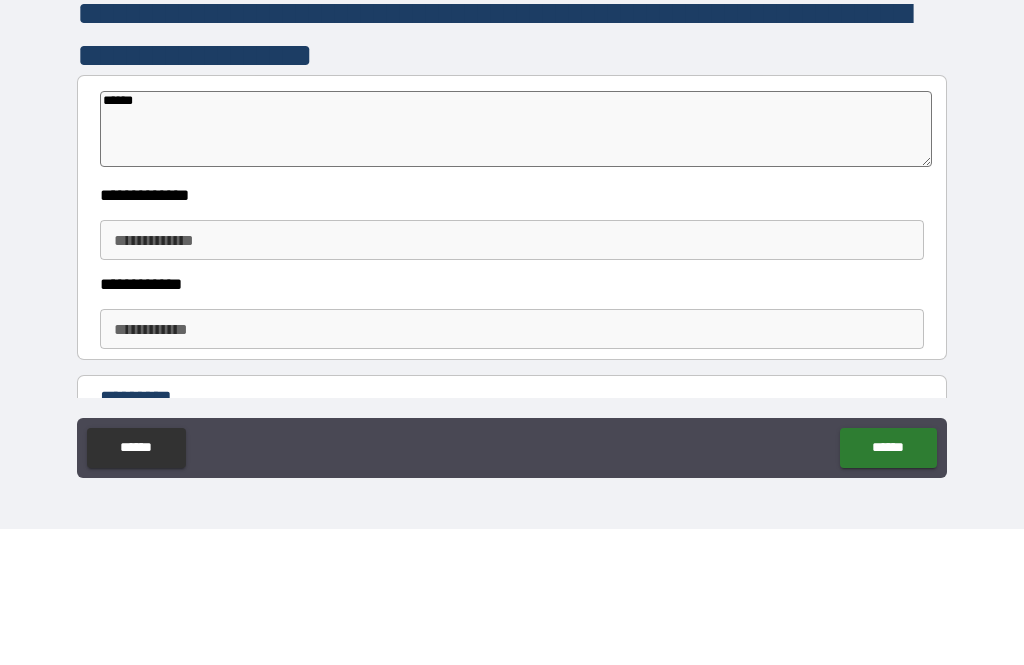 type on "*" 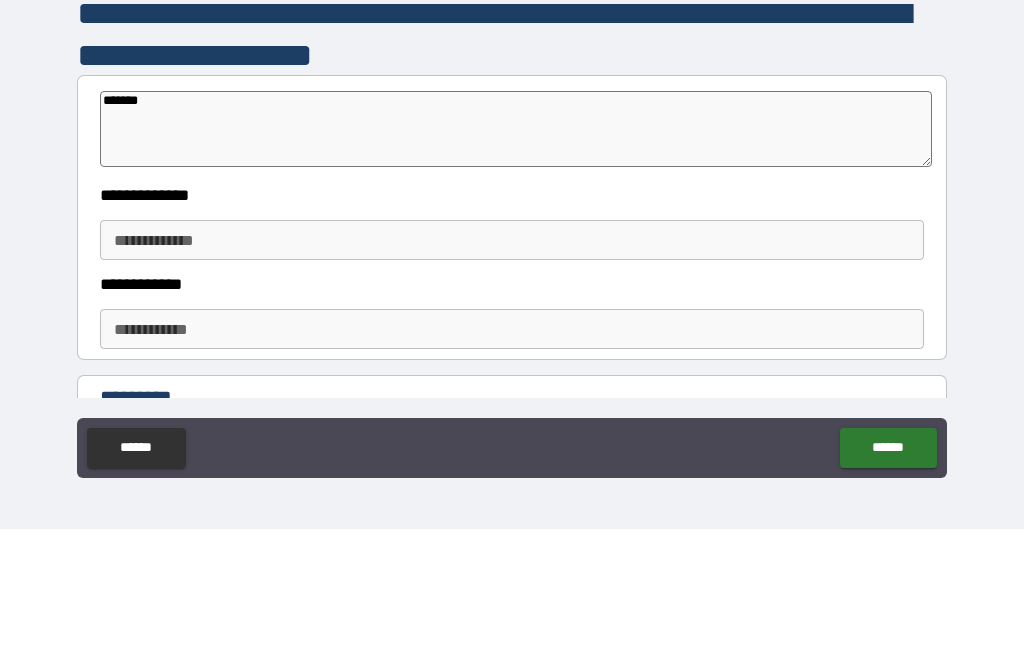 type on "*" 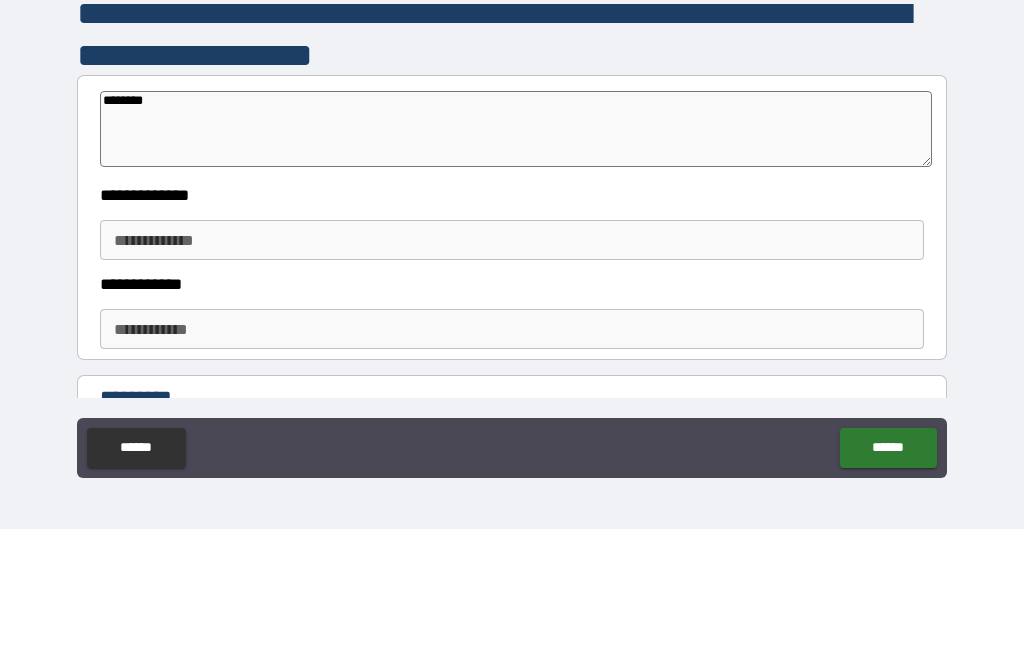 type on "*" 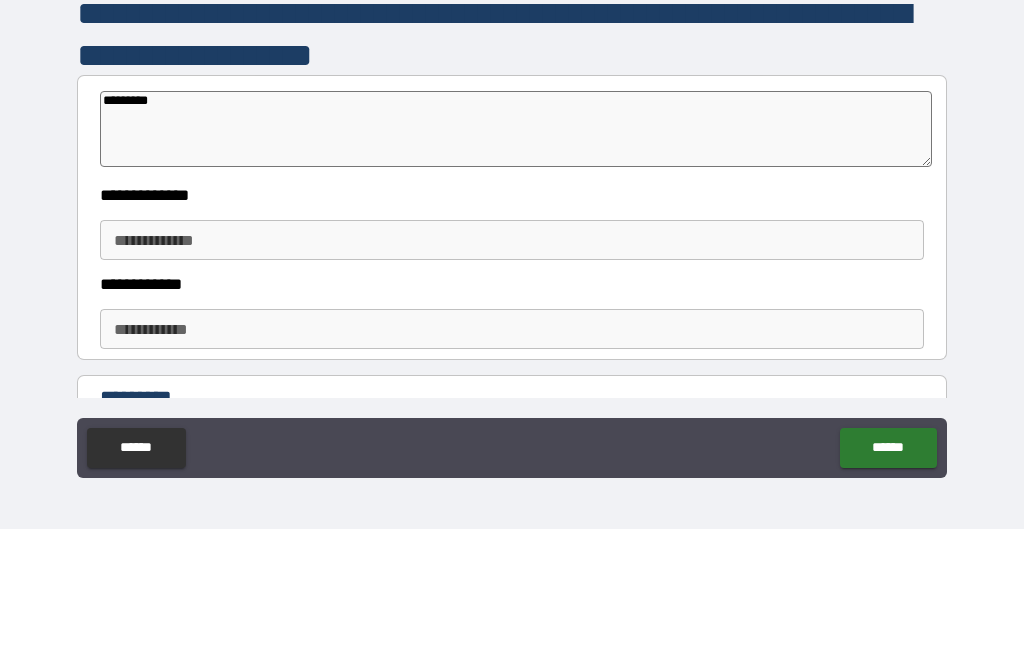 type on "*" 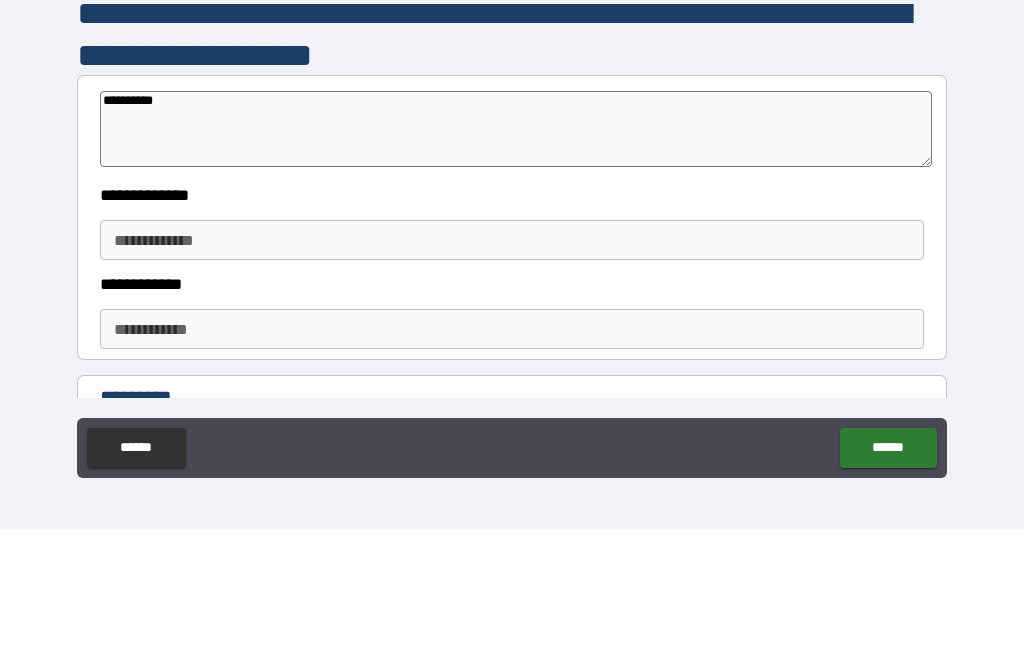 type on "*" 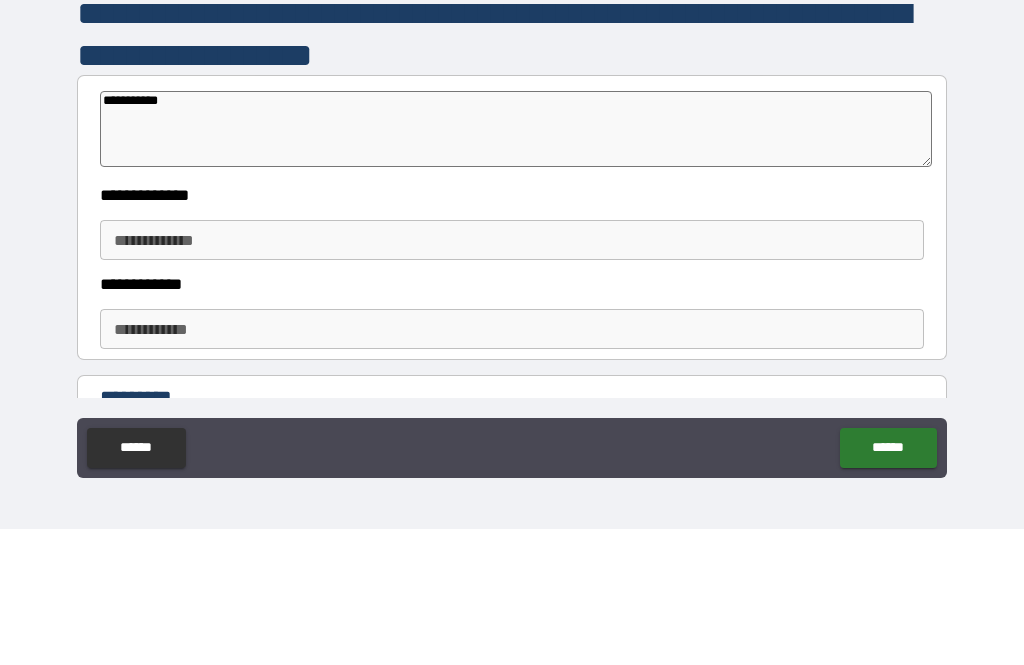 type on "*" 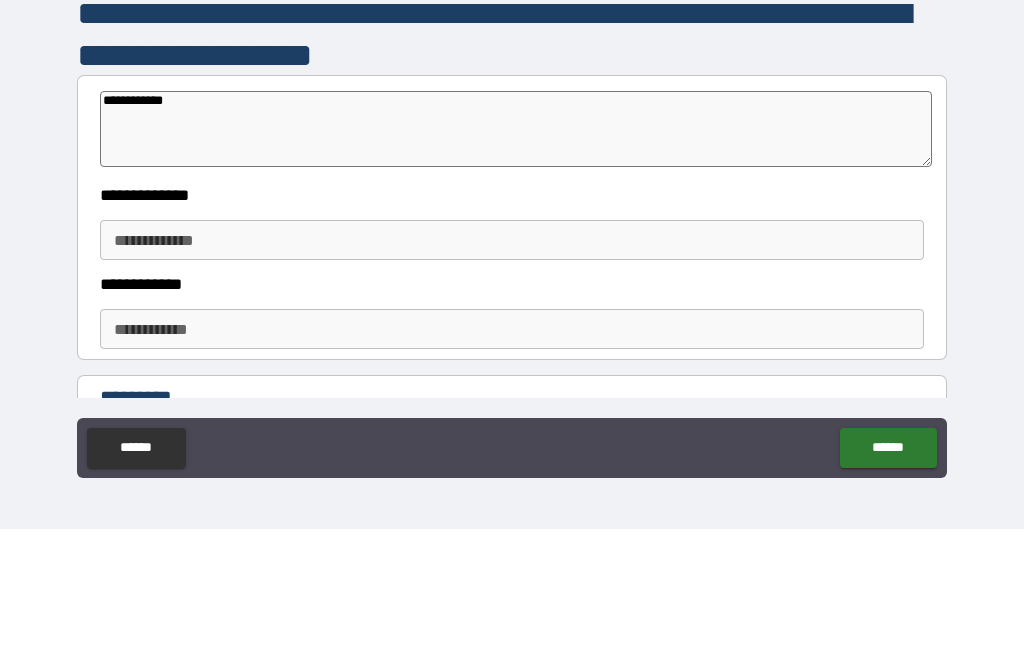 type on "**********" 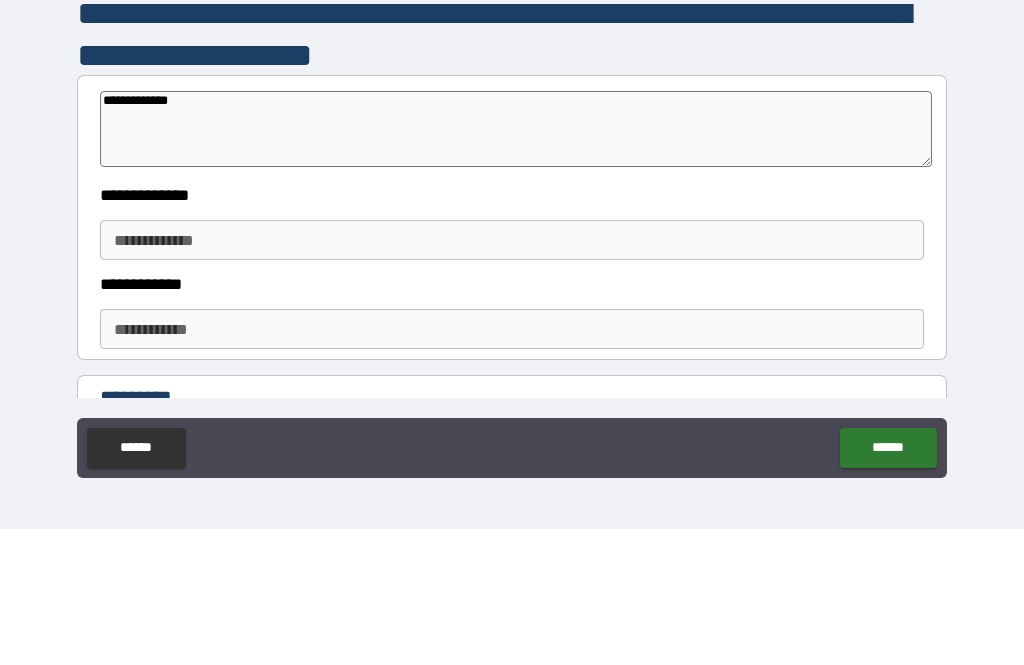 type on "*" 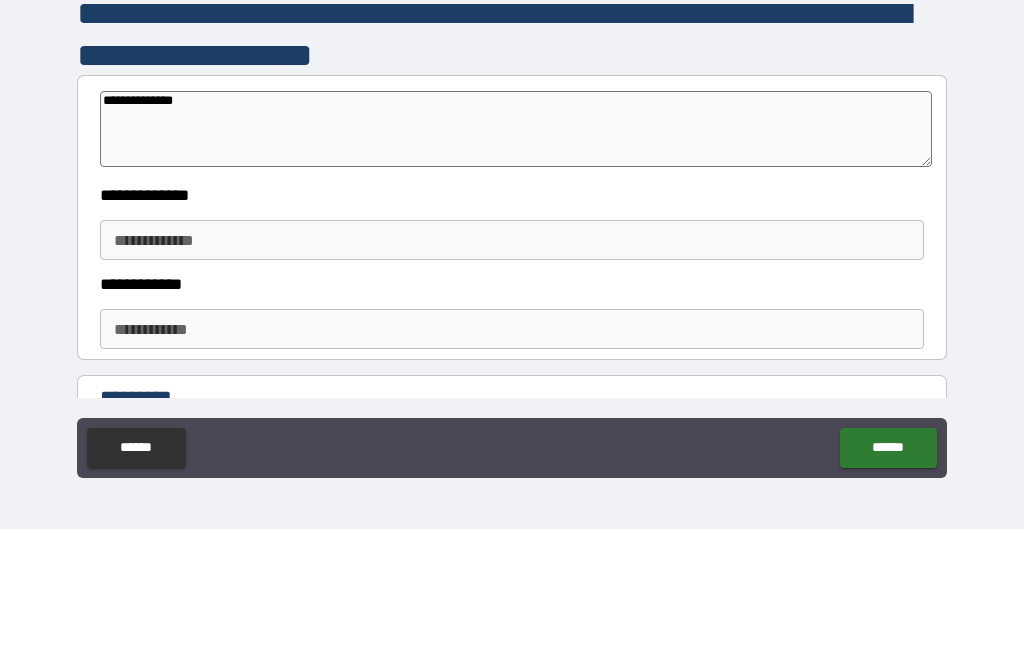 type on "*" 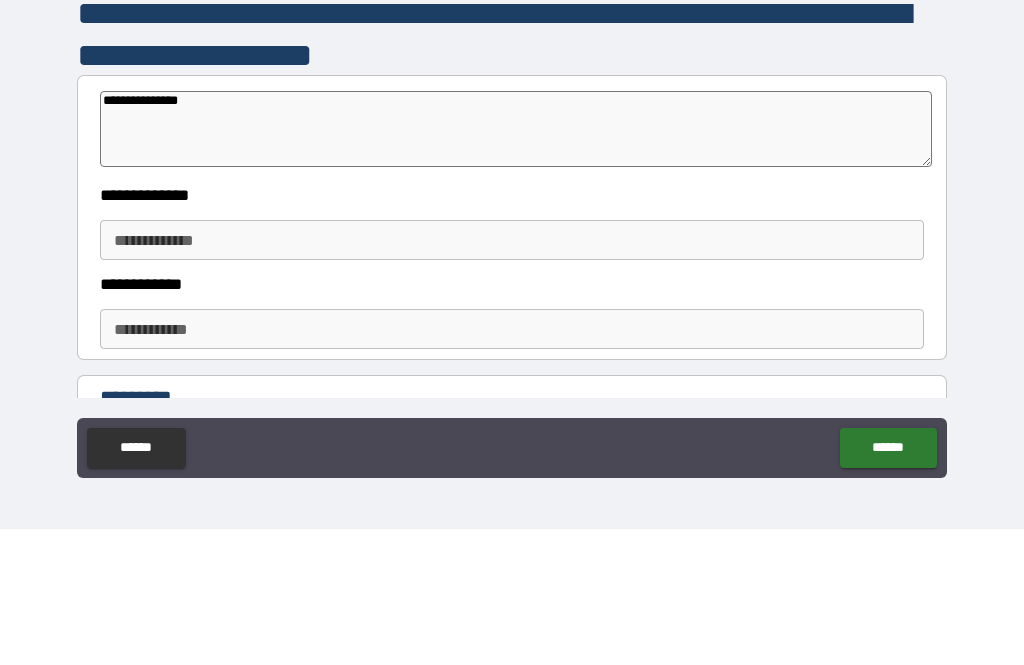 type on "*" 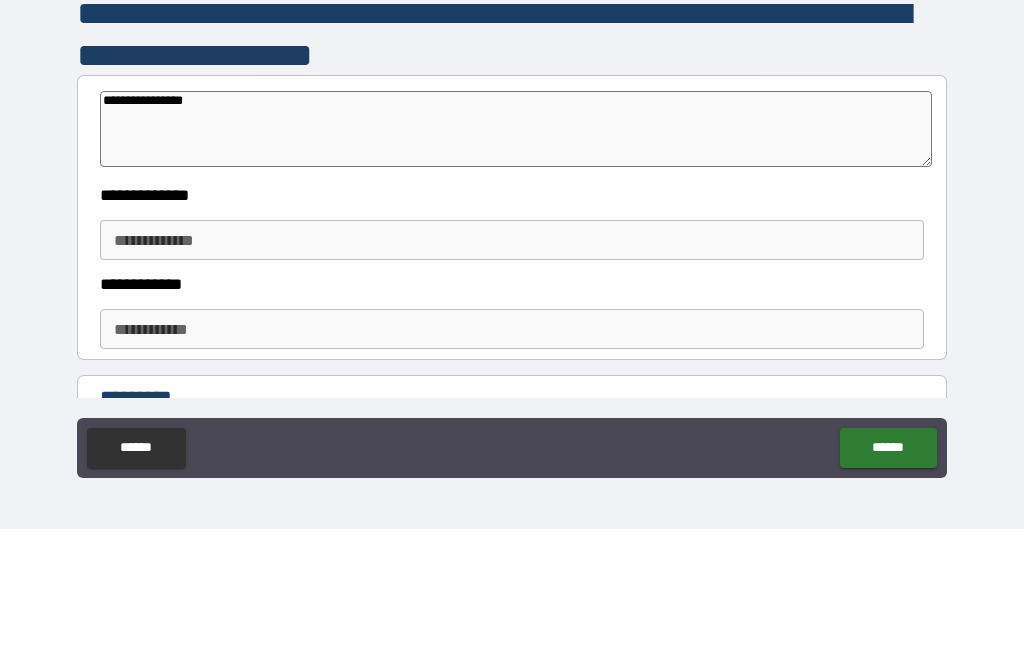 type on "*" 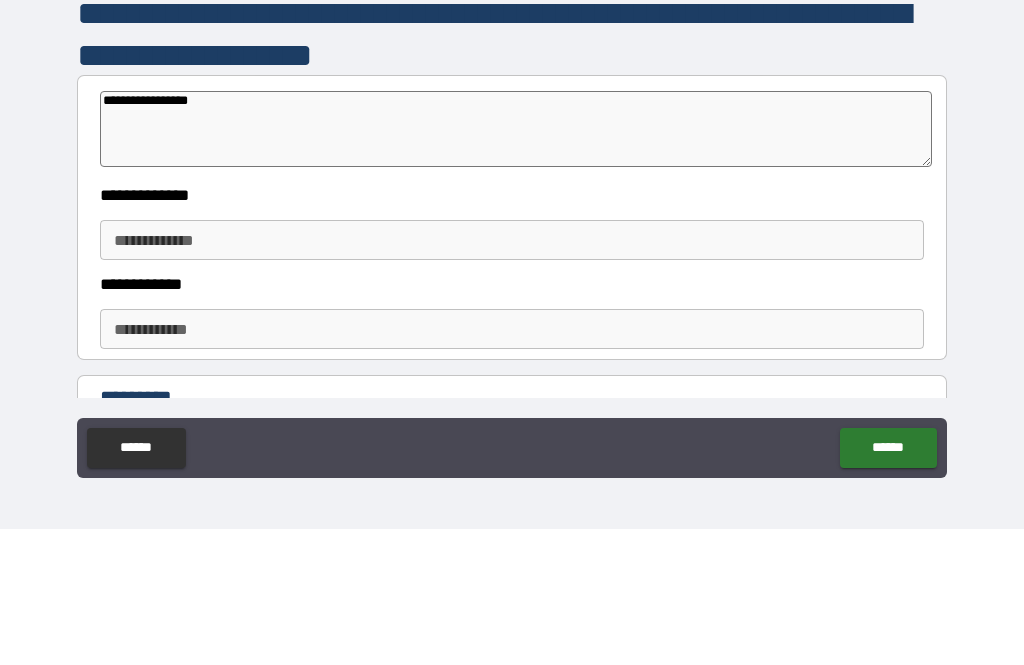 type on "*" 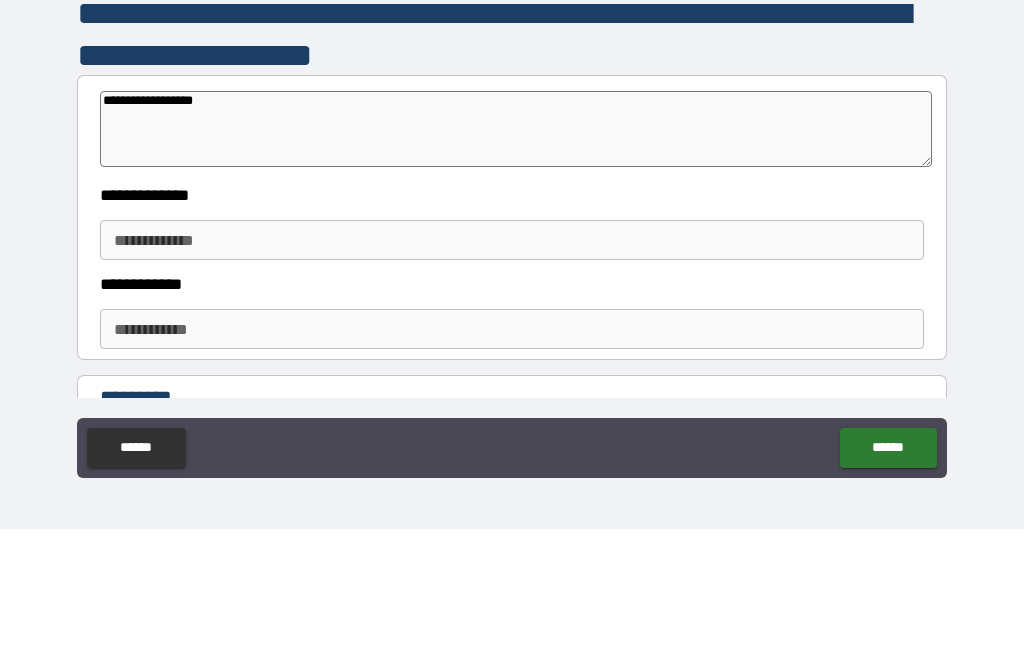 type on "*" 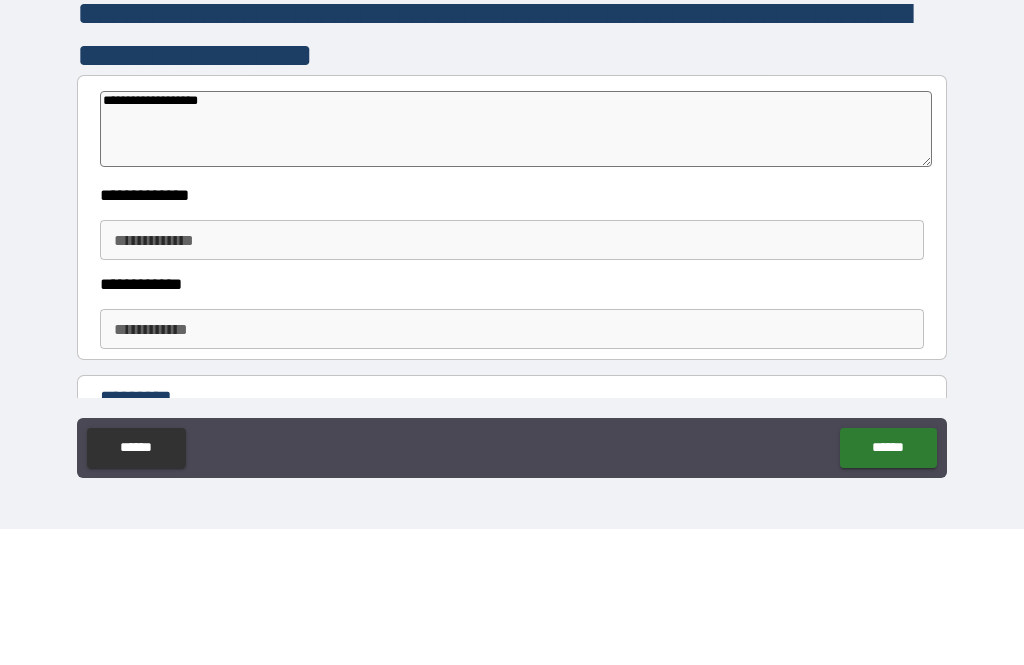 type on "*" 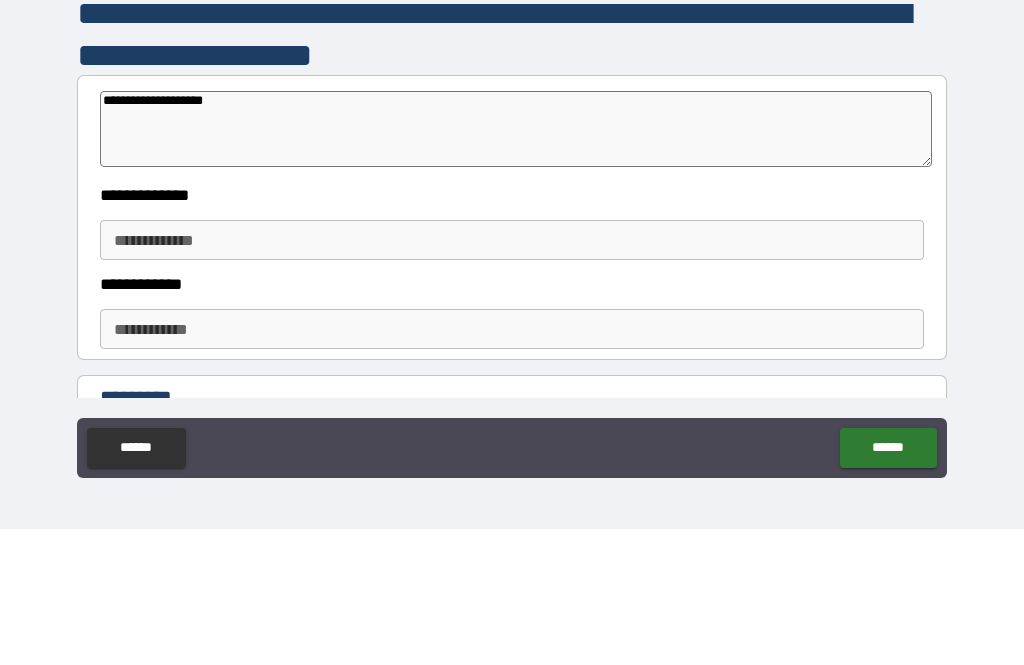 type on "*" 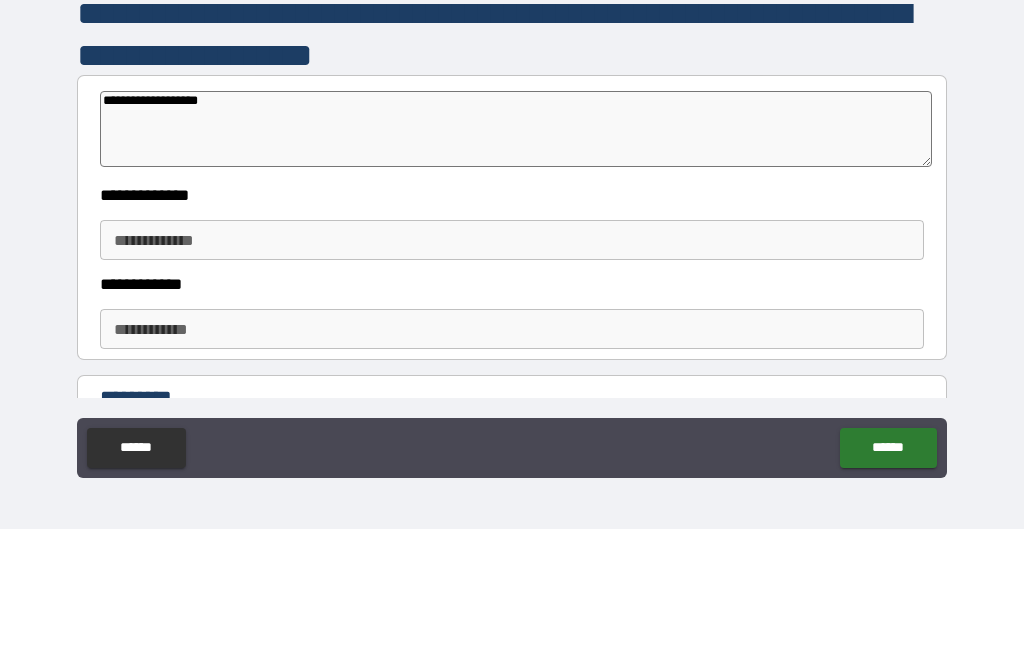 type on "**********" 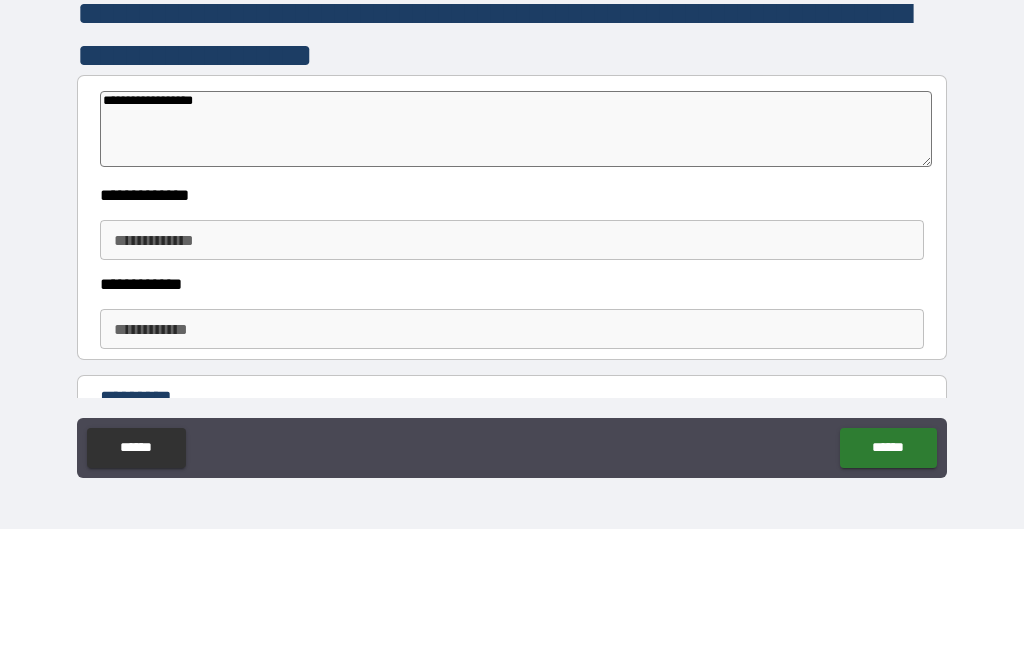 type on "*" 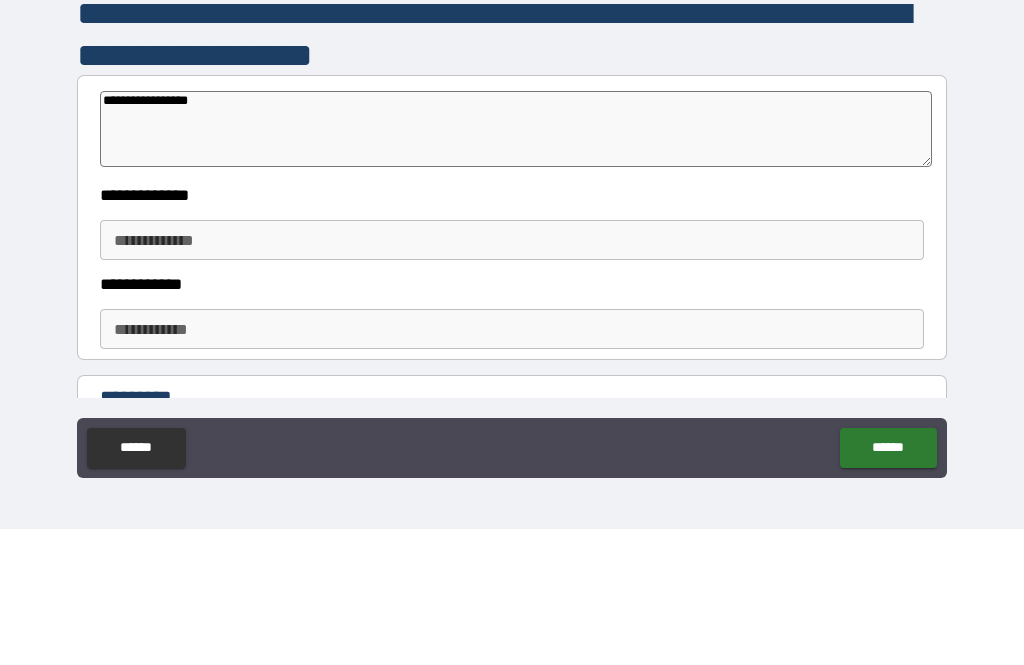 type on "*" 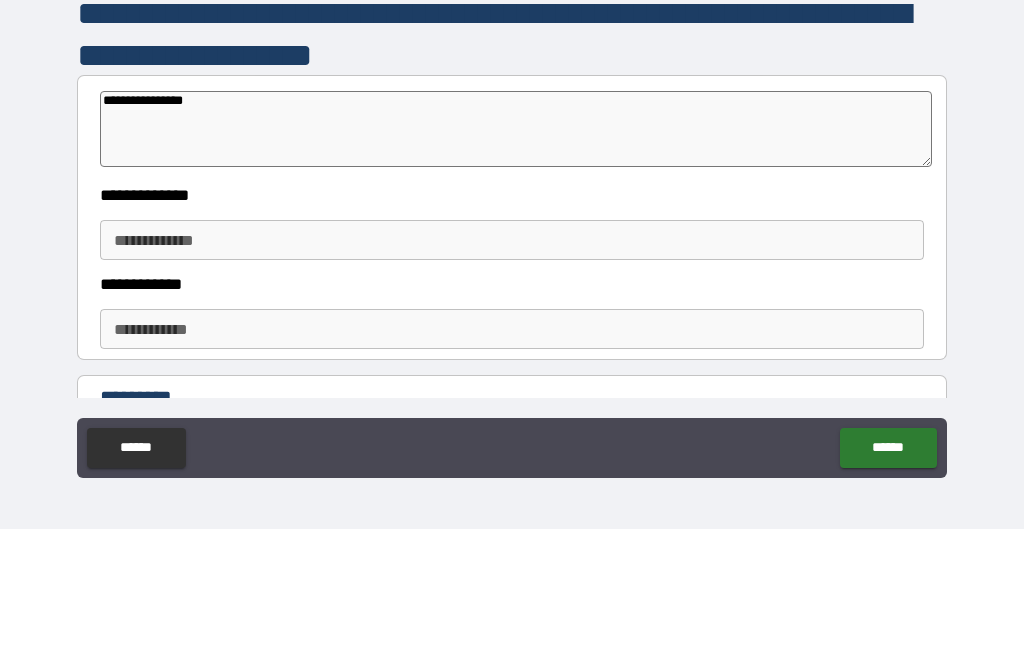 type on "*" 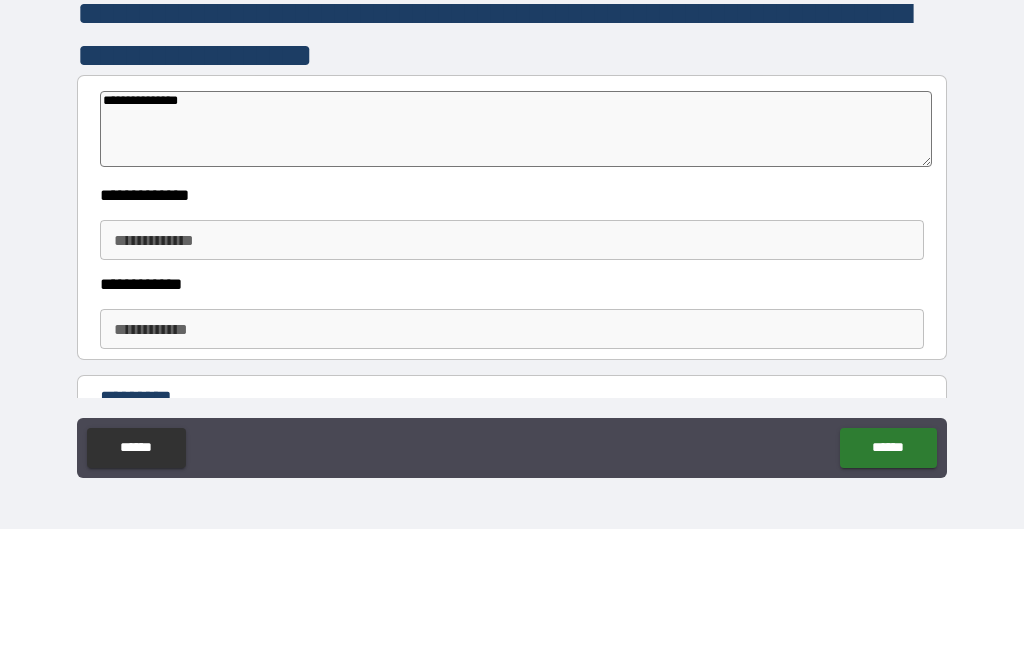 type on "**********" 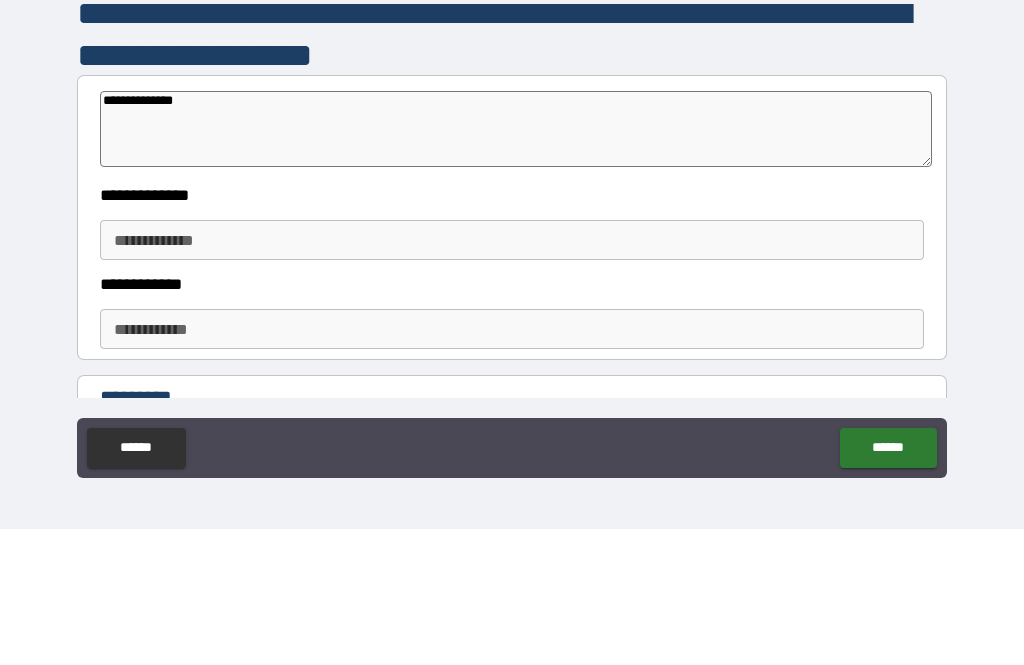 click on "**********" at bounding box center (516, 265) 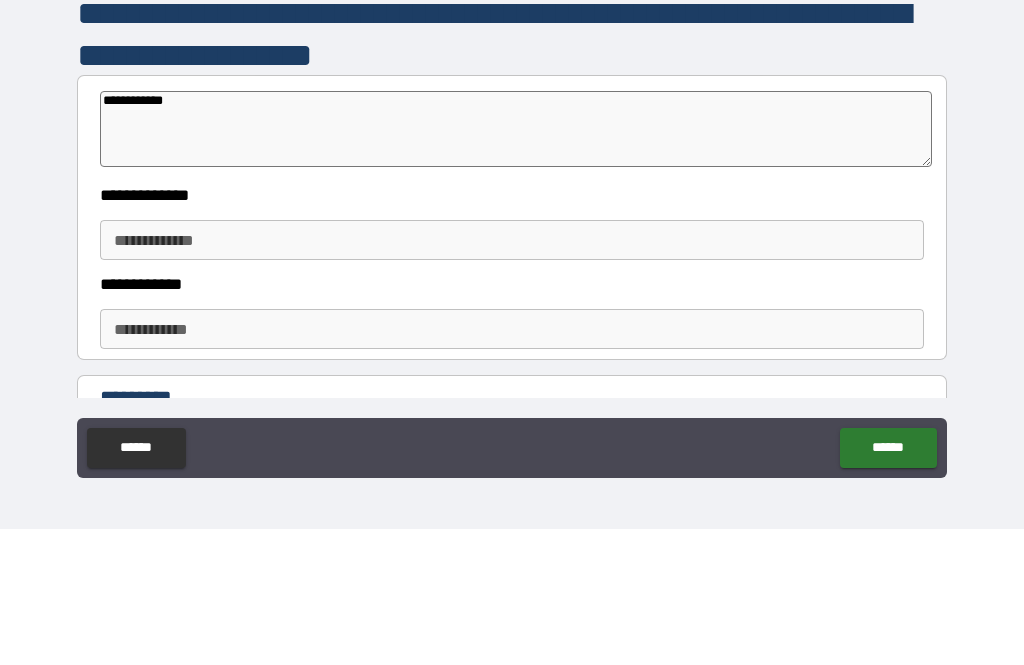 type on "**********" 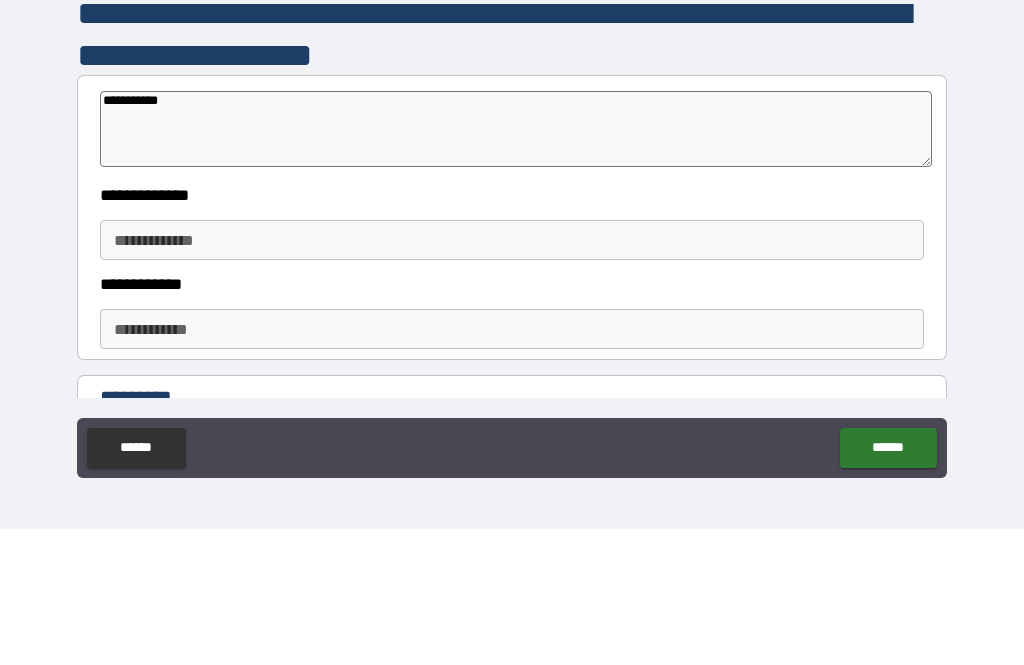type on "*" 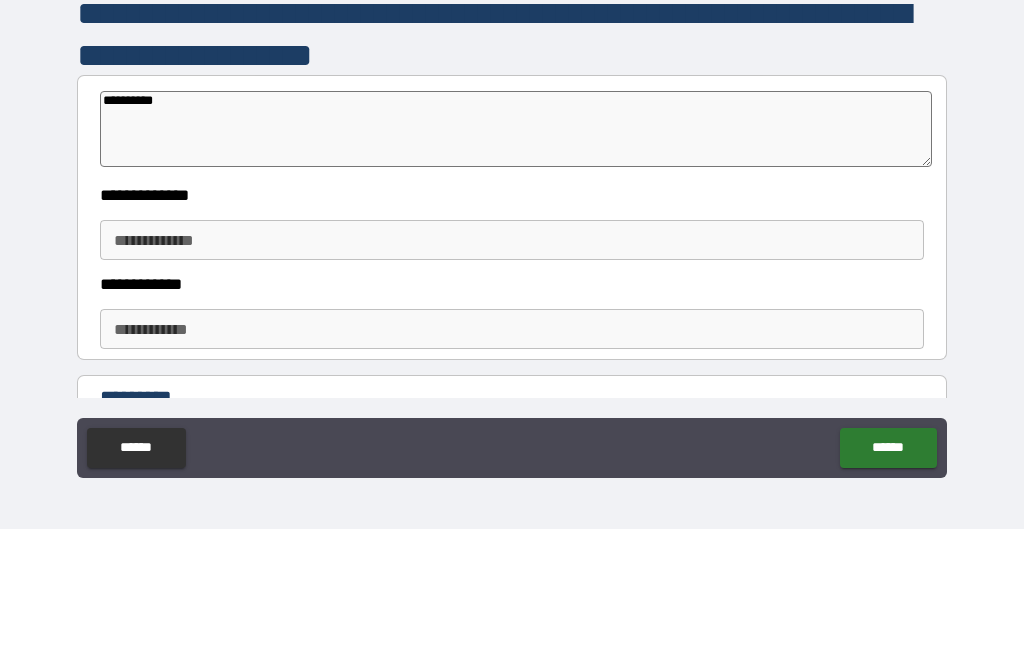 type on "*" 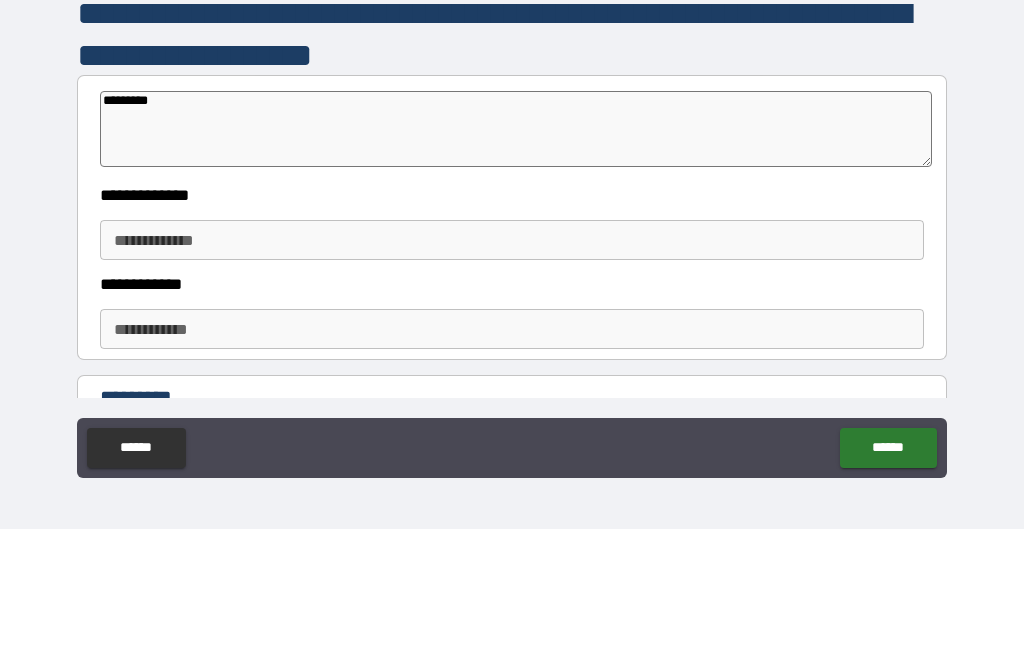 type on "*" 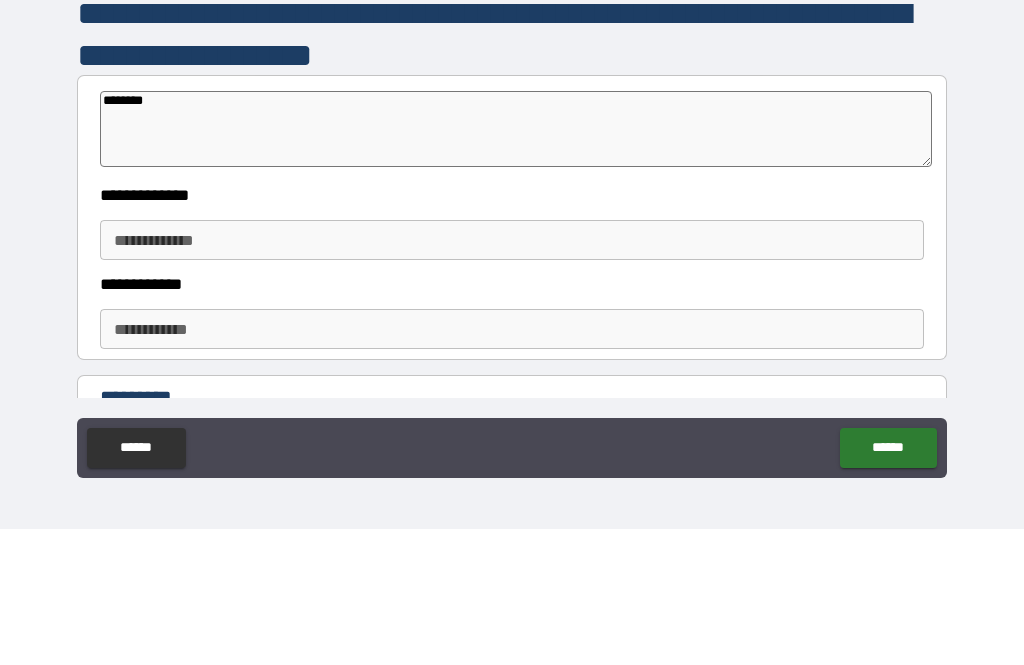 type on "*" 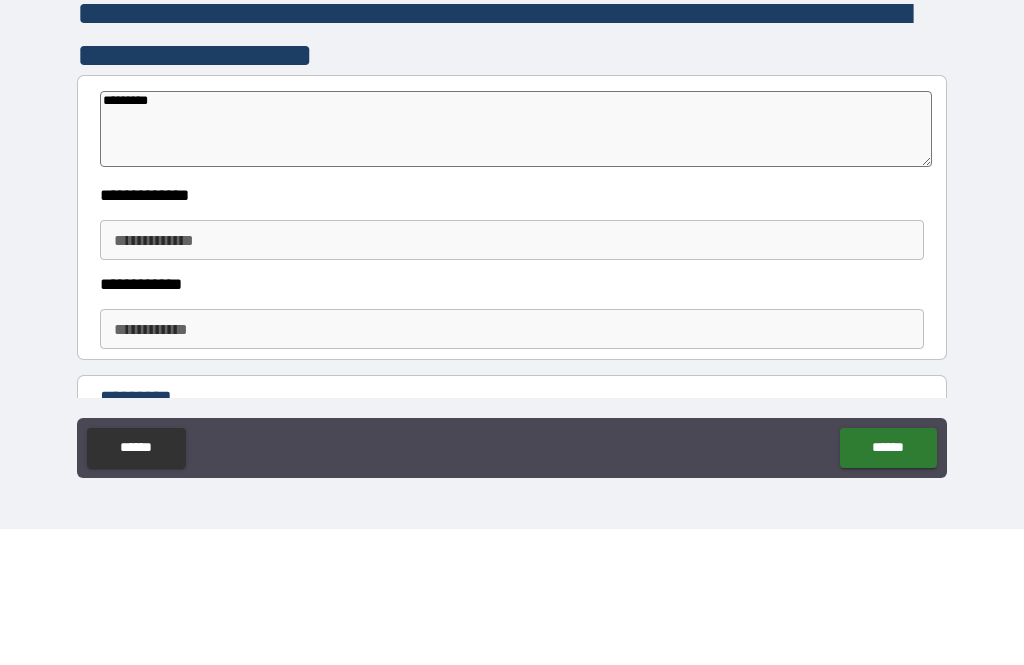 type on "*" 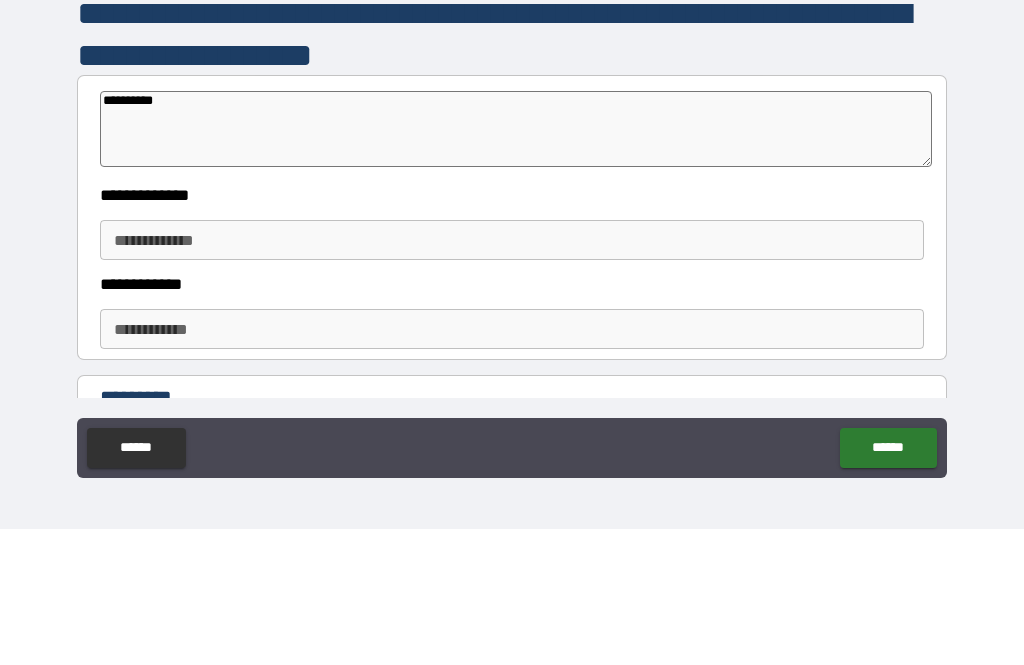 type on "*" 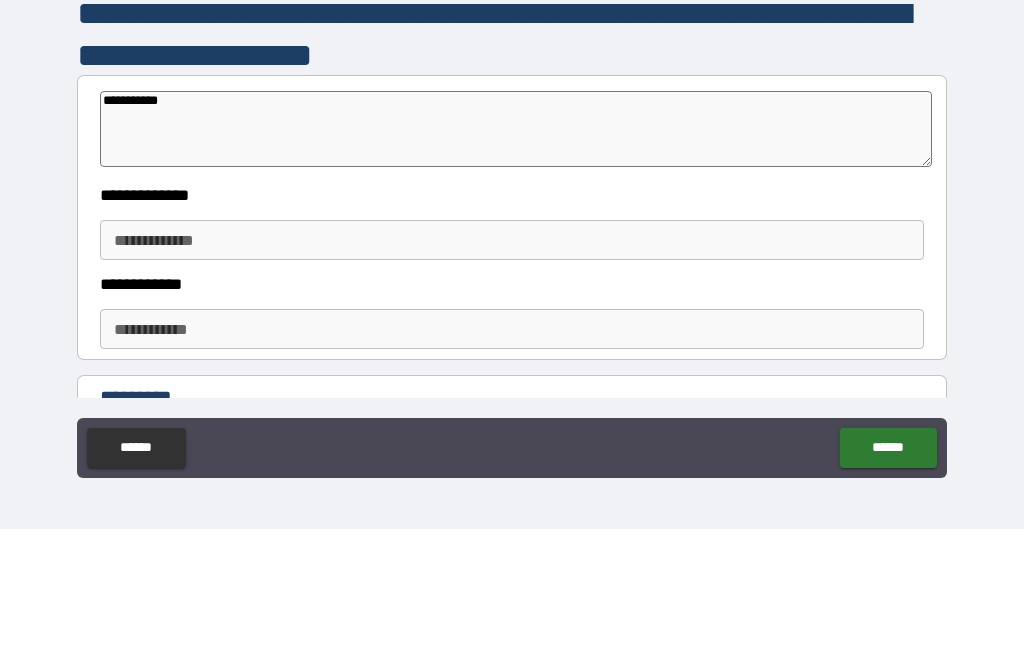 type on "*" 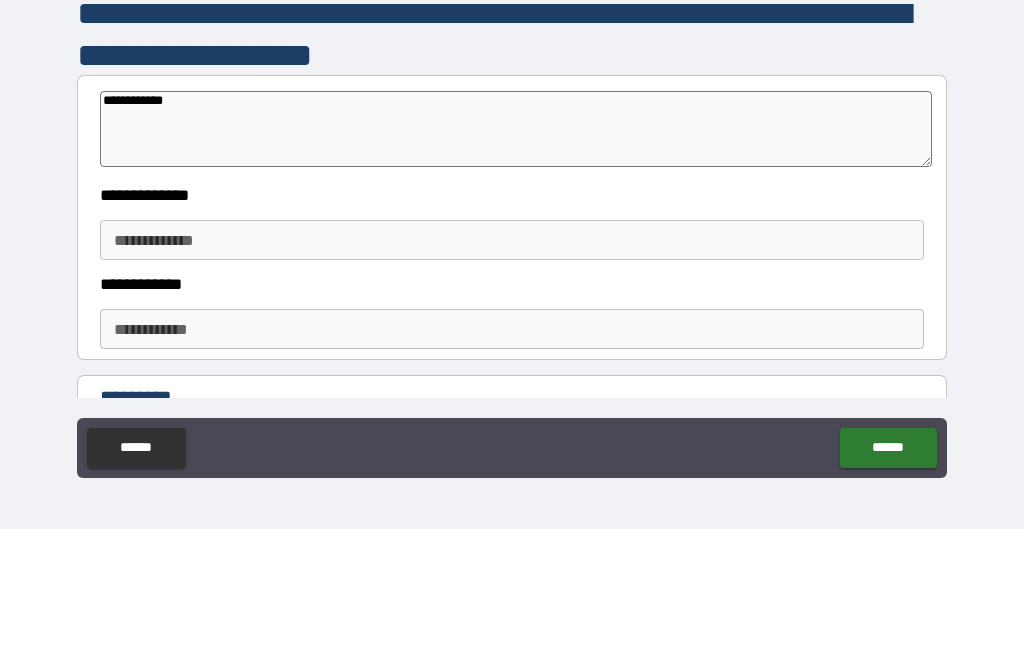 type on "*" 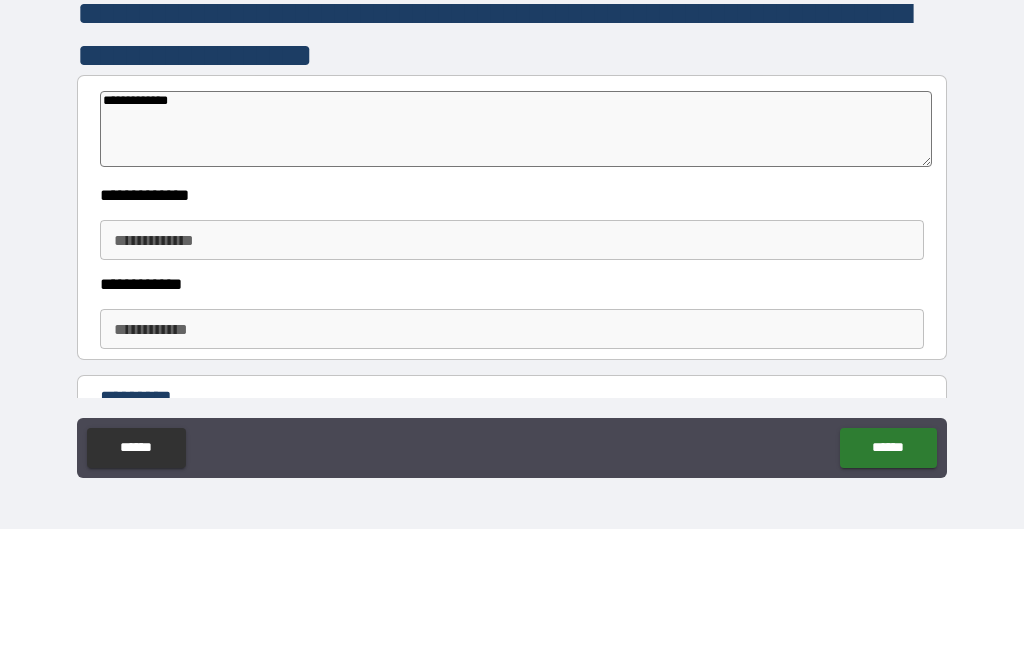 type on "*" 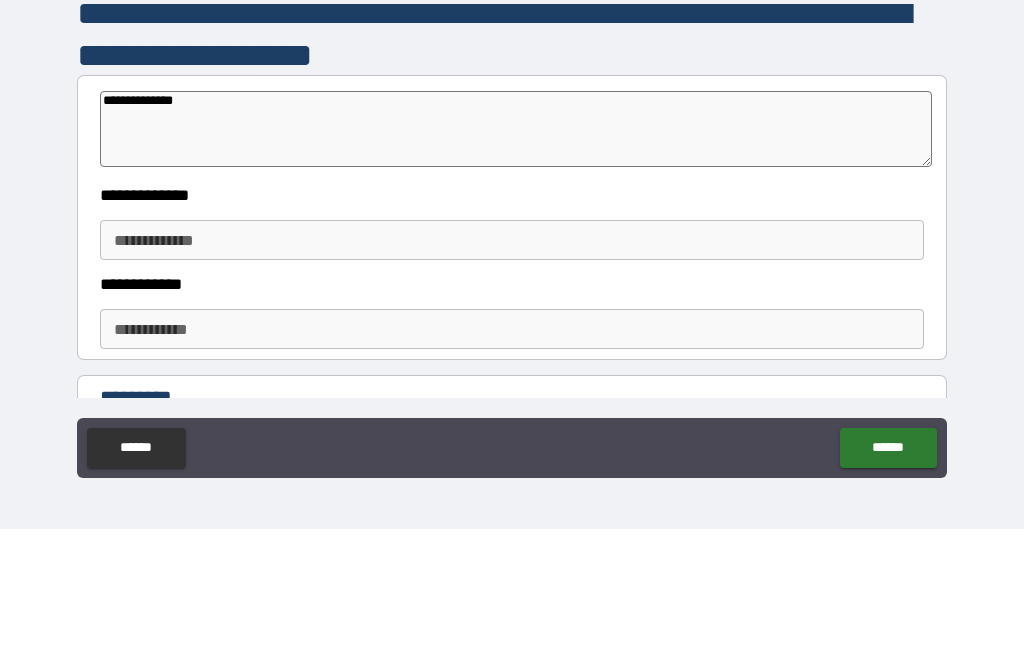 type 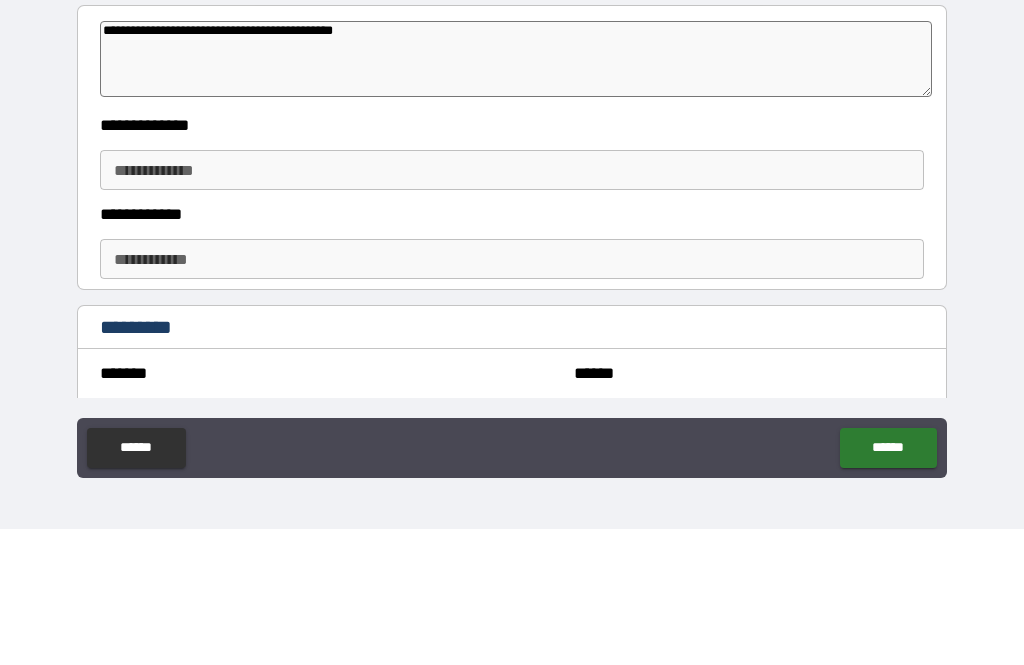 scroll, scrollTop: 6103, scrollLeft: 0, axis: vertical 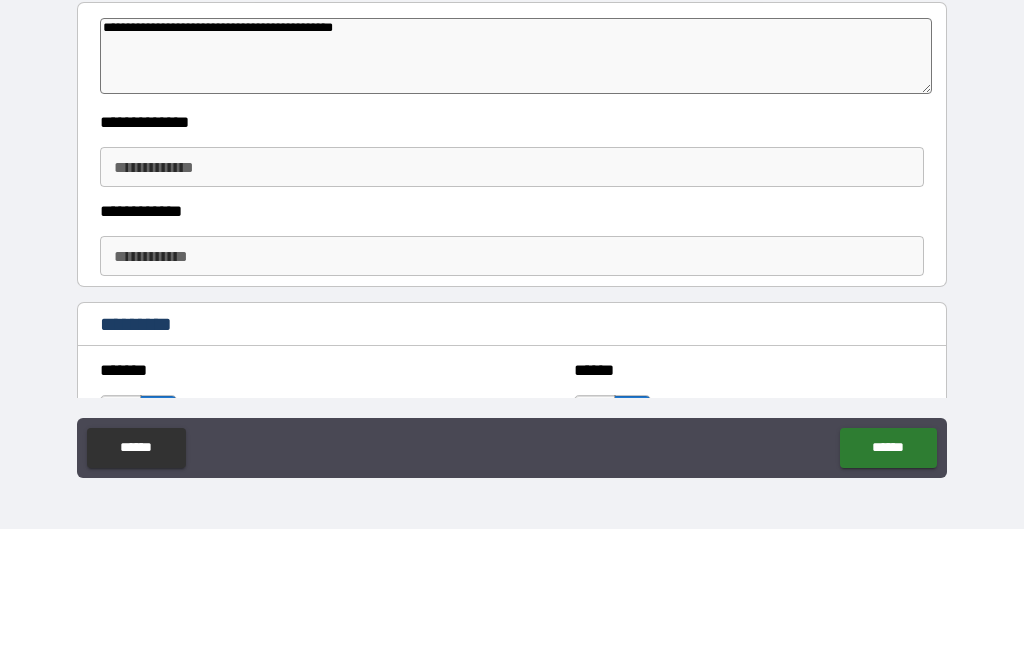 click on "**********" at bounding box center [512, 303] 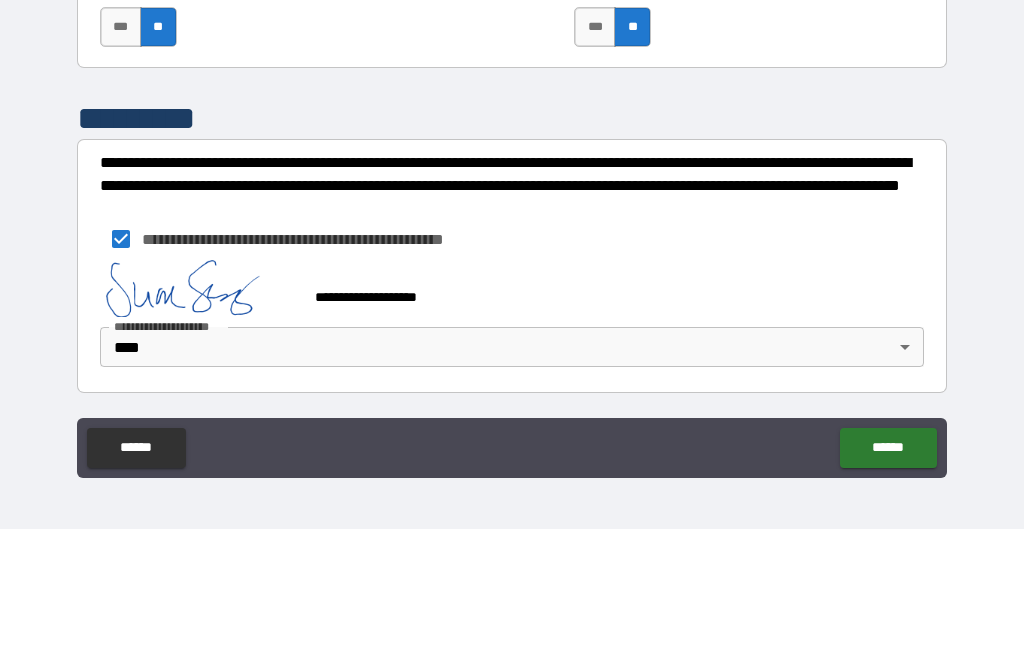scroll, scrollTop: 6788, scrollLeft: 0, axis: vertical 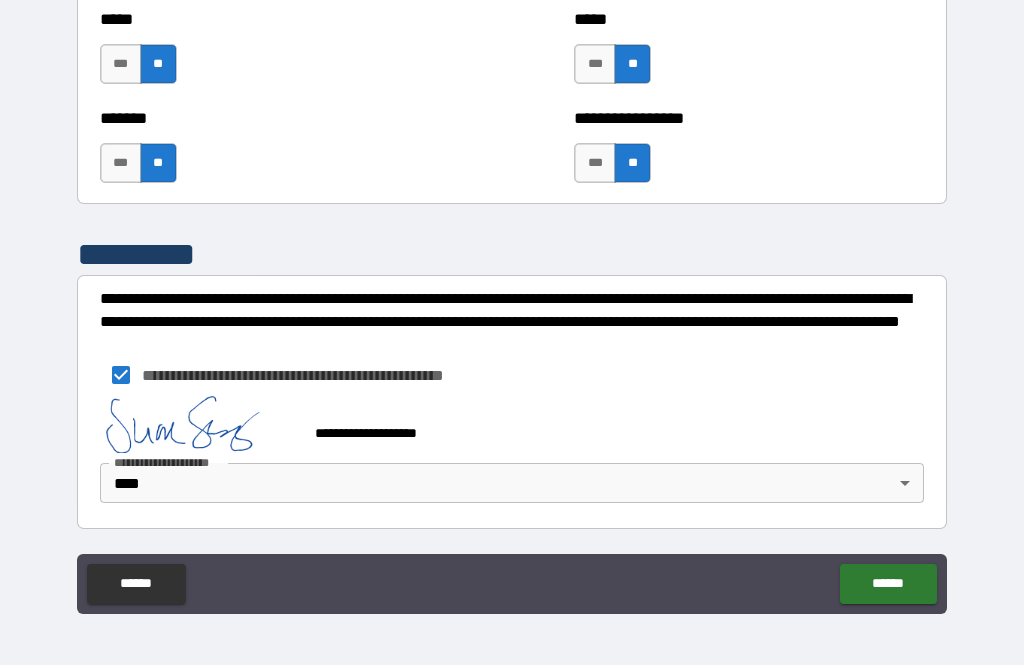 click on "******" at bounding box center [888, 584] 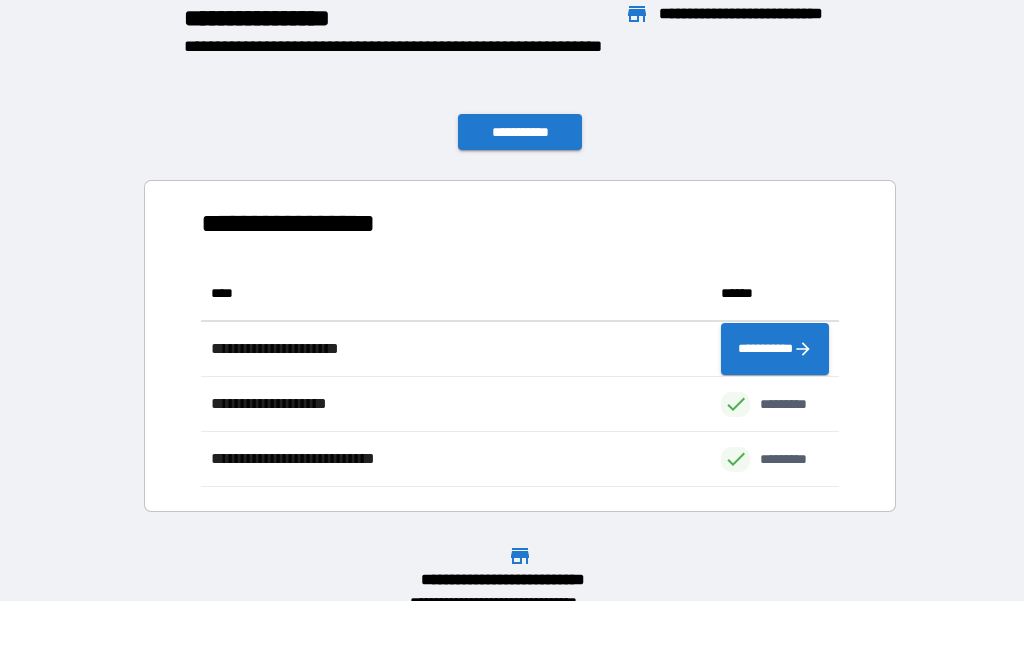 scroll, scrollTop: 1, scrollLeft: 1, axis: both 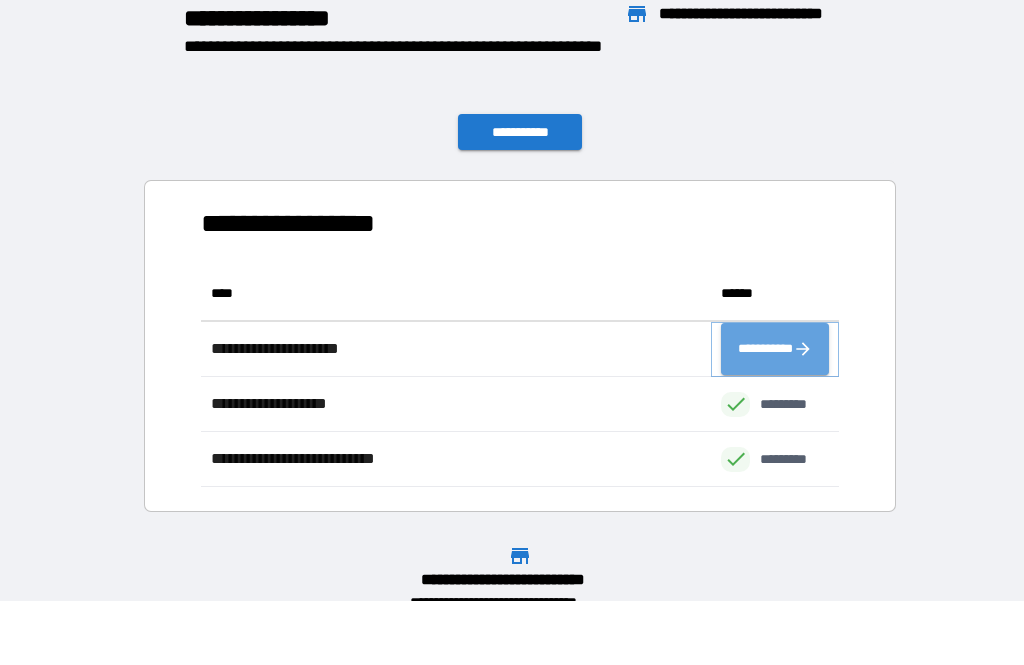 click on "**********" at bounding box center [775, 349] 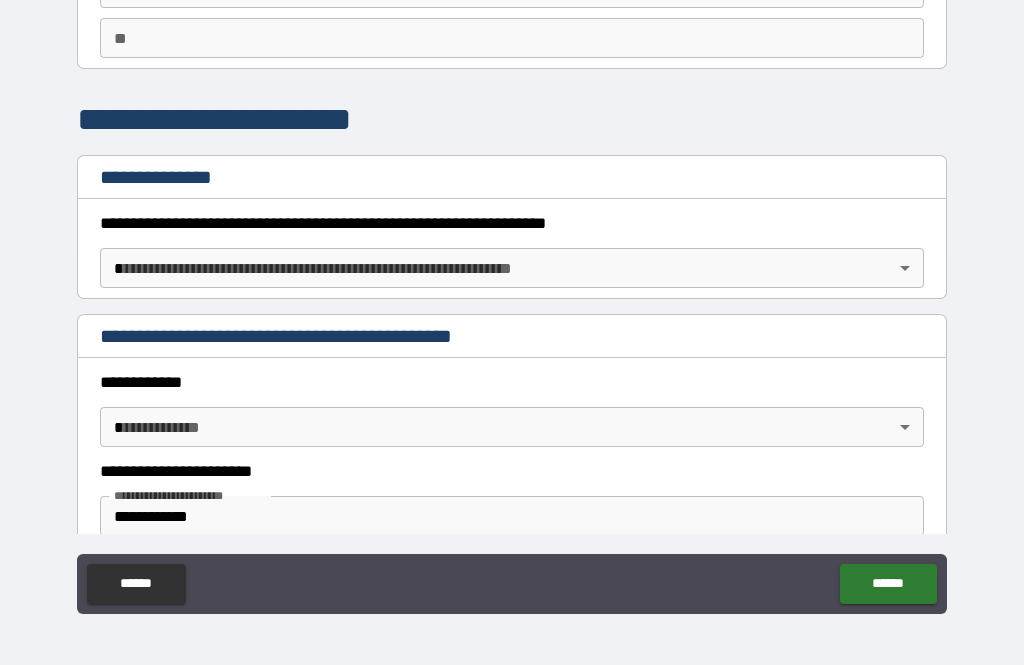 scroll, scrollTop: 162, scrollLeft: 0, axis: vertical 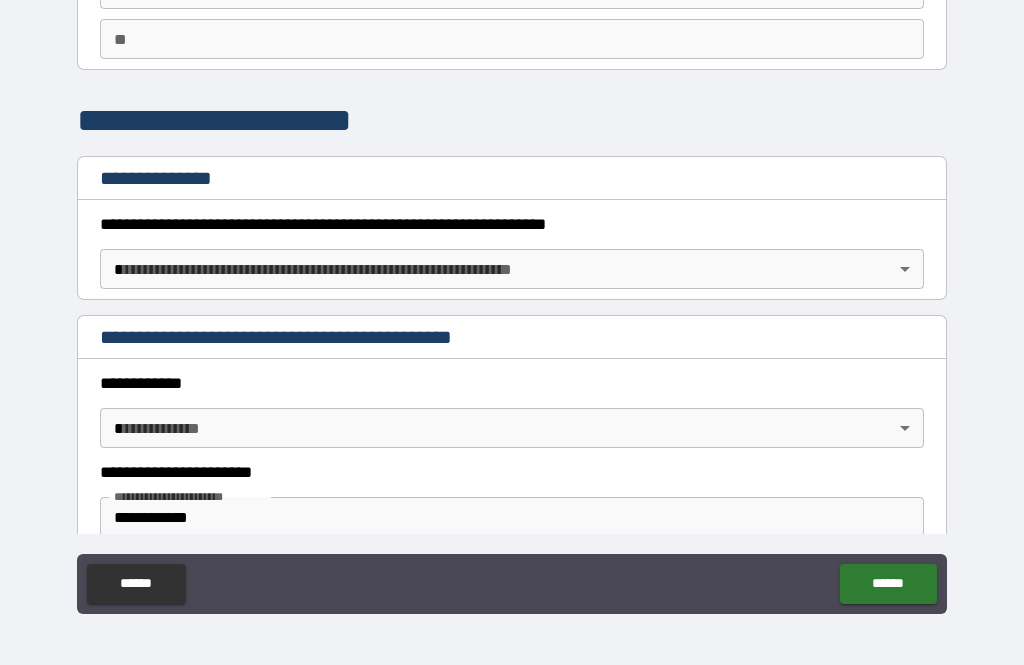 click on "**********" at bounding box center (512, 300) 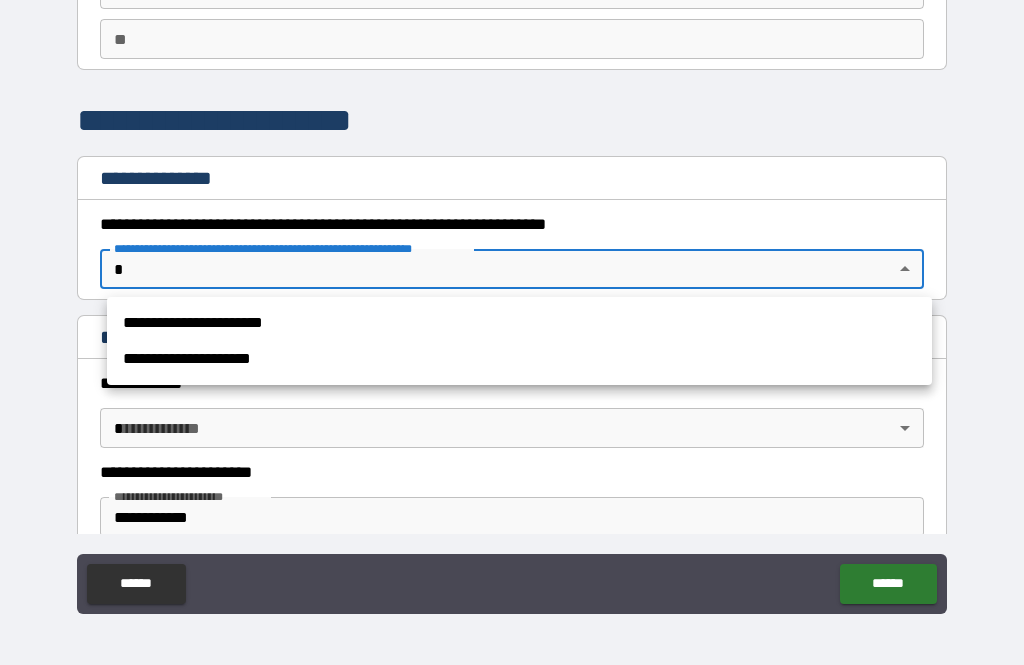 click on "**********" at bounding box center [519, 323] 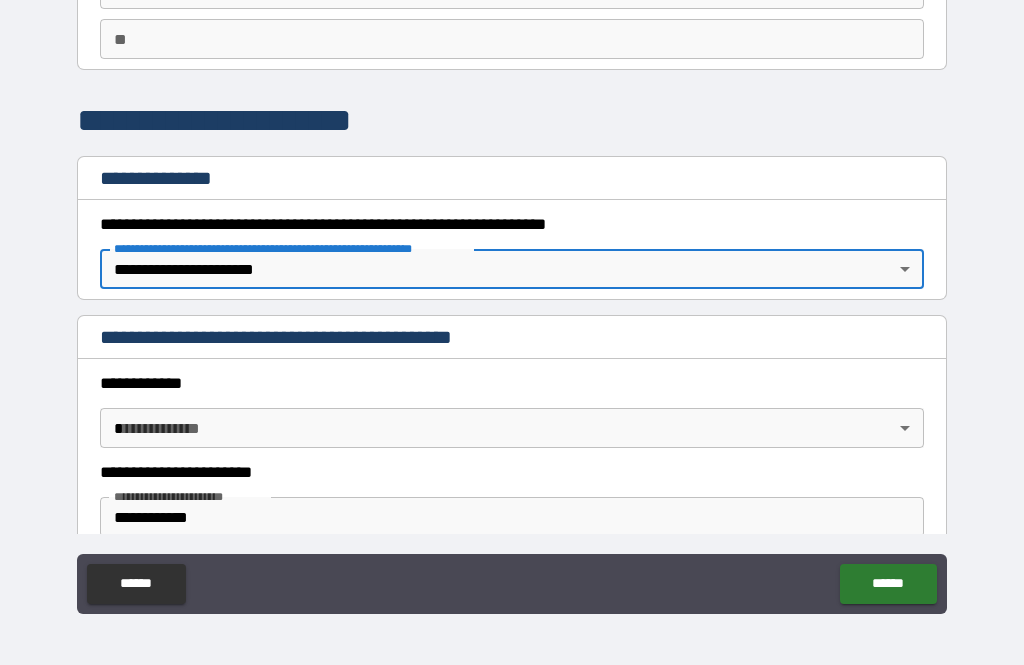 click on "**********" at bounding box center [512, 300] 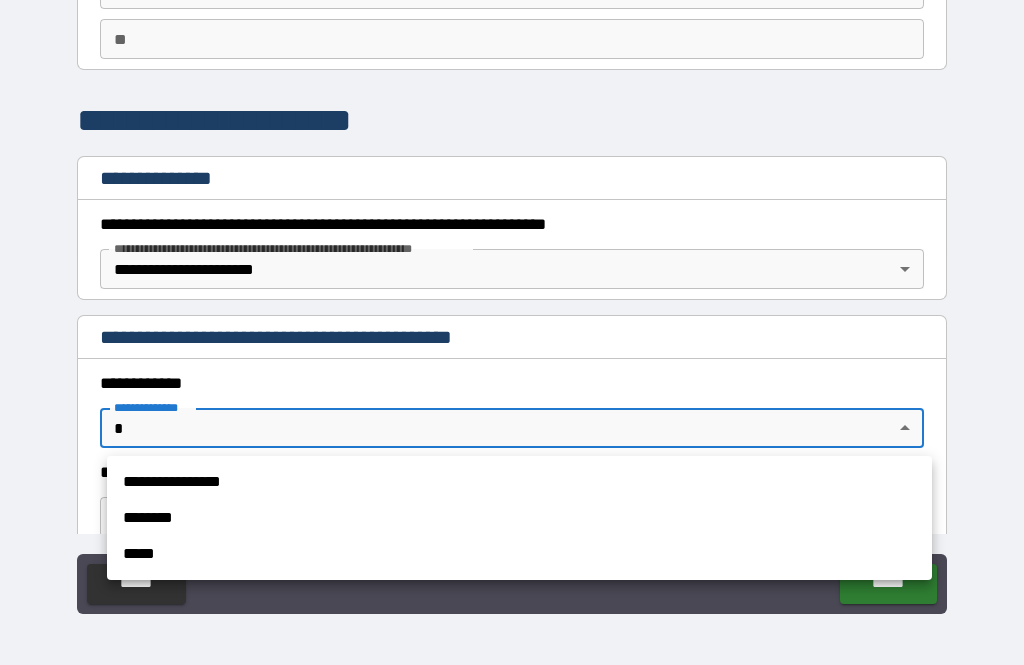 click on "**********" at bounding box center (519, 482) 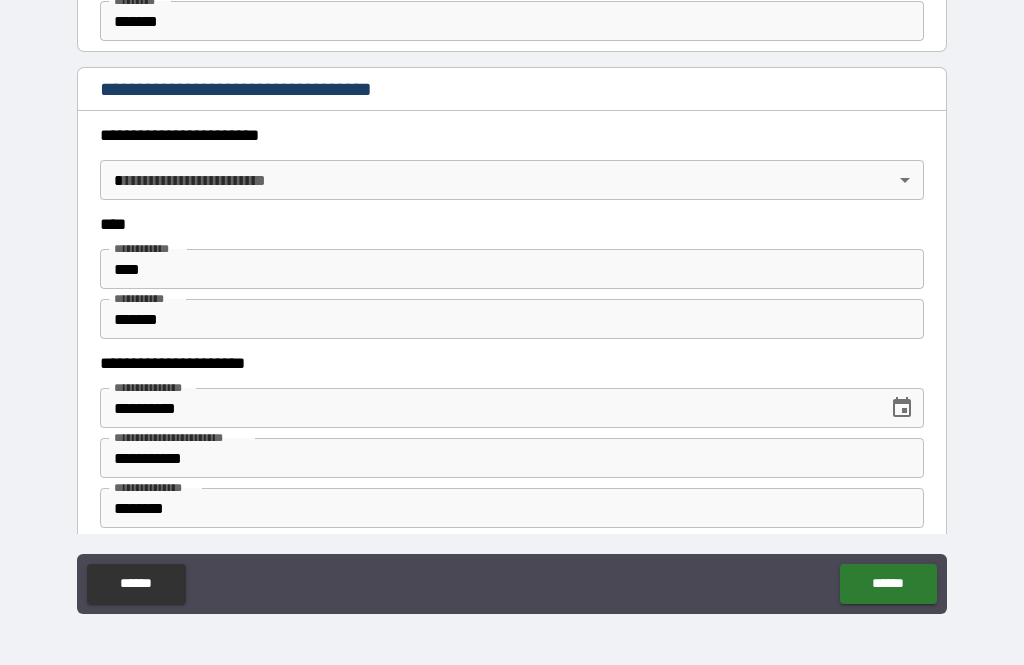 scroll, scrollTop: 838, scrollLeft: 0, axis: vertical 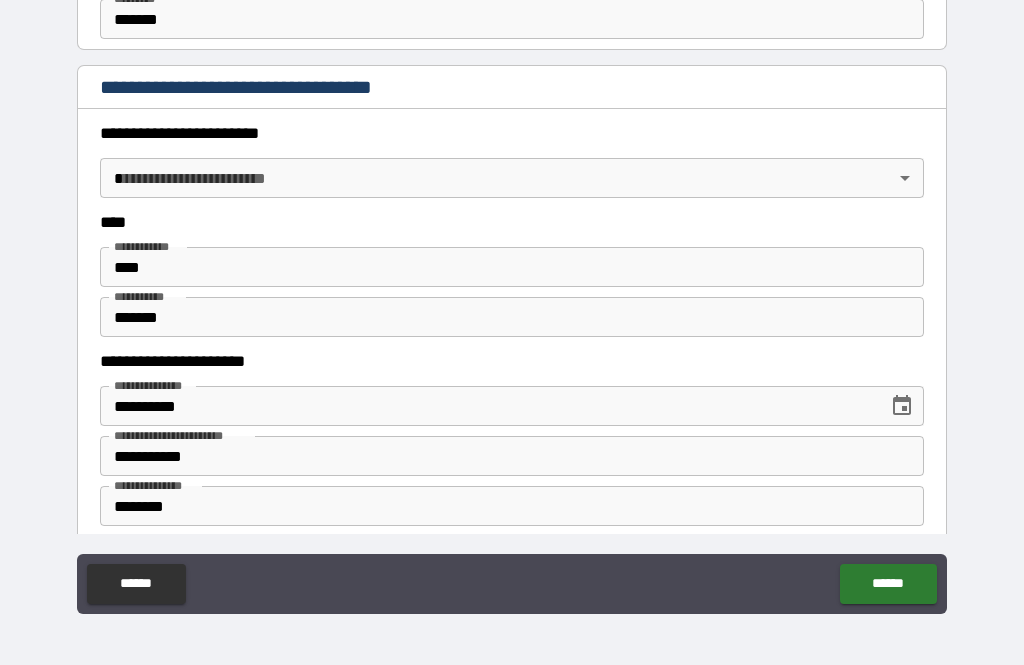 click on "**********" at bounding box center [512, 300] 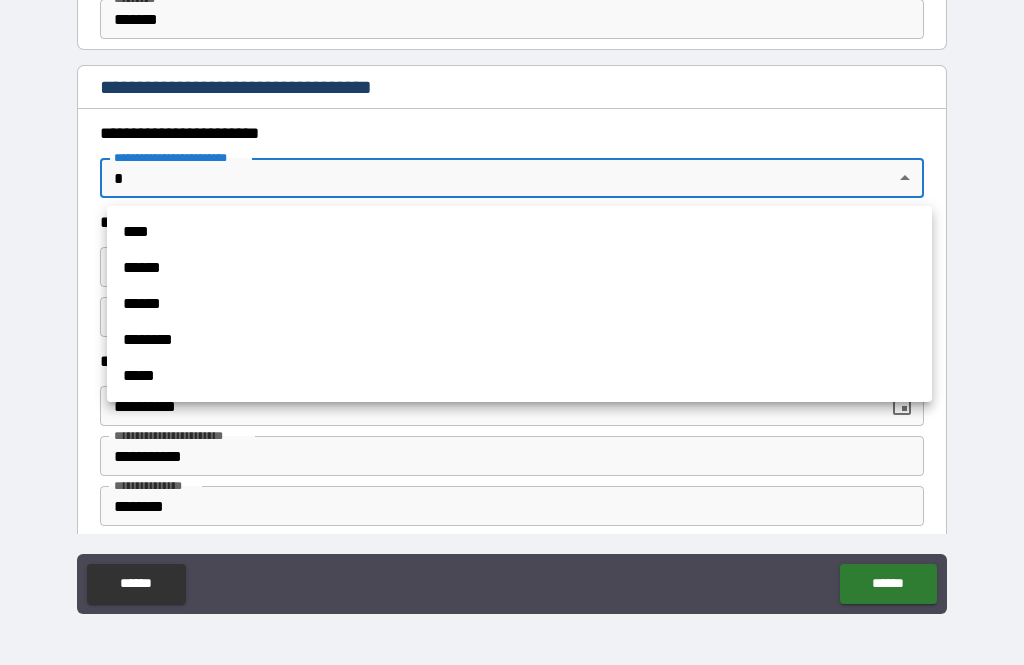 click on "****" at bounding box center (519, 232) 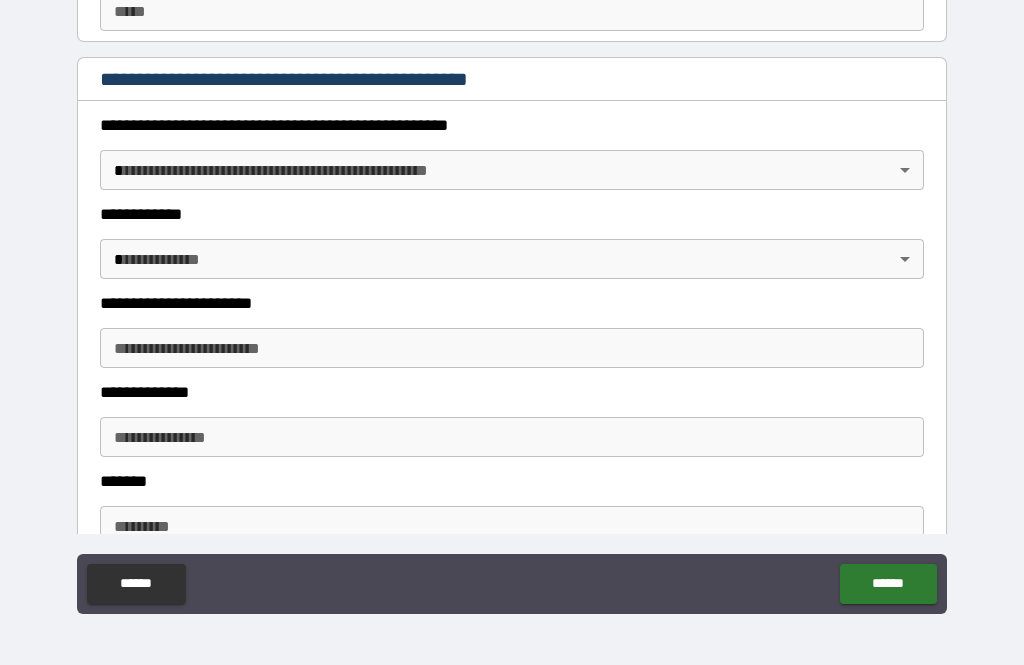 scroll, scrollTop: 2149, scrollLeft: 0, axis: vertical 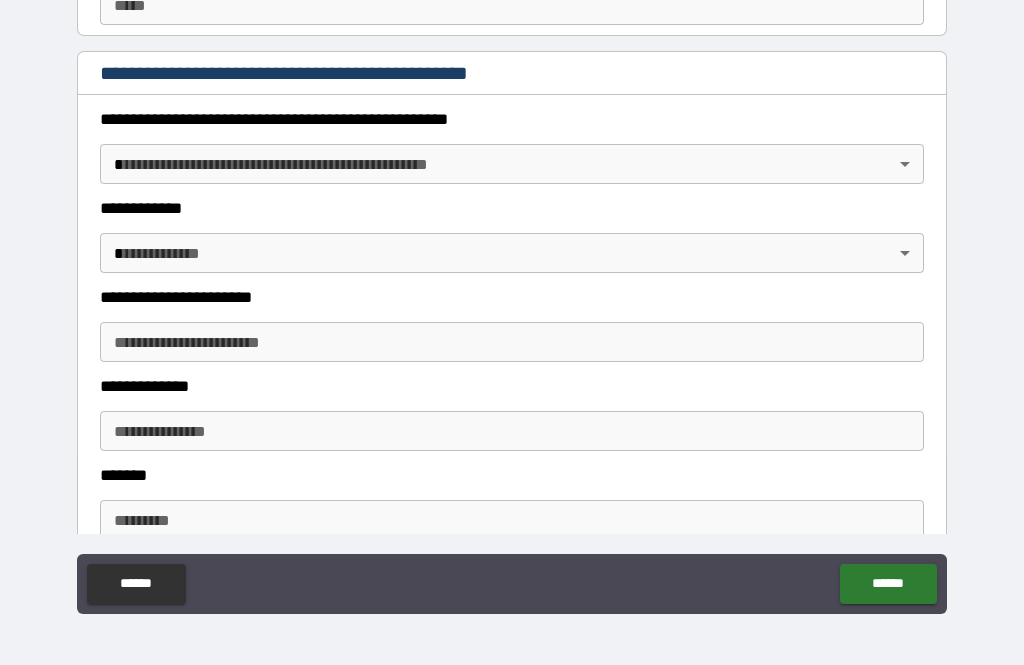 click on "**********" at bounding box center [512, 300] 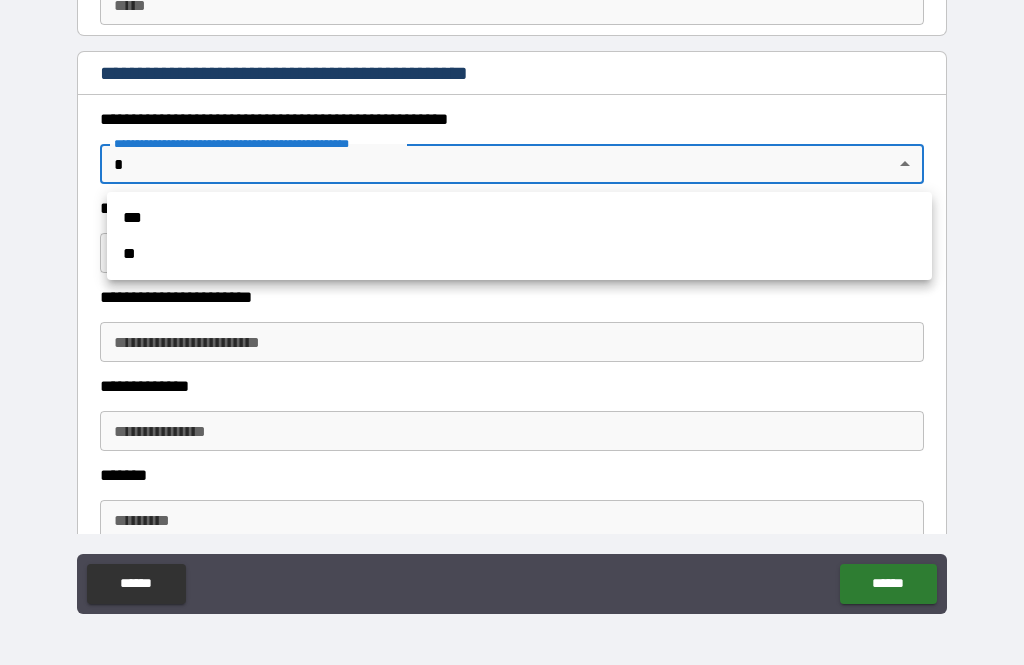 click on "**" at bounding box center (519, 254) 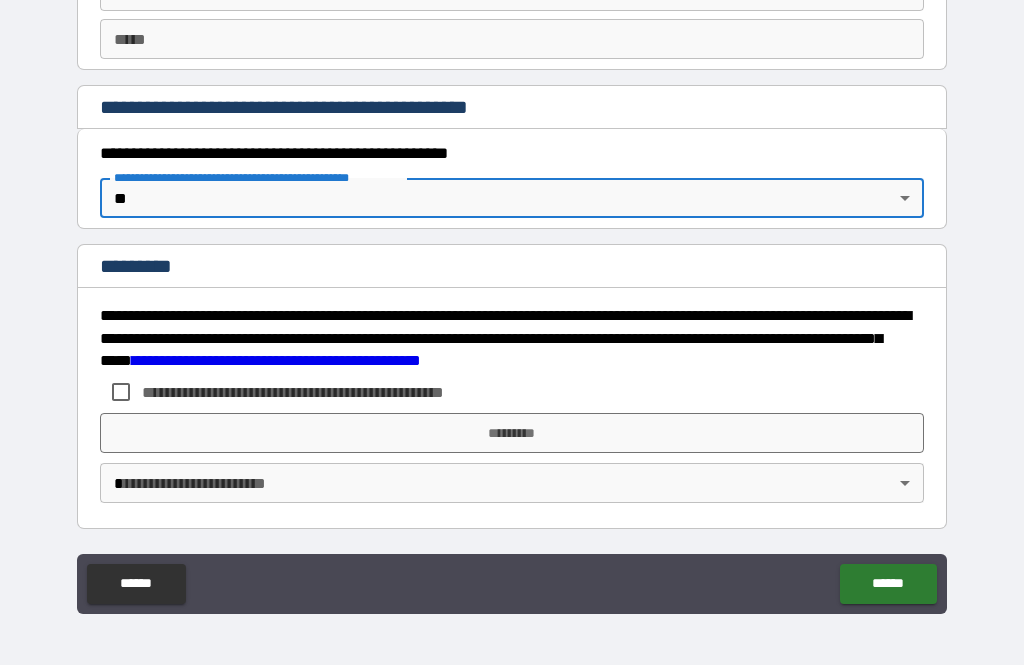 scroll, scrollTop: 2115, scrollLeft: 0, axis: vertical 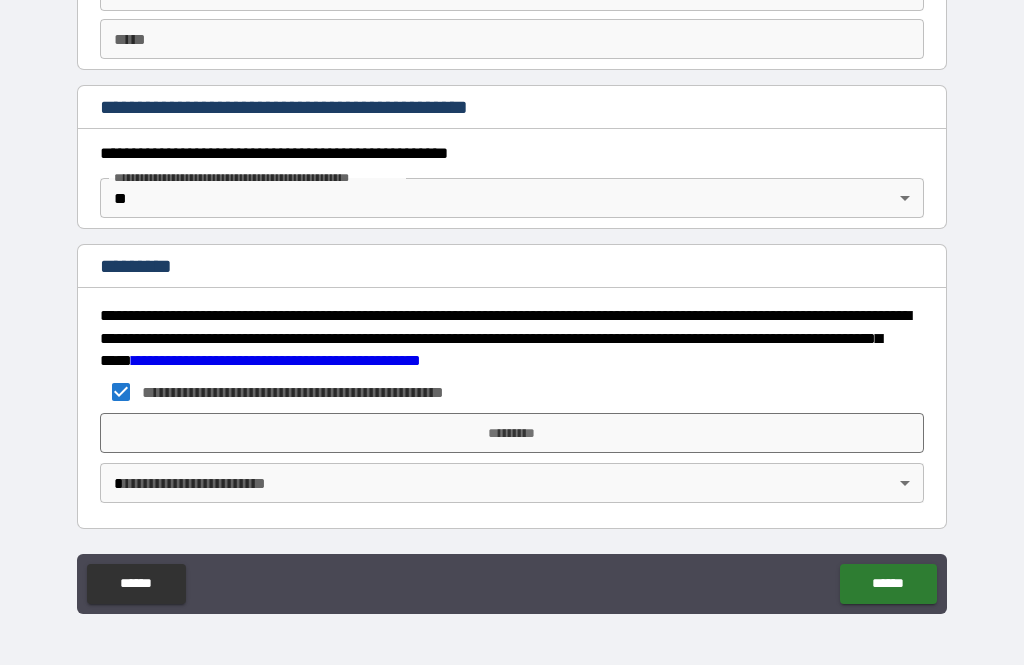 click on "*********" at bounding box center (512, 433) 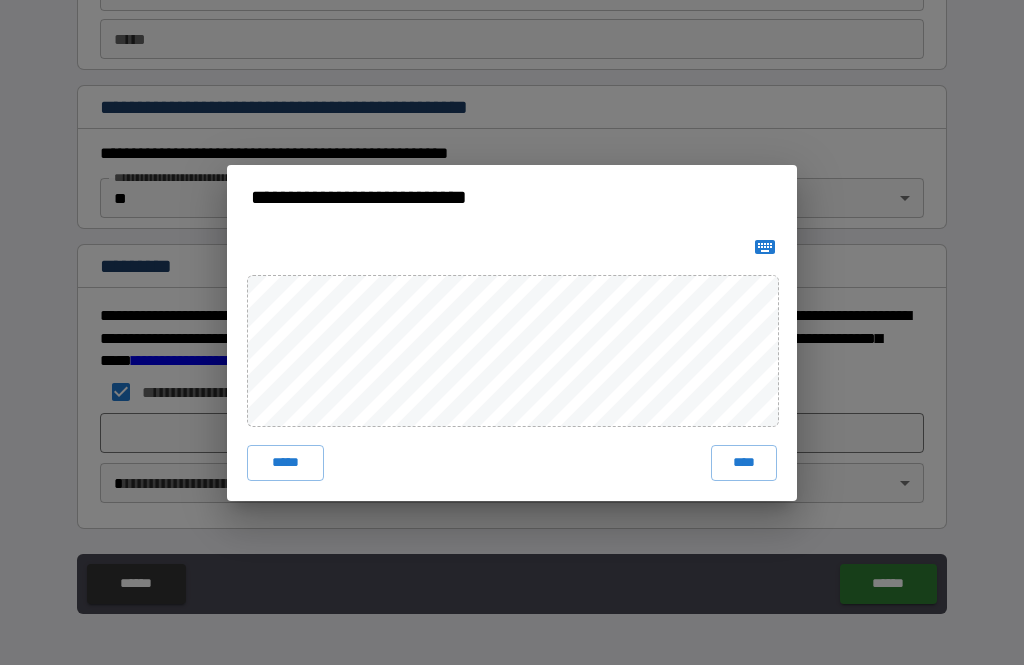click on "****" at bounding box center [744, 463] 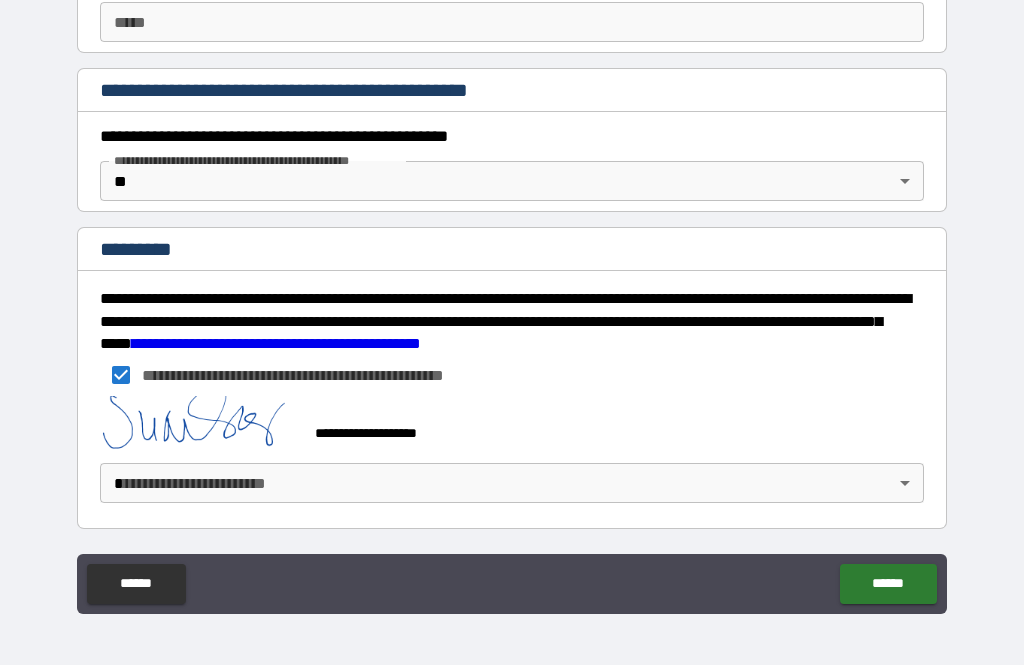 scroll, scrollTop: 2132, scrollLeft: 0, axis: vertical 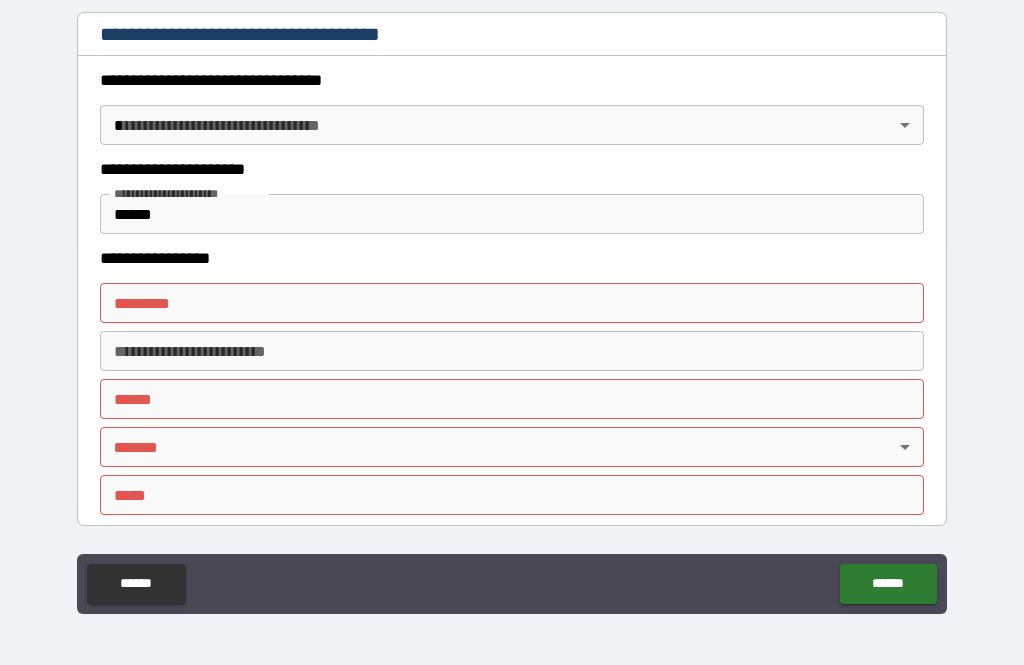 click on "****   *" at bounding box center (512, 399) 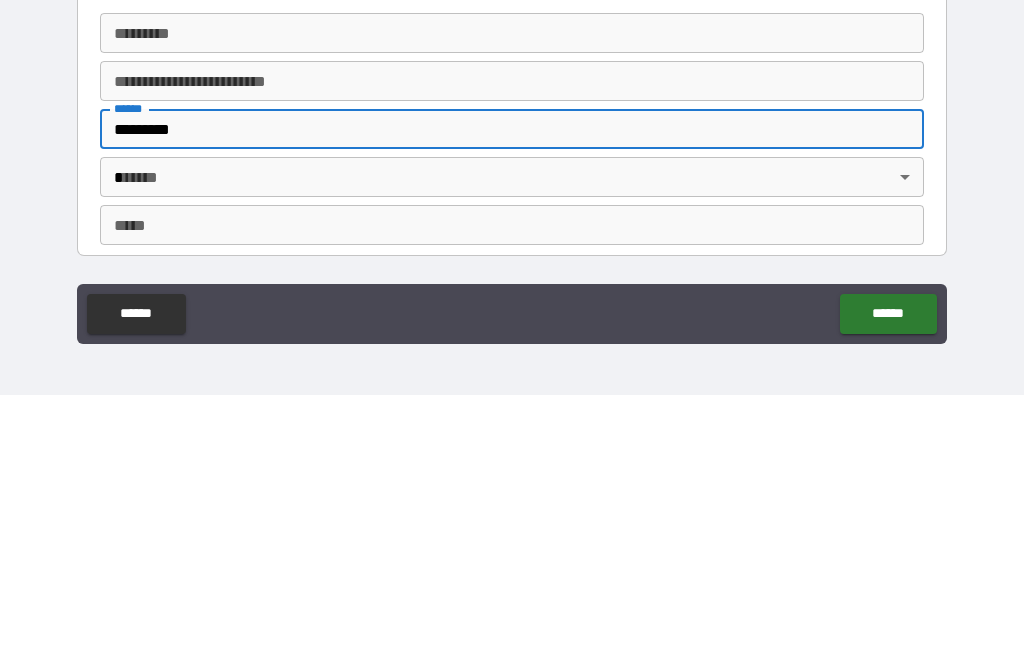 click on "**********" at bounding box center (512, 300) 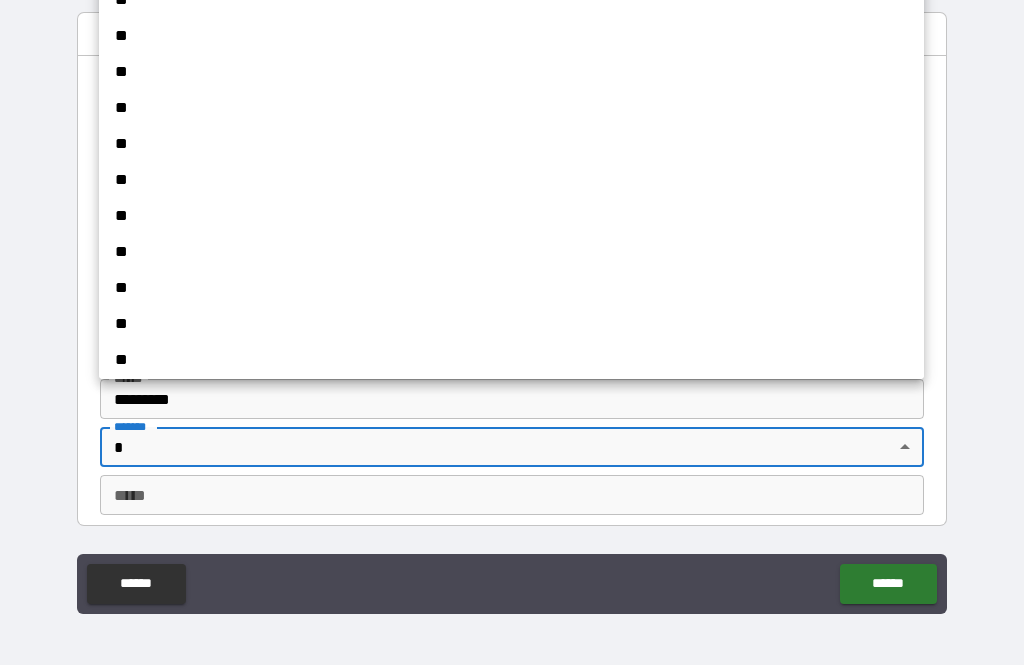 scroll, scrollTop: 1051, scrollLeft: 0, axis: vertical 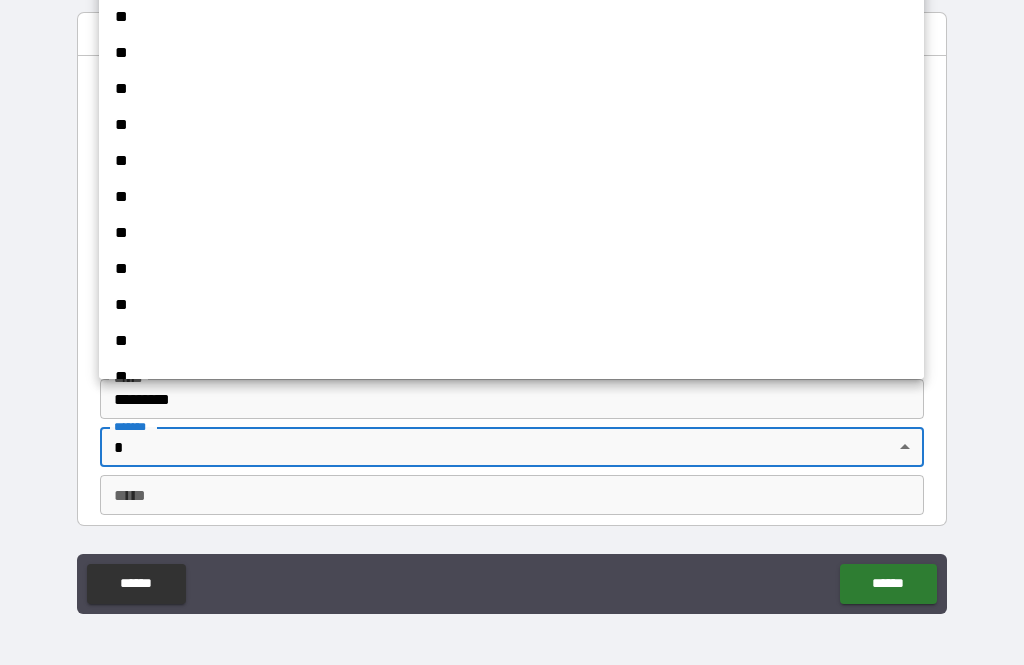 click on "**" at bounding box center (511, 197) 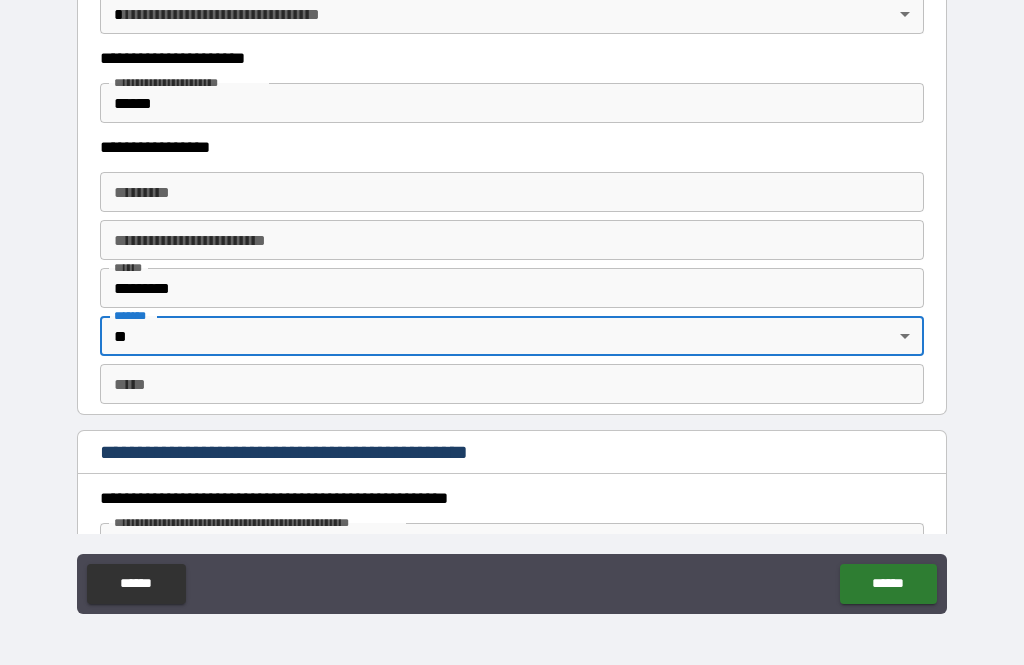 scroll, scrollTop: 1770, scrollLeft: 0, axis: vertical 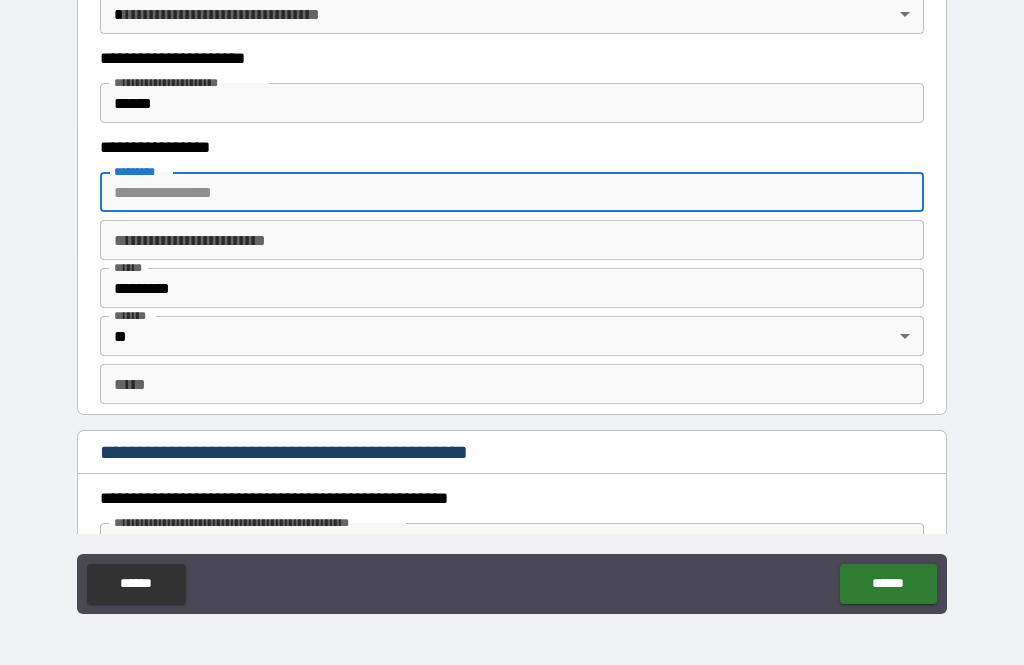 click on "**********" at bounding box center (512, 303) 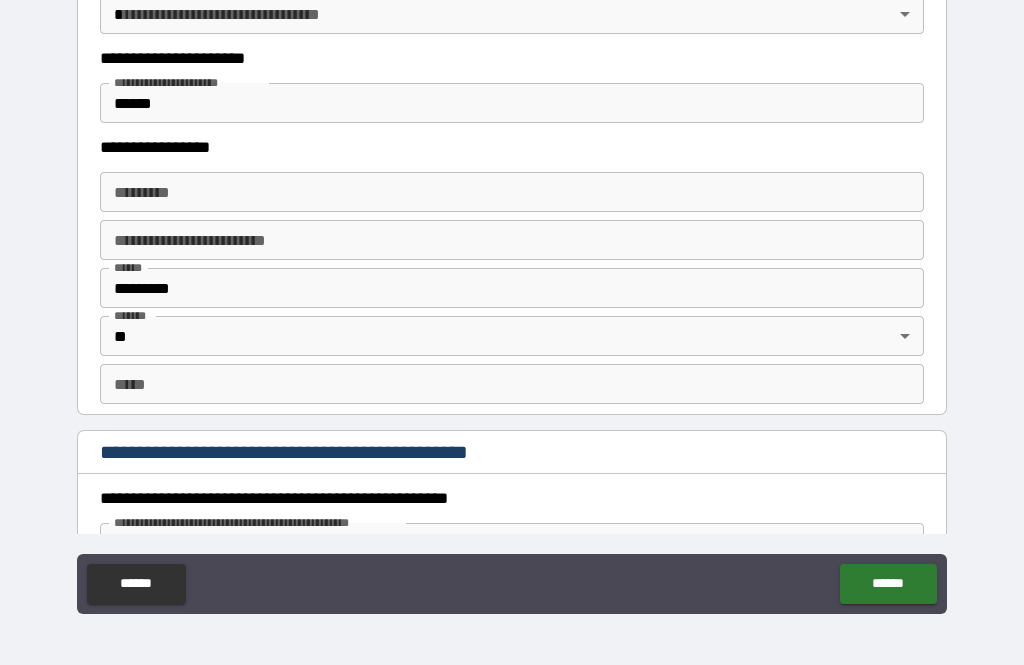 click on "******" at bounding box center [888, 584] 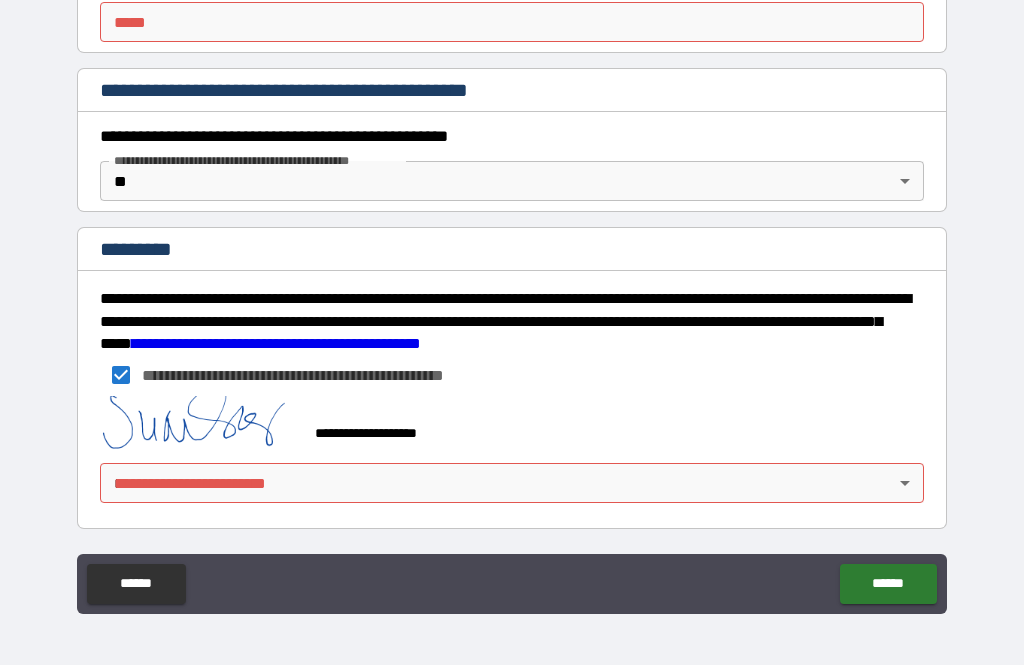 scroll, scrollTop: 2132, scrollLeft: 0, axis: vertical 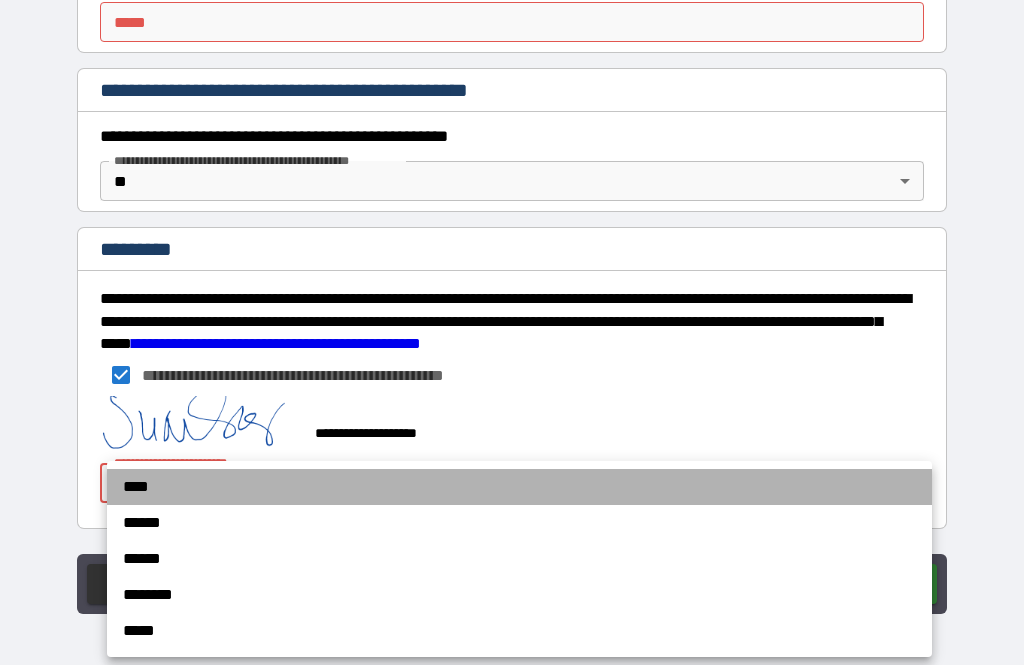 click on "****" at bounding box center (519, 487) 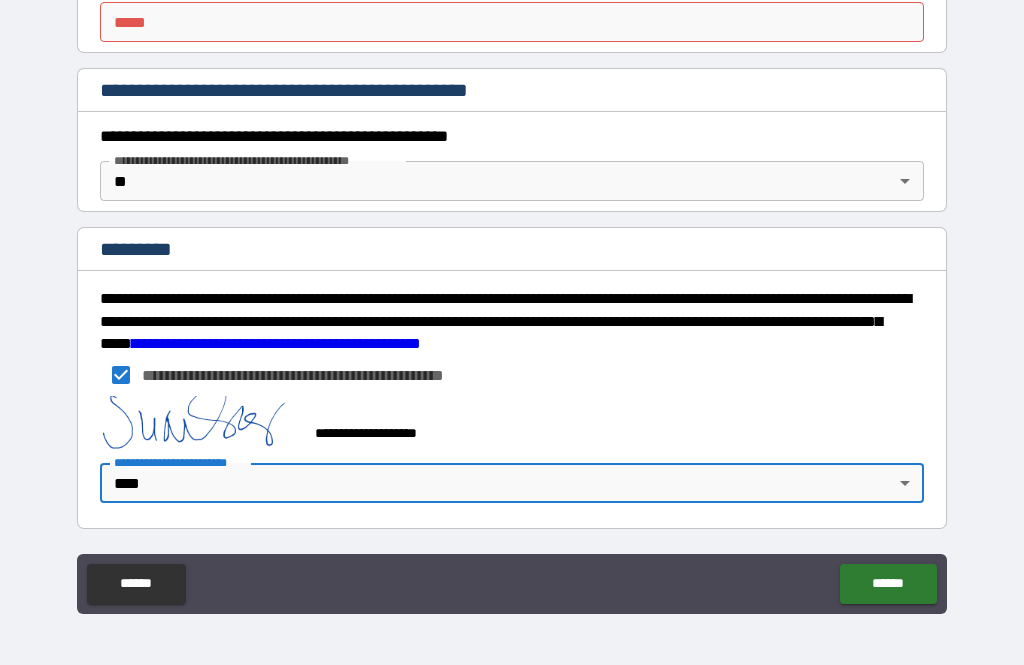 click on "******" at bounding box center [888, 584] 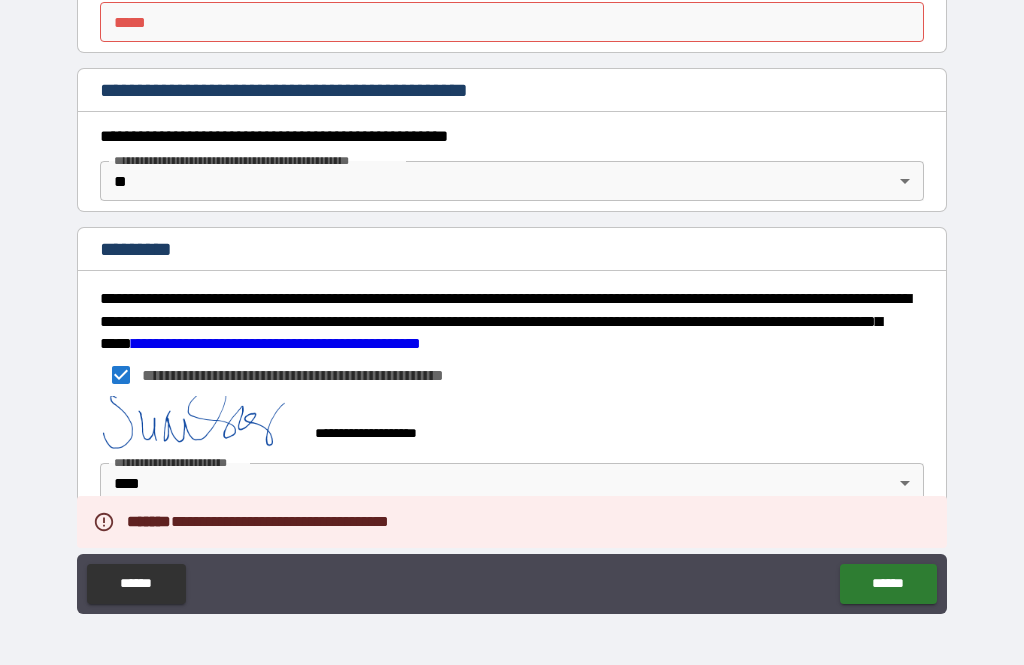 click on "**********" at bounding box center (512, 300) 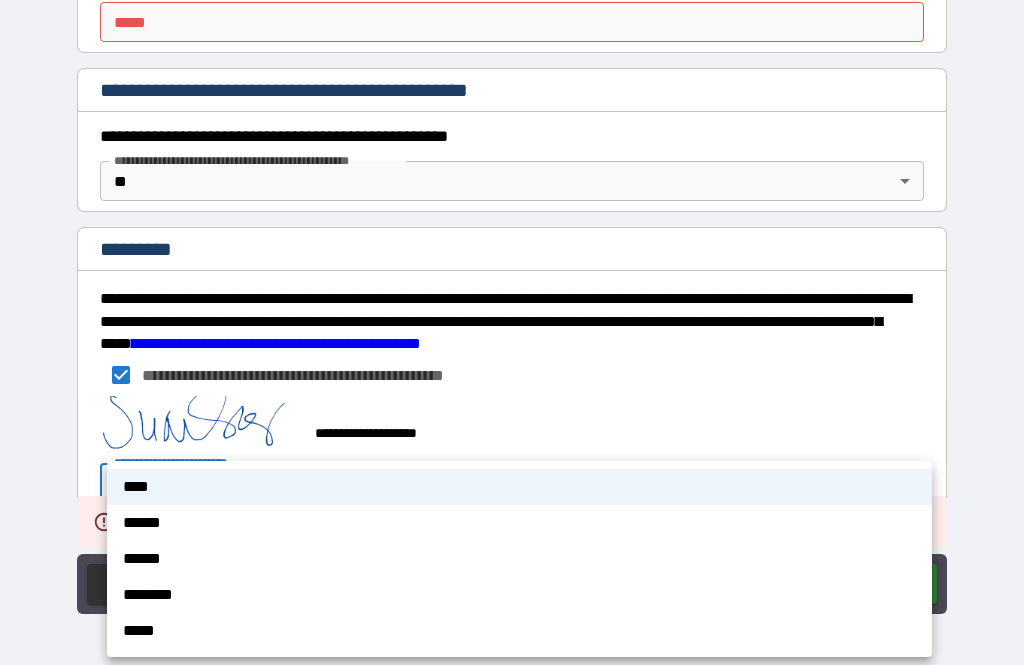 click on "****" at bounding box center [519, 487] 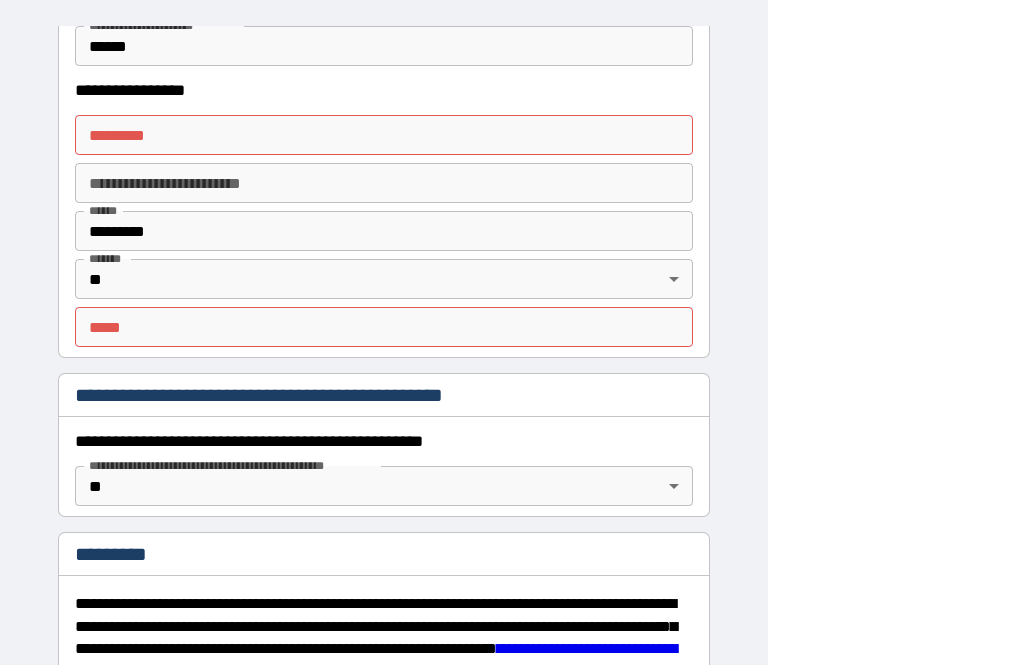 scroll, scrollTop: 1914, scrollLeft: 0, axis: vertical 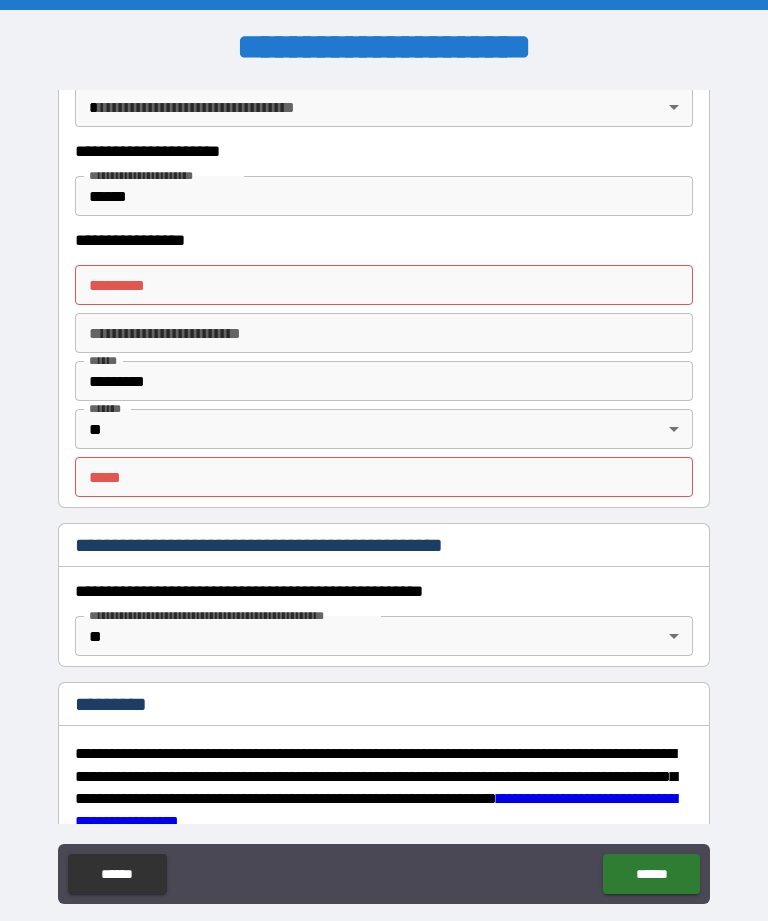 click on "*******   *" at bounding box center [384, 285] 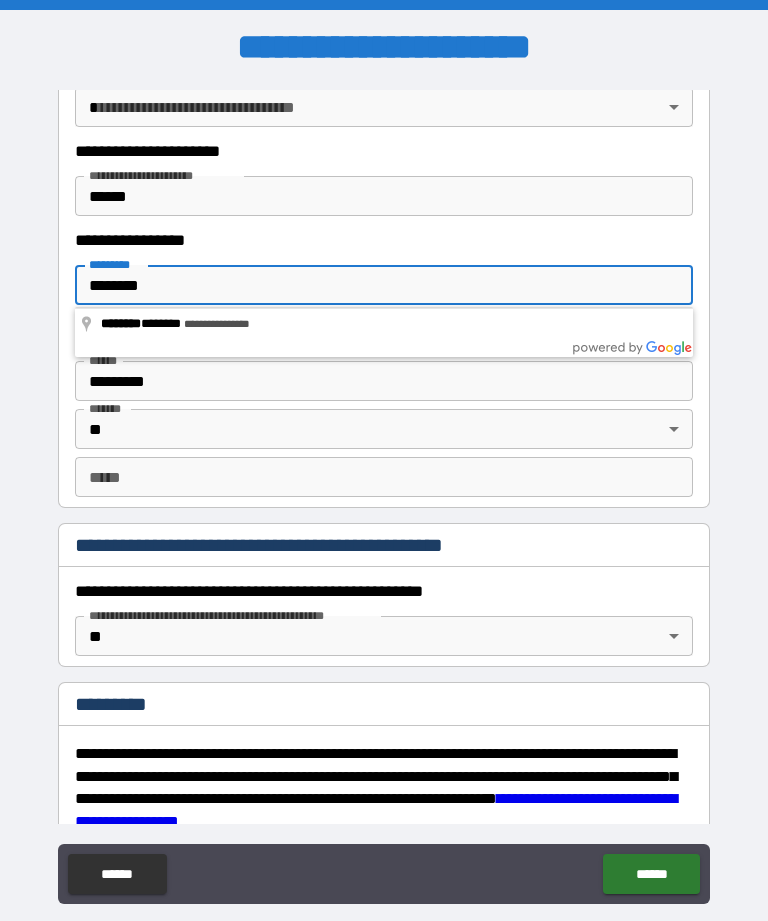 click on "**********" at bounding box center (384, 495) 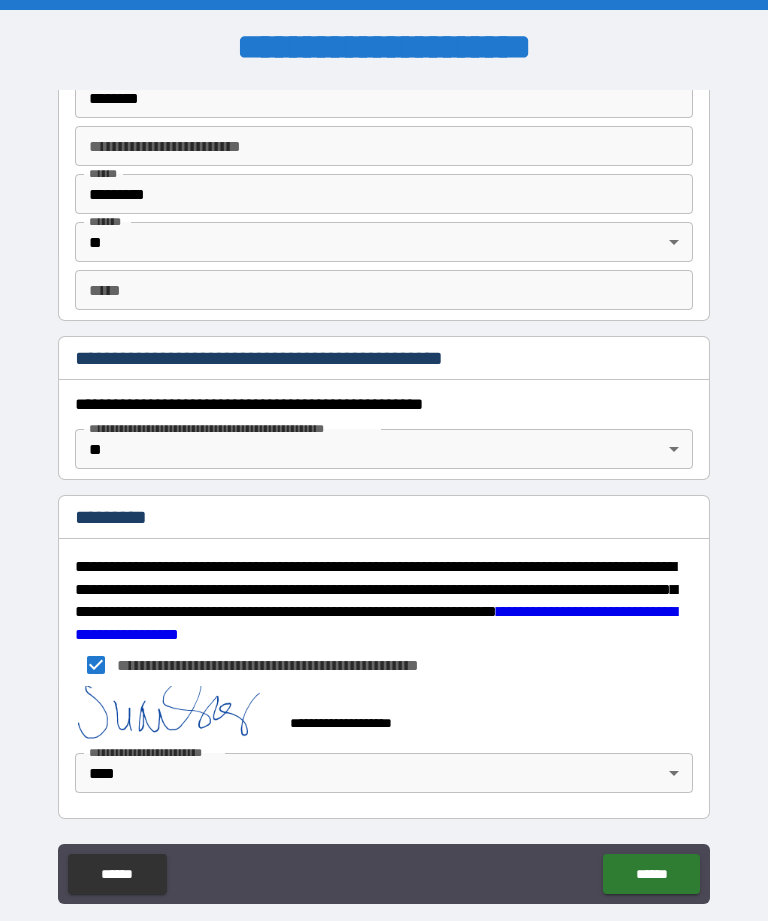 scroll, scrollTop: 1966, scrollLeft: 0, axis: vertical 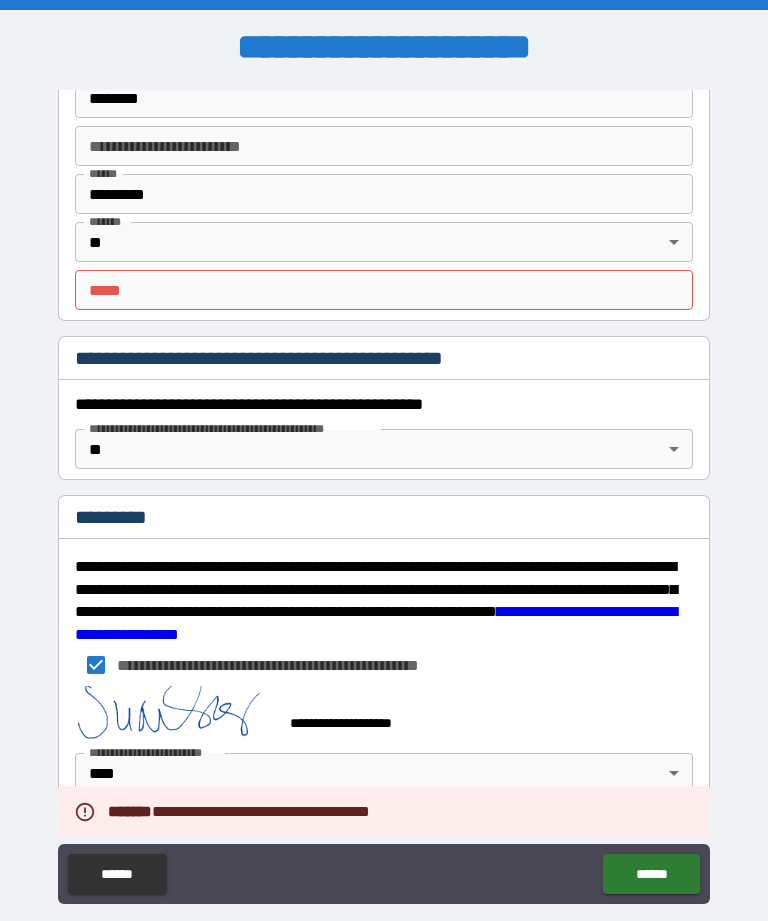 click on "***   *" at bounding box center (384, 290) 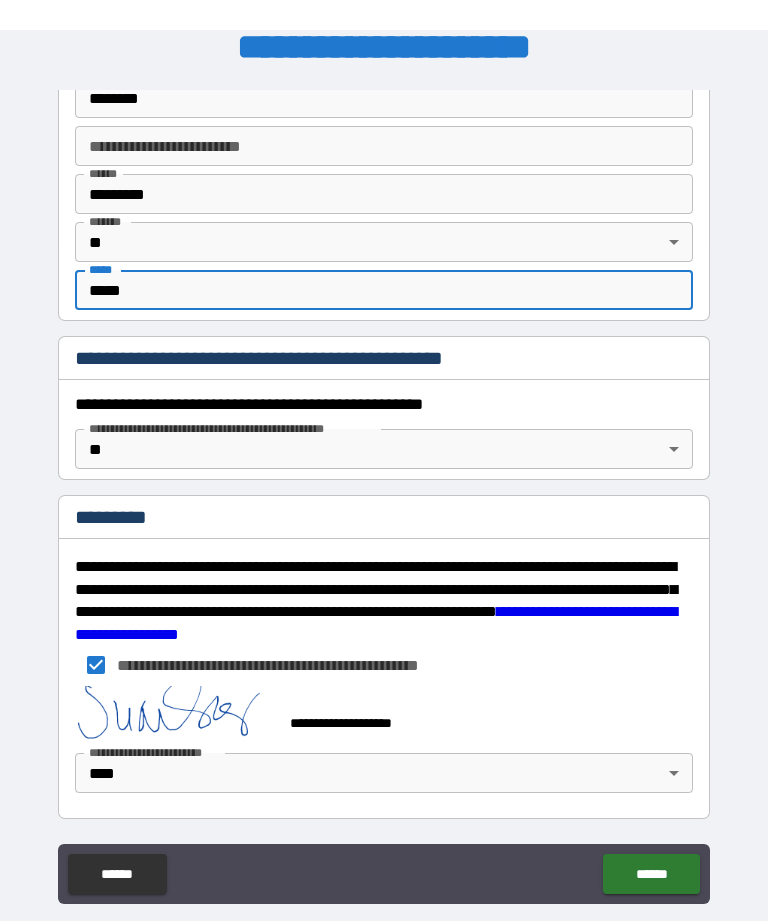 scroll, scrollTop: 64, scrollLeft: 0, axis: vertical 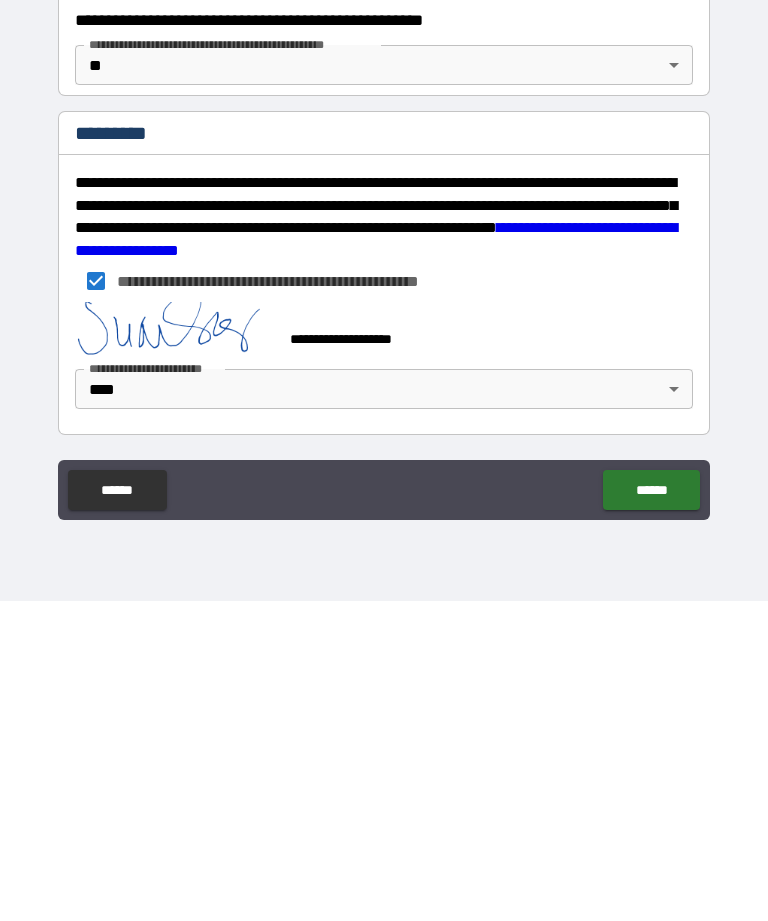 click on "******" at bounding box center [651, 810] 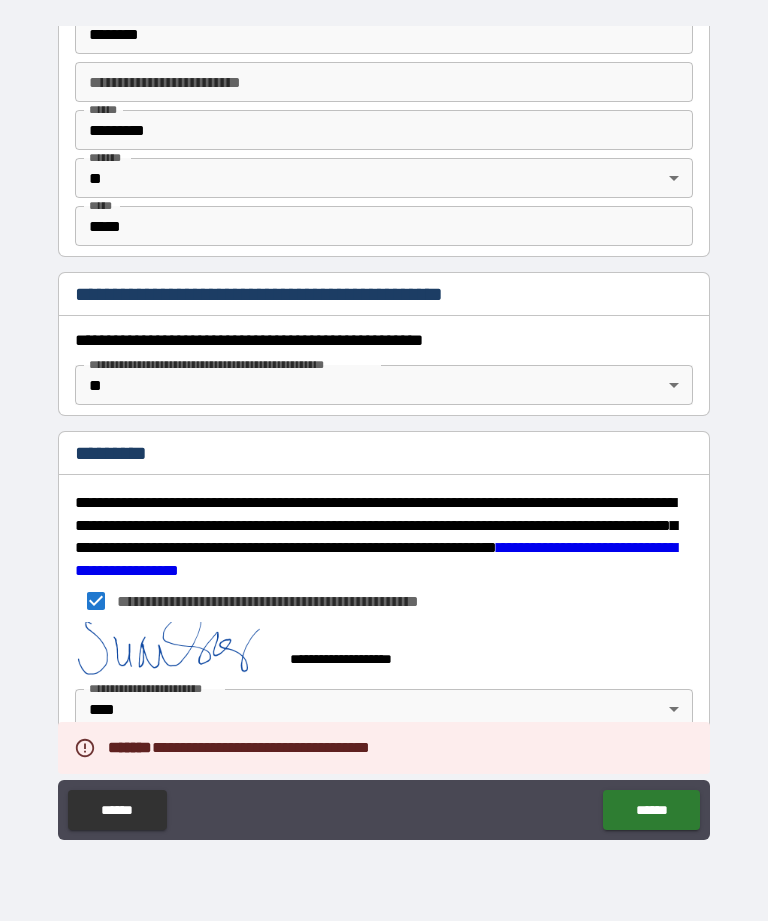 click on "******" at bounding box center (651, 810) 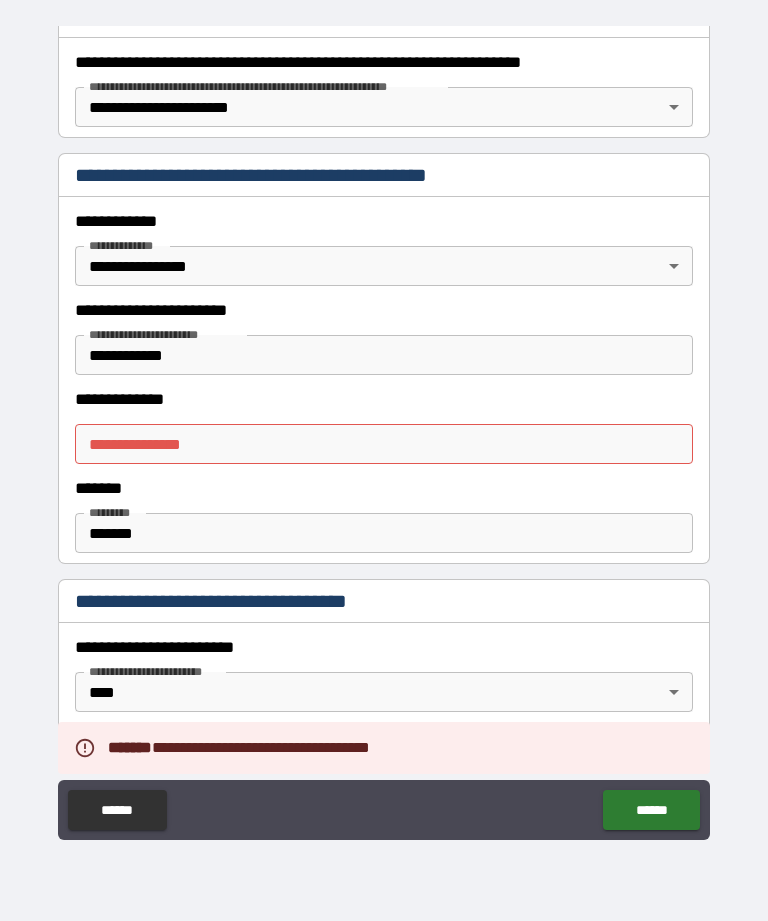 scroll, scrollTop: 356, scrollLeft: 0, axis: vertical 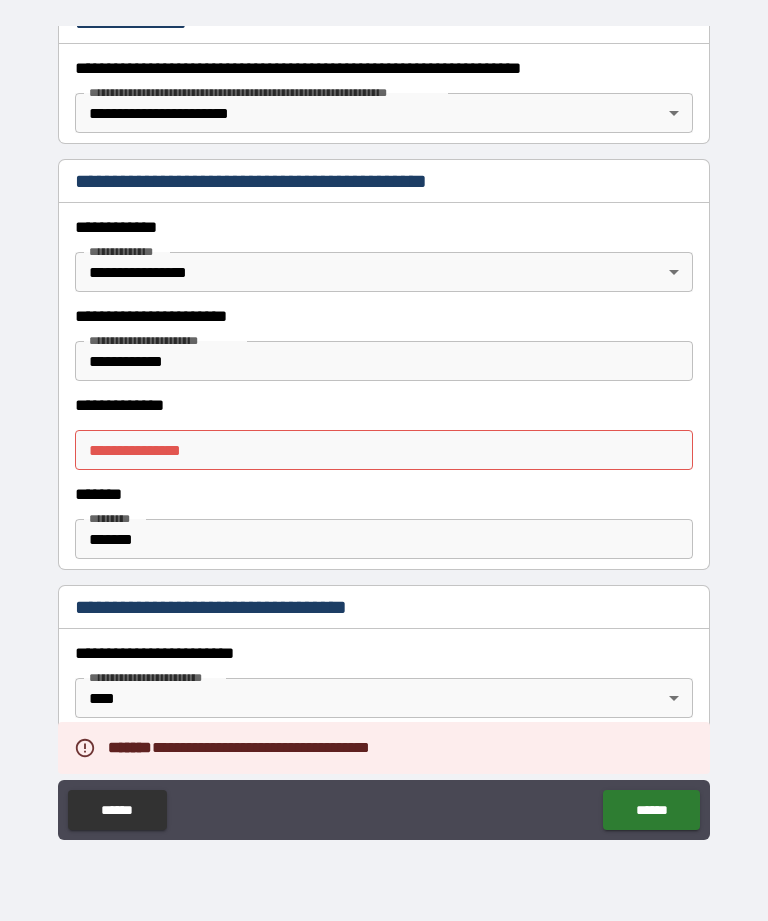 click on "**********" at bounding box center (384, 450) 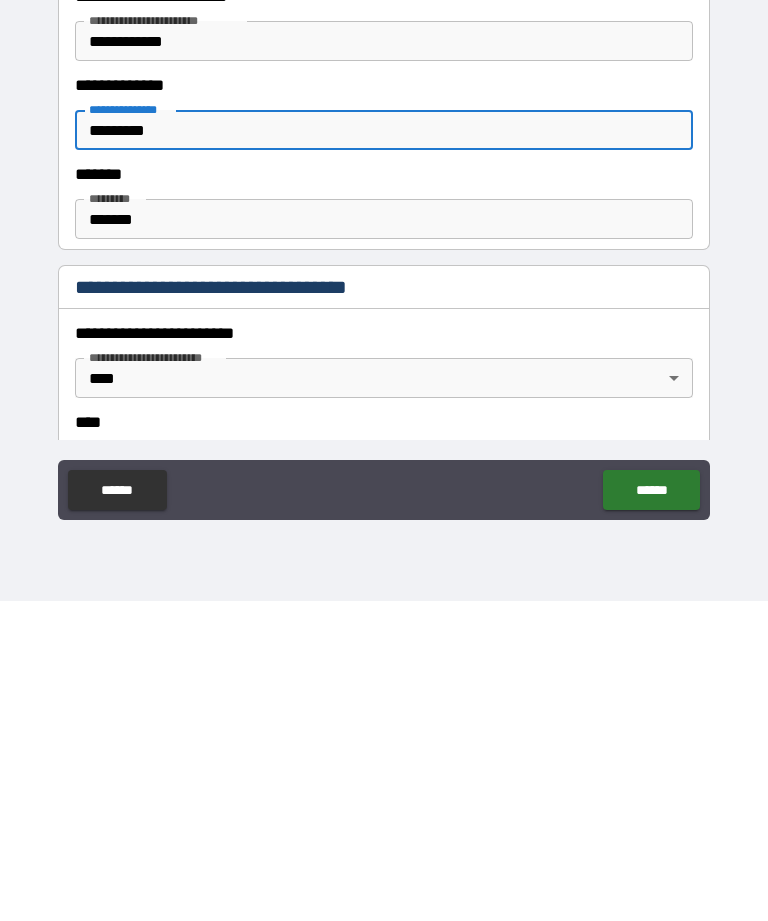 click on "******" at bounding box center [651, 810] 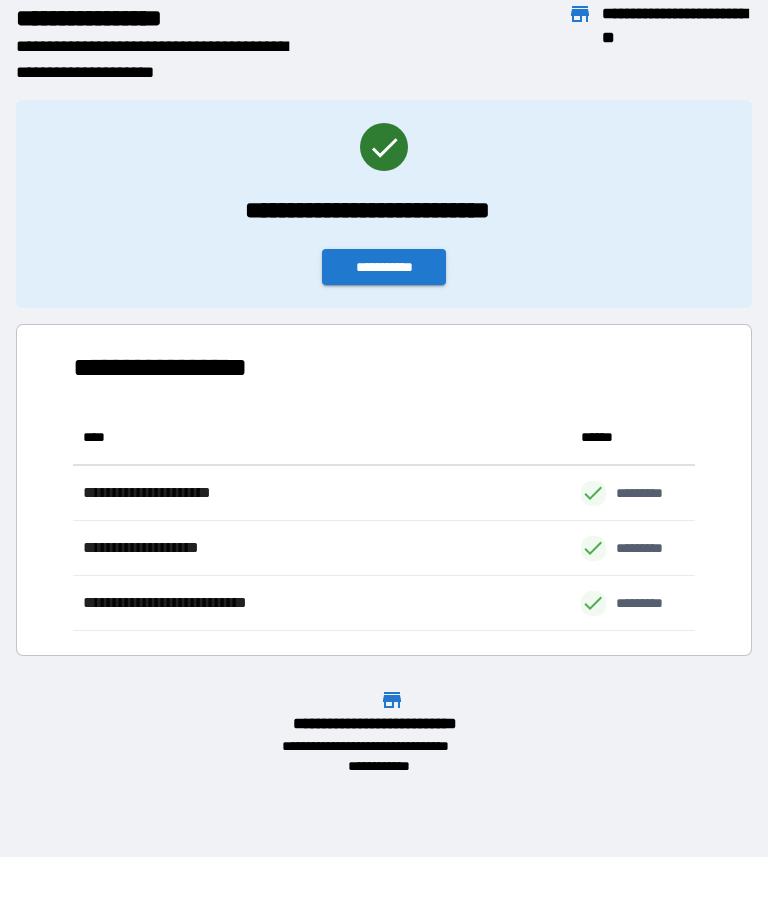 scroll, scrollTop: 221, scrollLeft: 622, axis: both 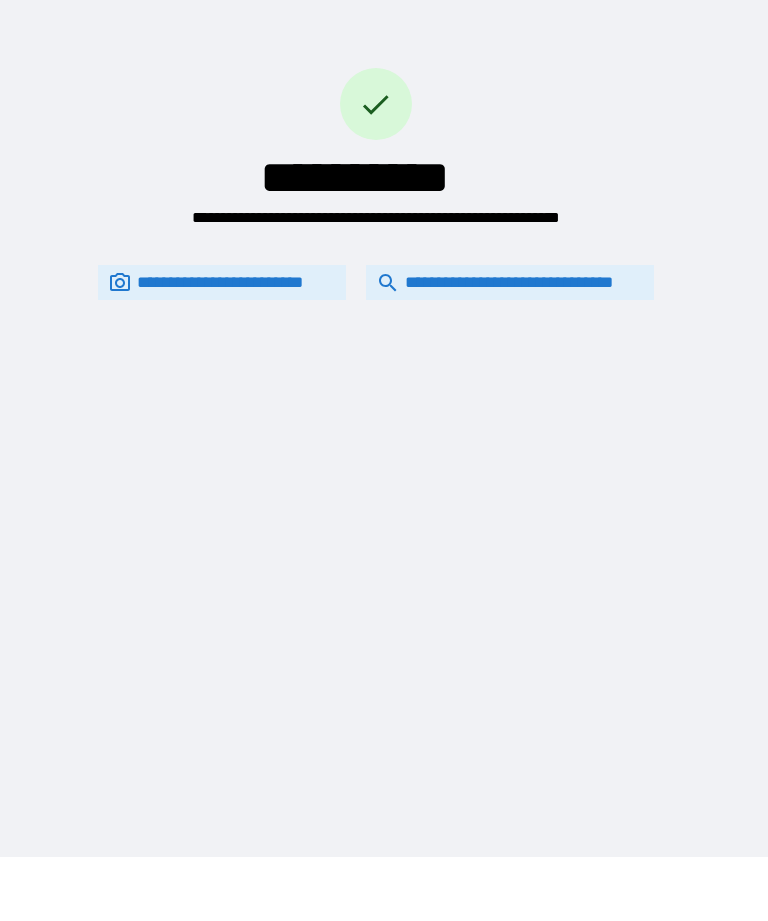 click on "**********" at bounding box center [384, 396] 